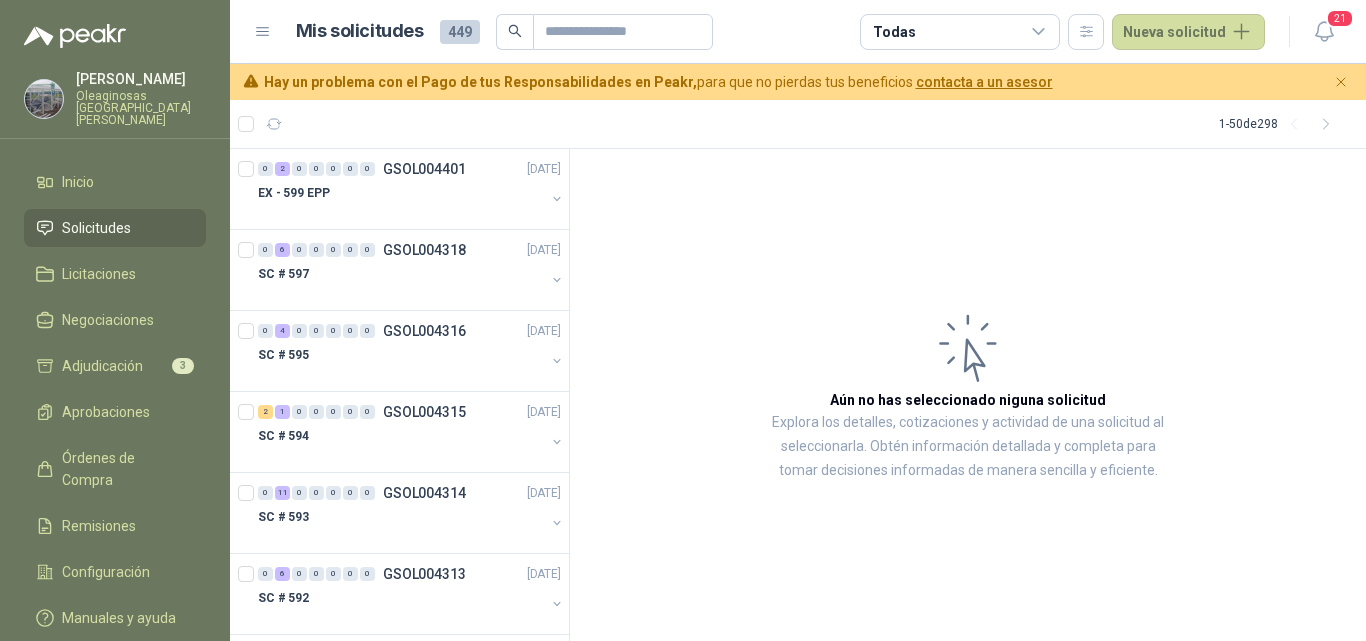 scroll, scrollTop: 0, scrollLeft: 0, axis: both 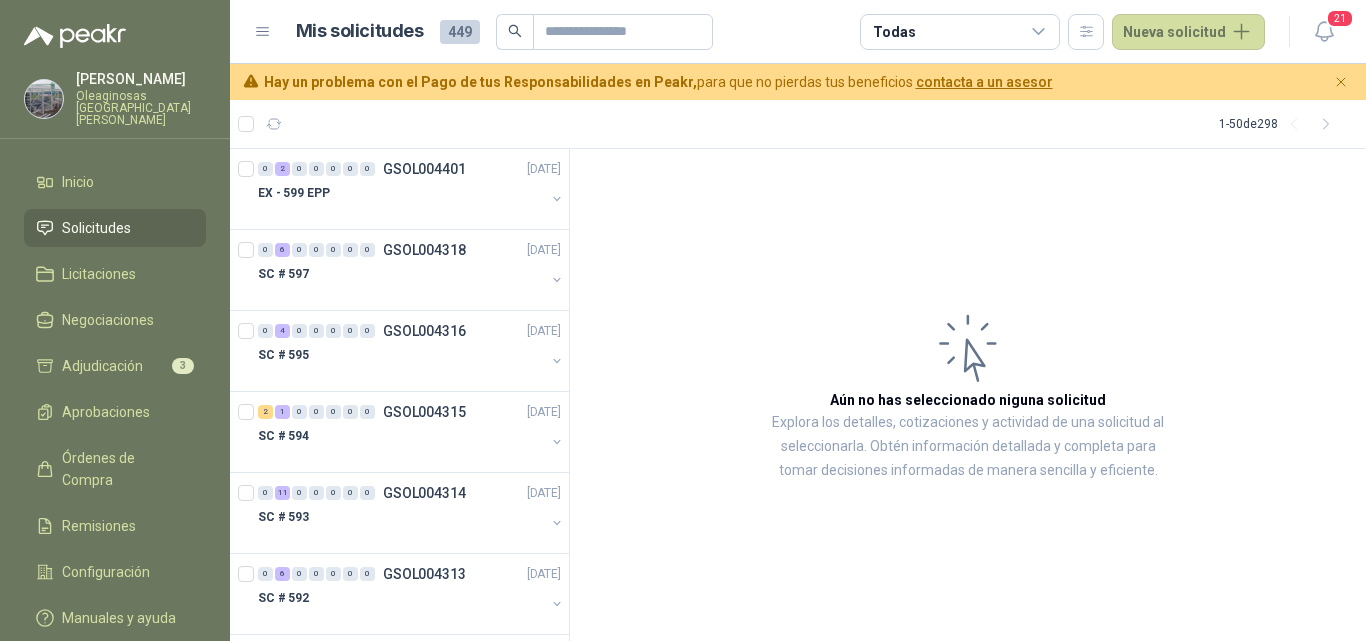 click on "Monica Pareja   Oleaginosas San Fernando   Inicio   Solicitudes   Licitaciones   Negociaciones   Adjudicación 3   Aprobaciones   Órdenes de Compra   Remisiones   Configuración   Manuales y ayuda" at bounding box center (115, 320) 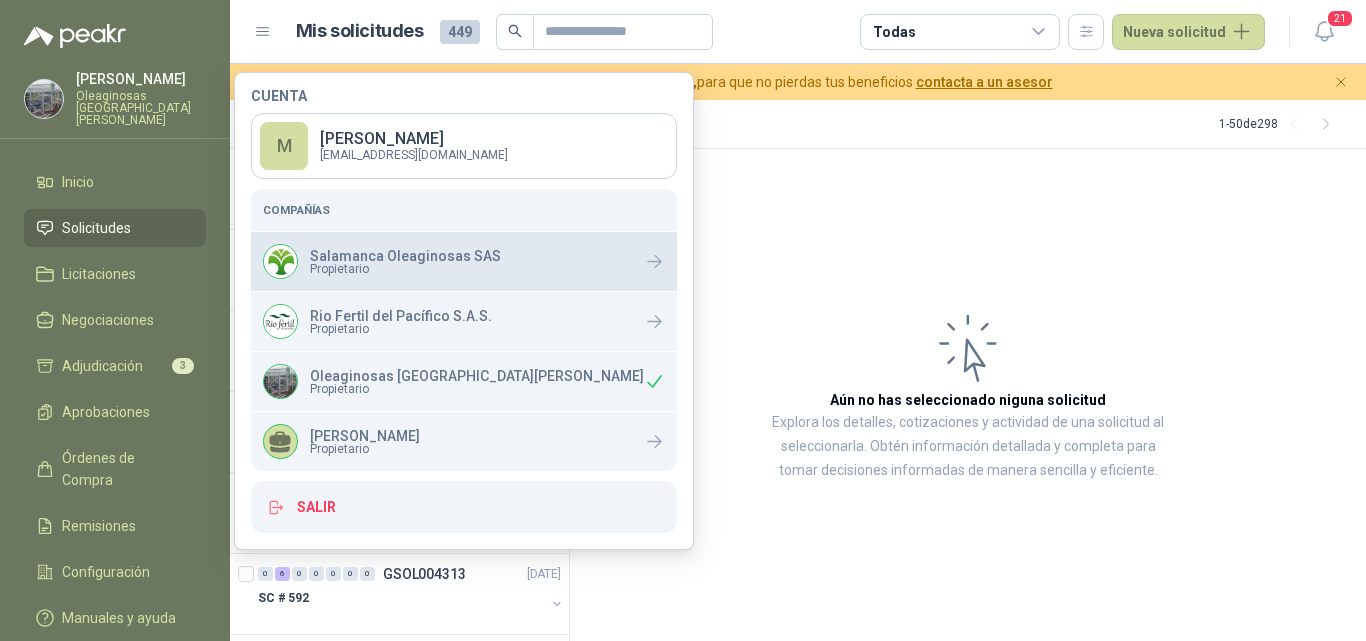 click on "Propietario" at bounding box center [405, 269] 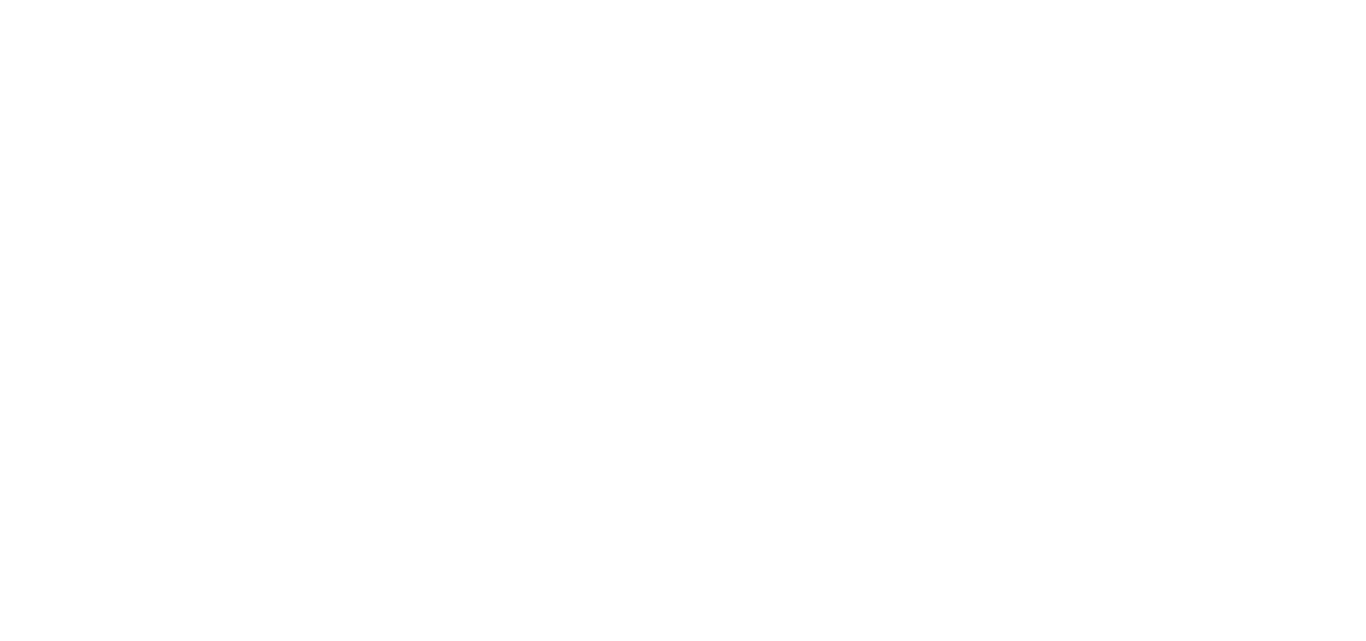 scroll, scrollTop: 0, scrollLeft: 0, axis: both 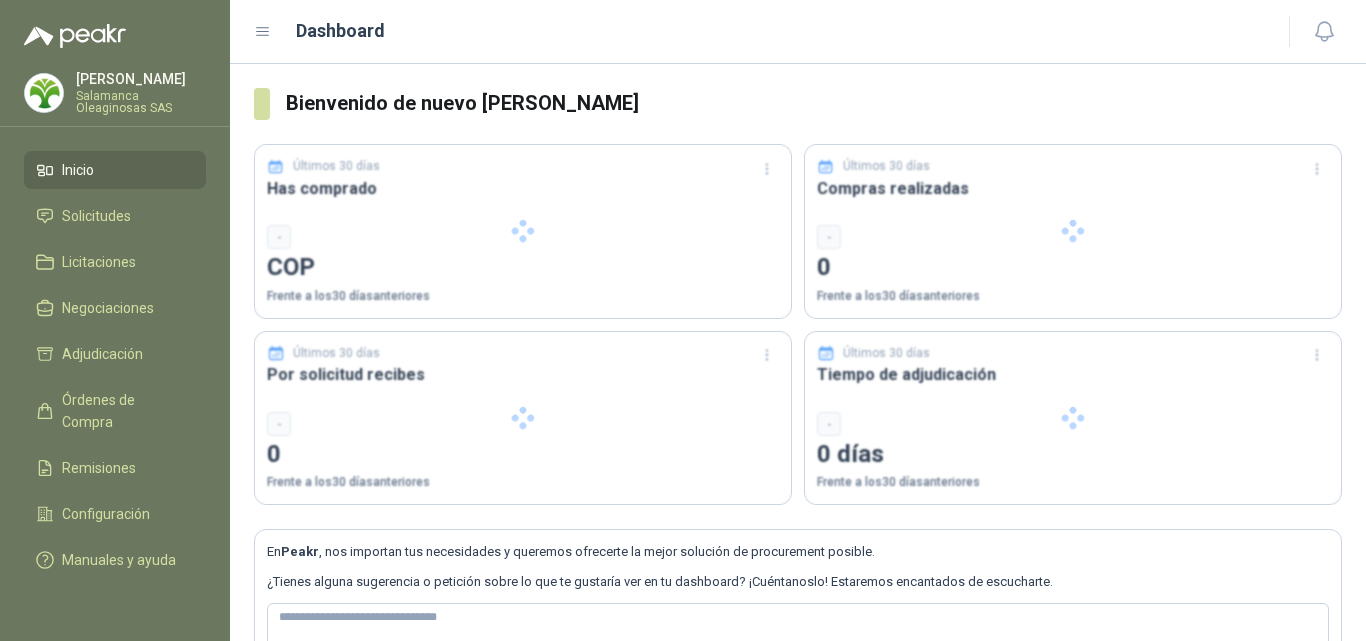 type 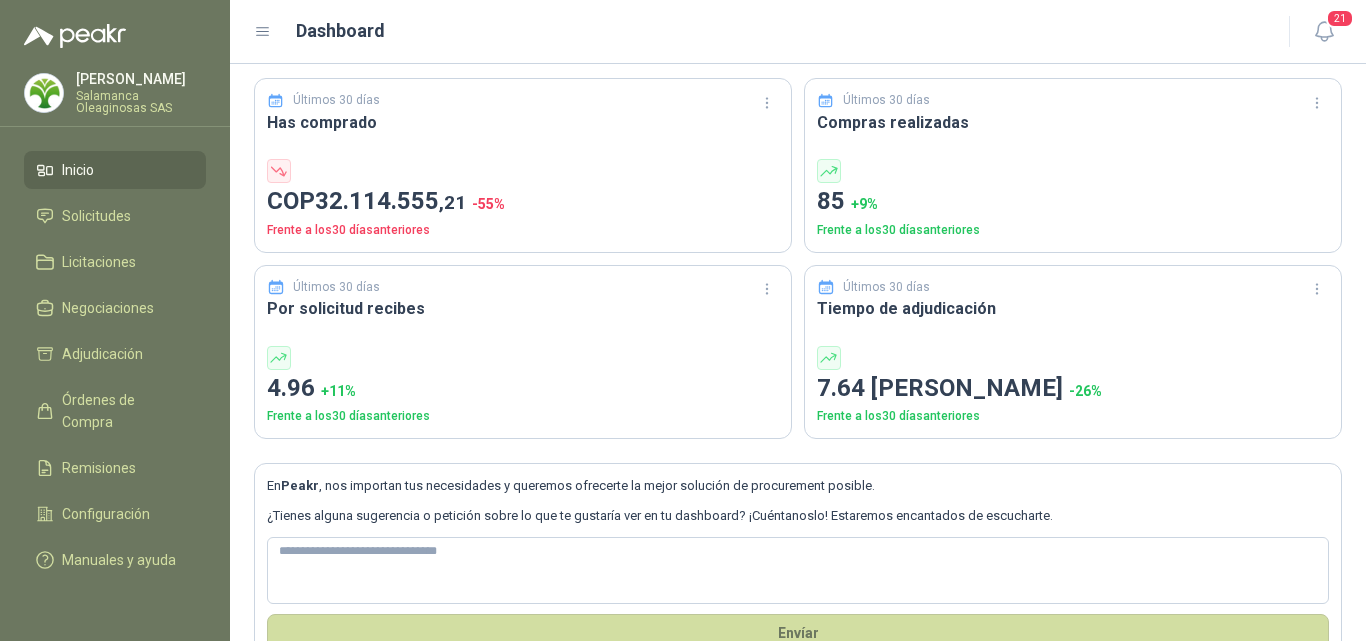 scroll, scrollTop: 100, scrollLeft: 0, axis: vertical 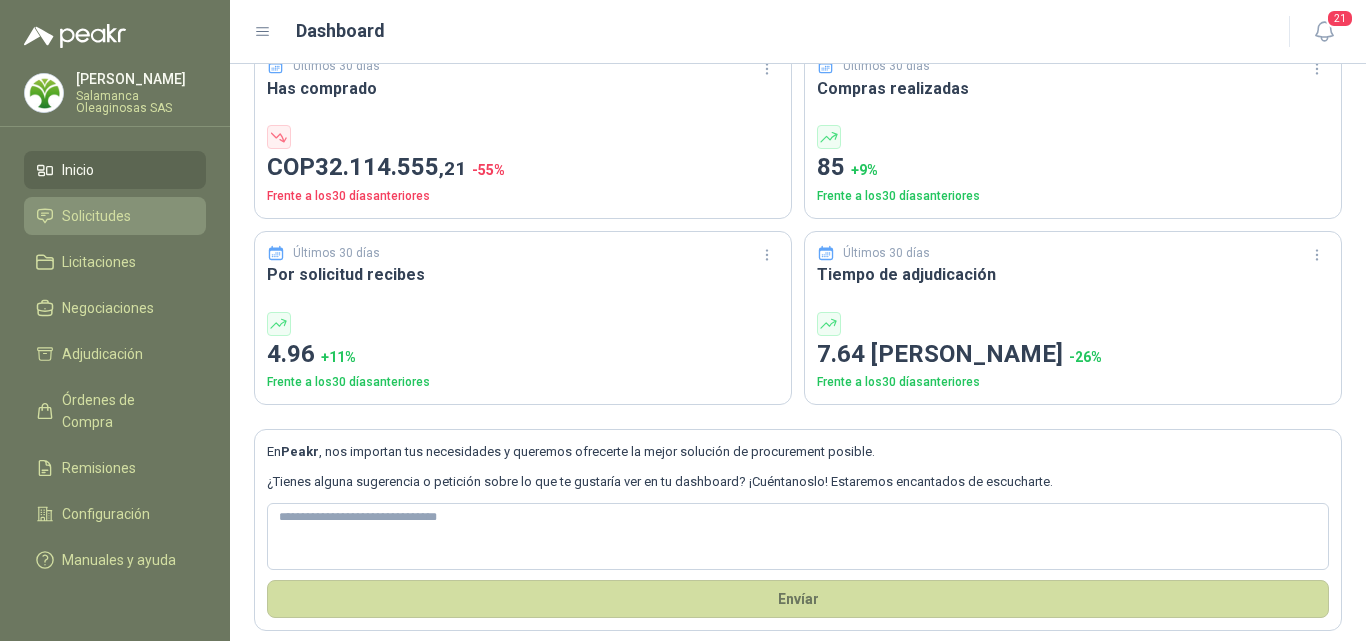 click on "Solicitudes" at bounding box center (115, 216) 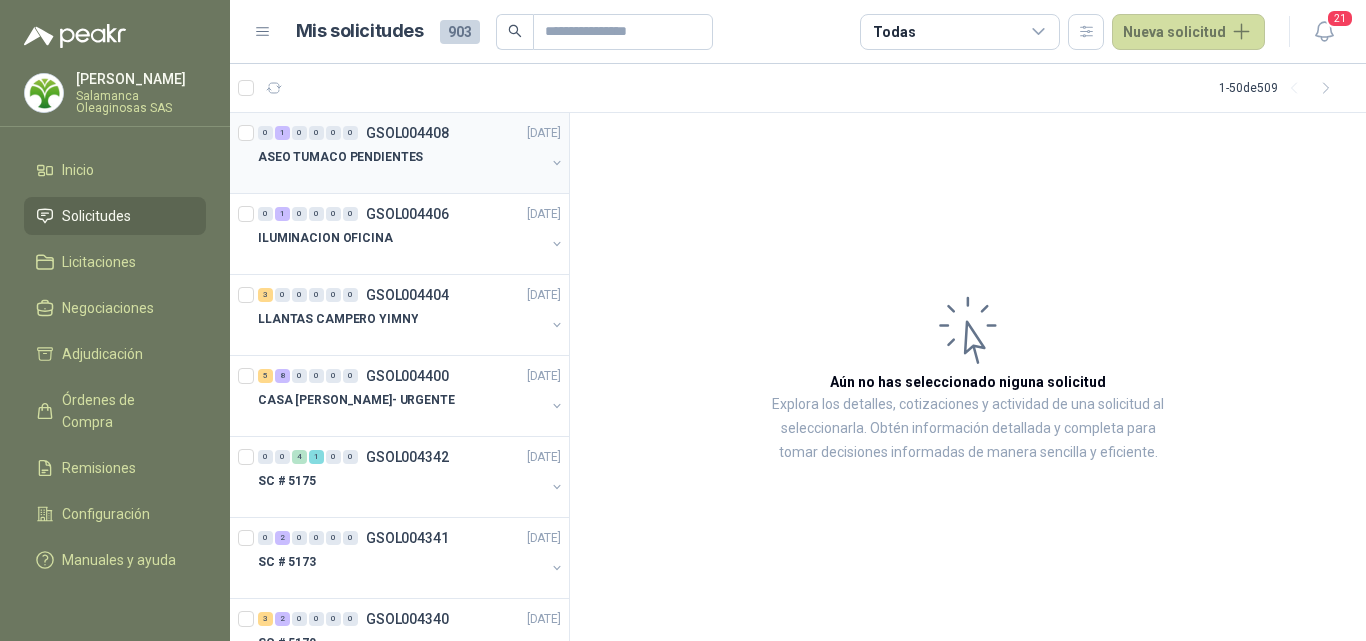 click on "ASEO TUMACO PENDIENTES" at bounding box center [401, 157] 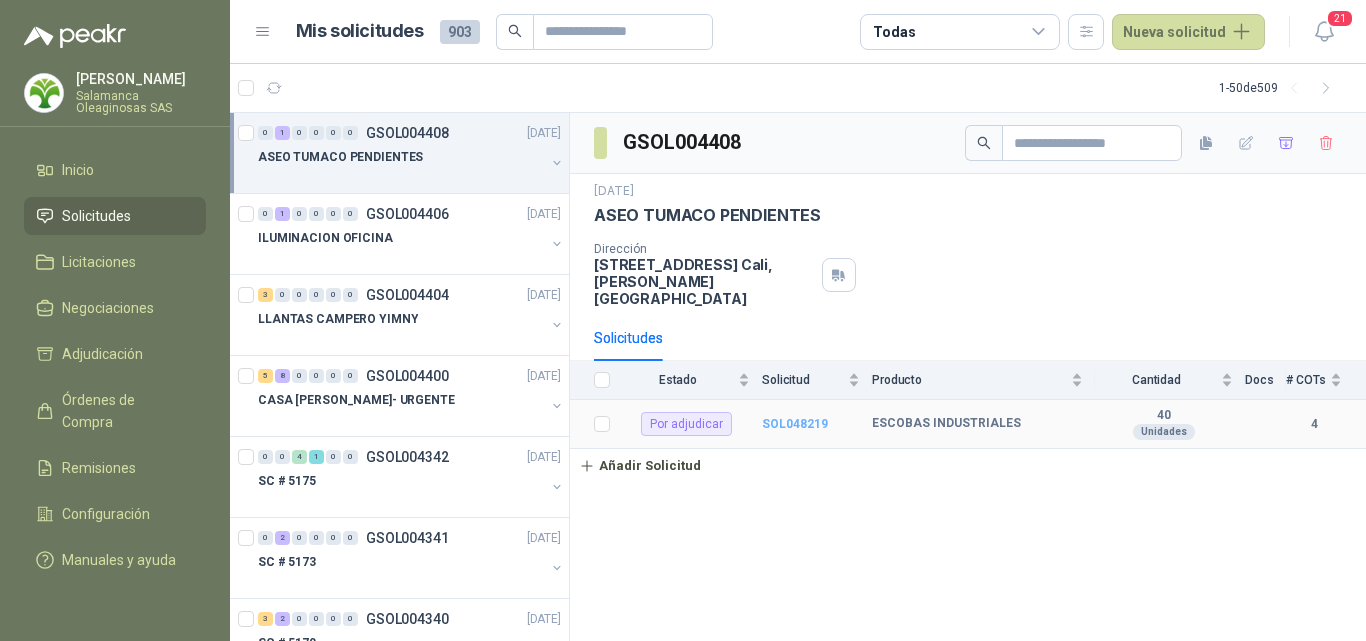 click on "SOL048219" at bounding box center [795, 424] 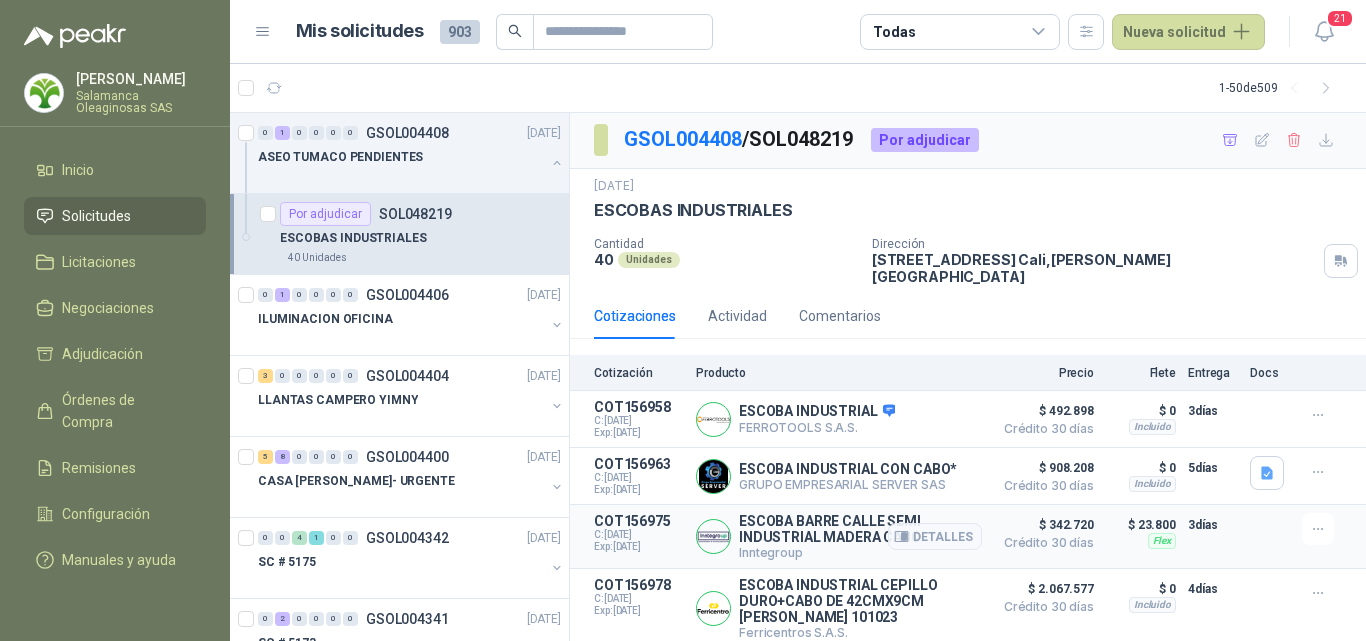 scroll, scrollTop: 0, scrollLeft: 0, axis: both 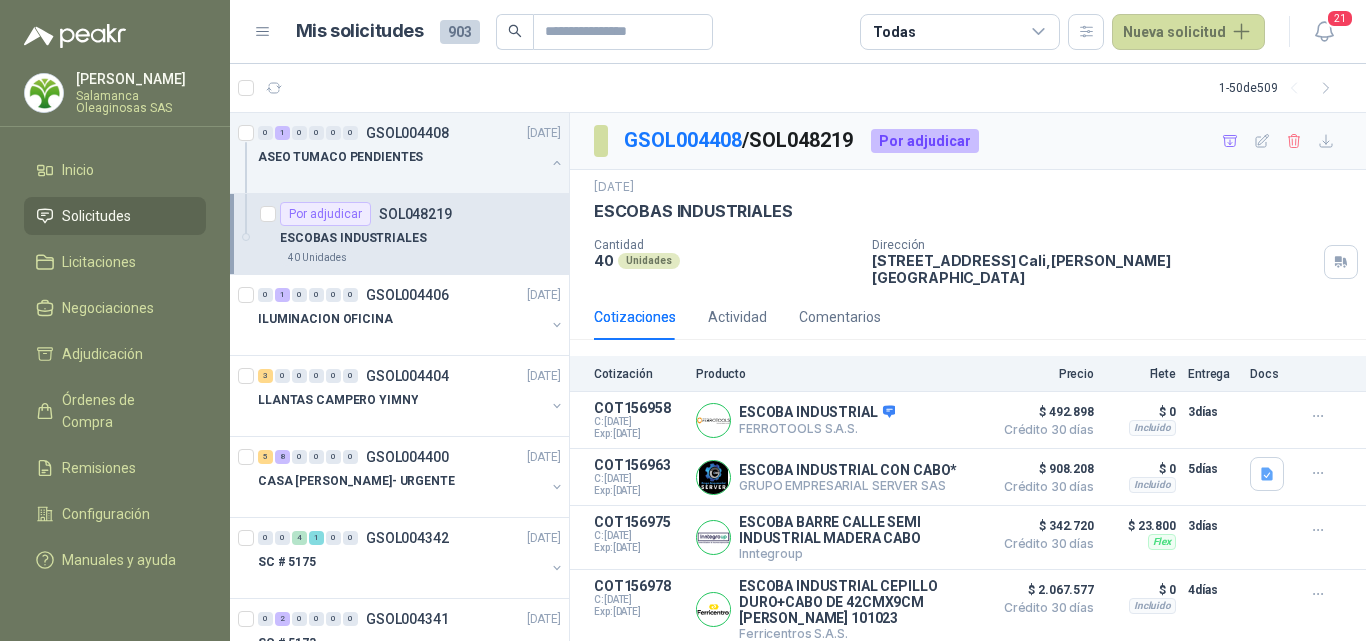 click on "ESCOBAS INDUSTRIALES" at bounding box center [353, 238] 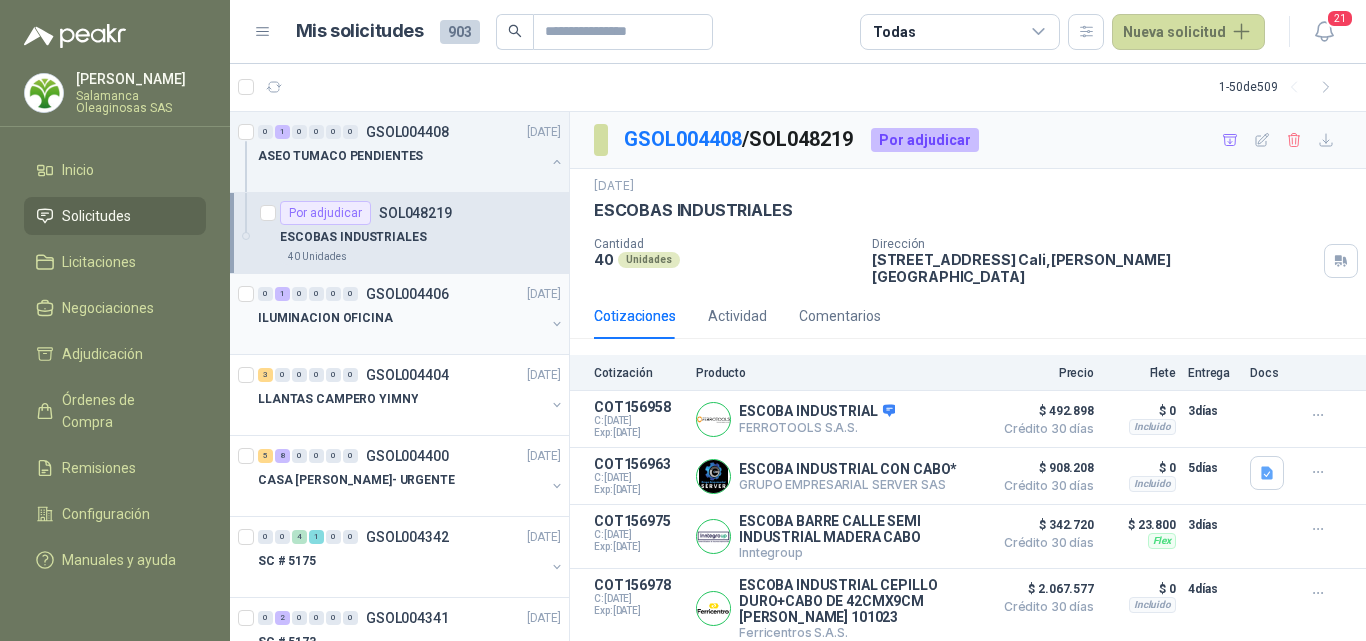 click on "ILUMINACION OFICINA" at bounding box center [325, 318] 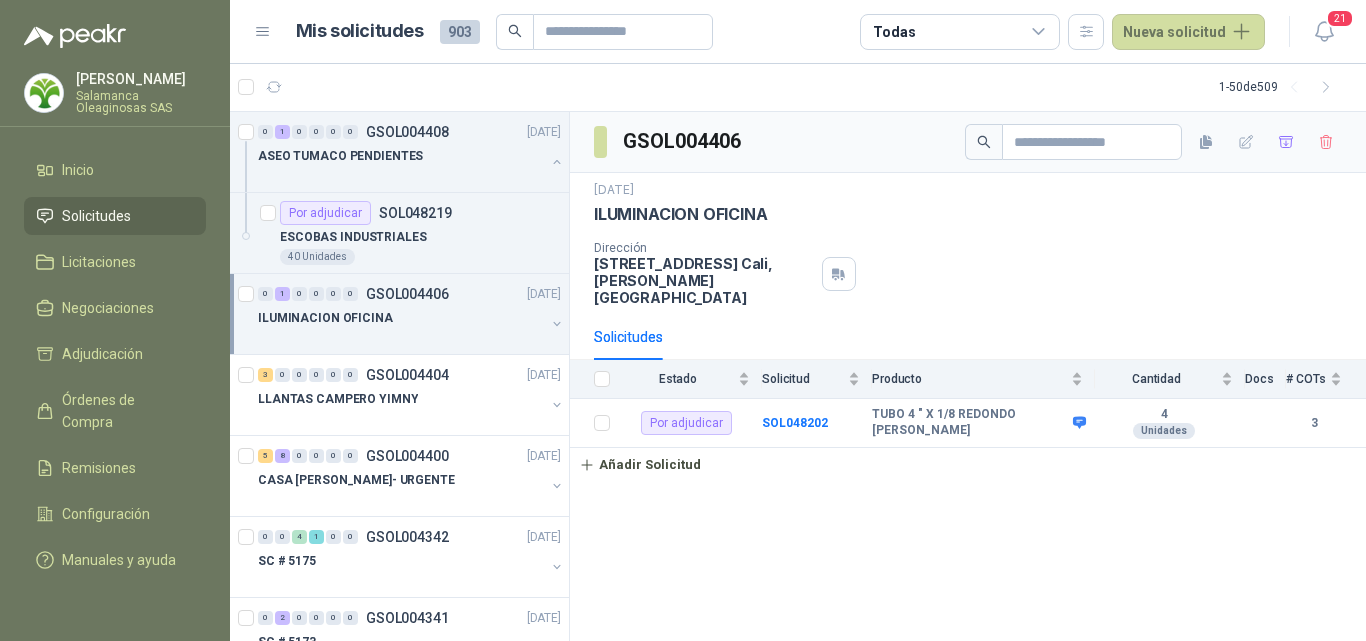 click on "ILUMINACION OFICINA" at bounding box center (401, 318) 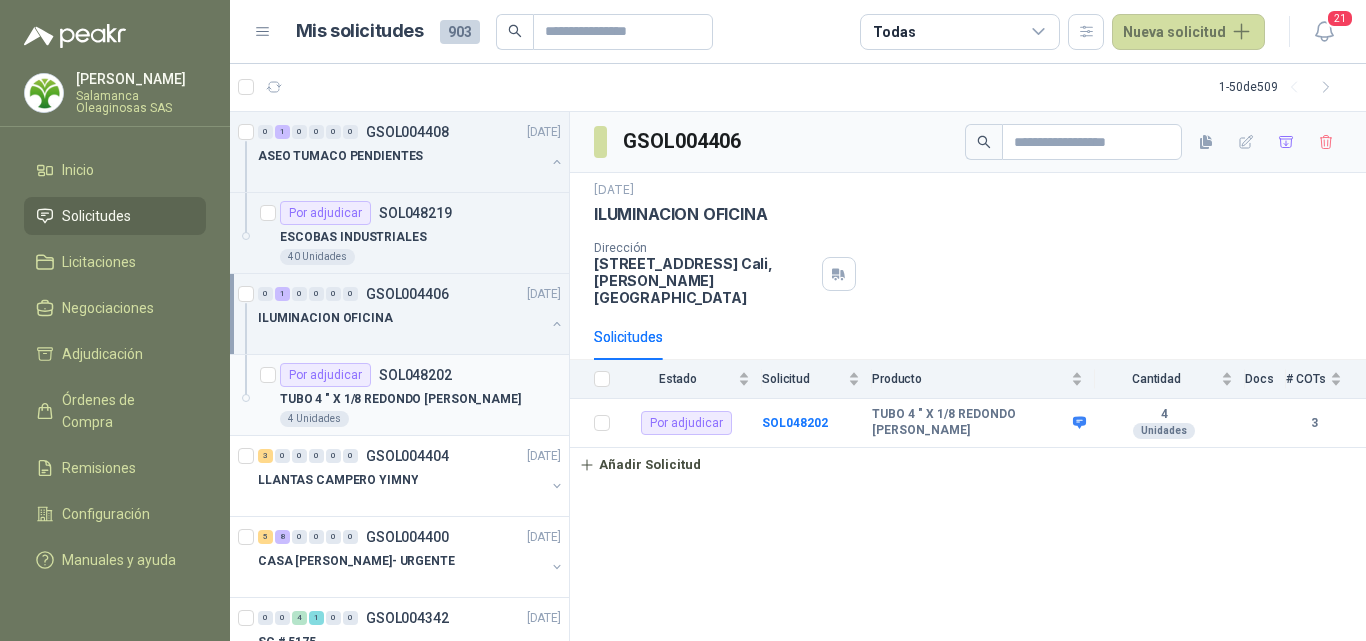 click on "4   Unidades" at bounding box center (420, 419) 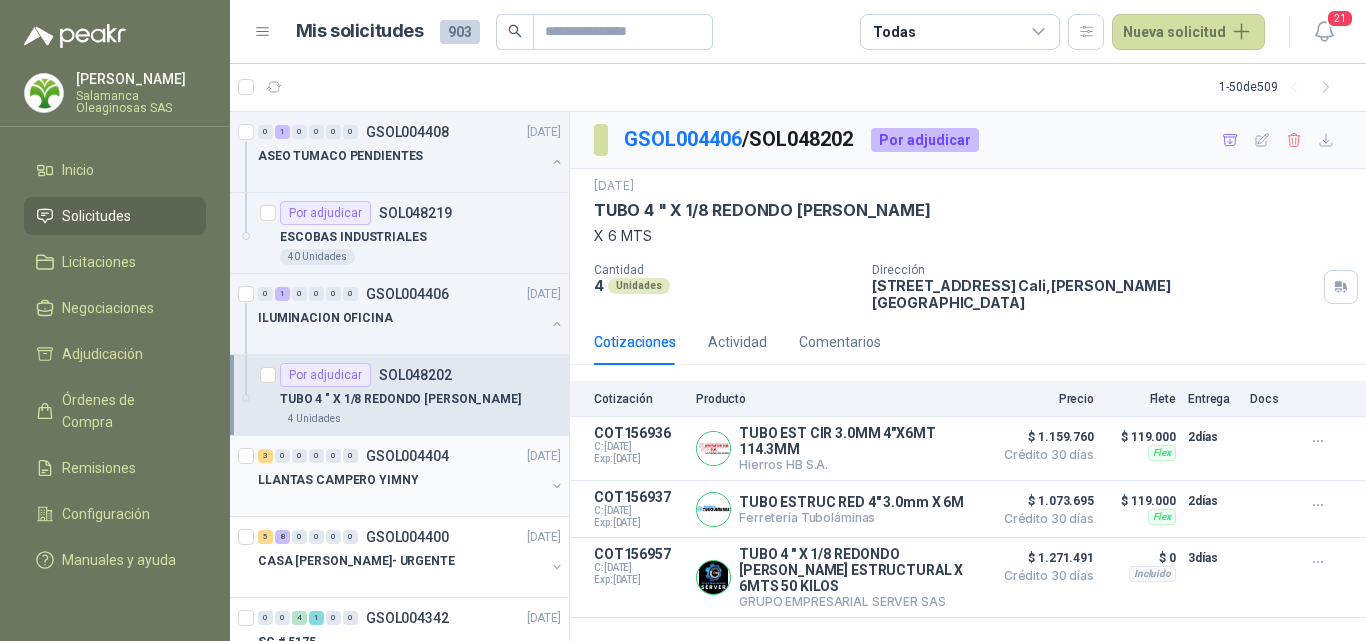click at bounding box center [401, 500] 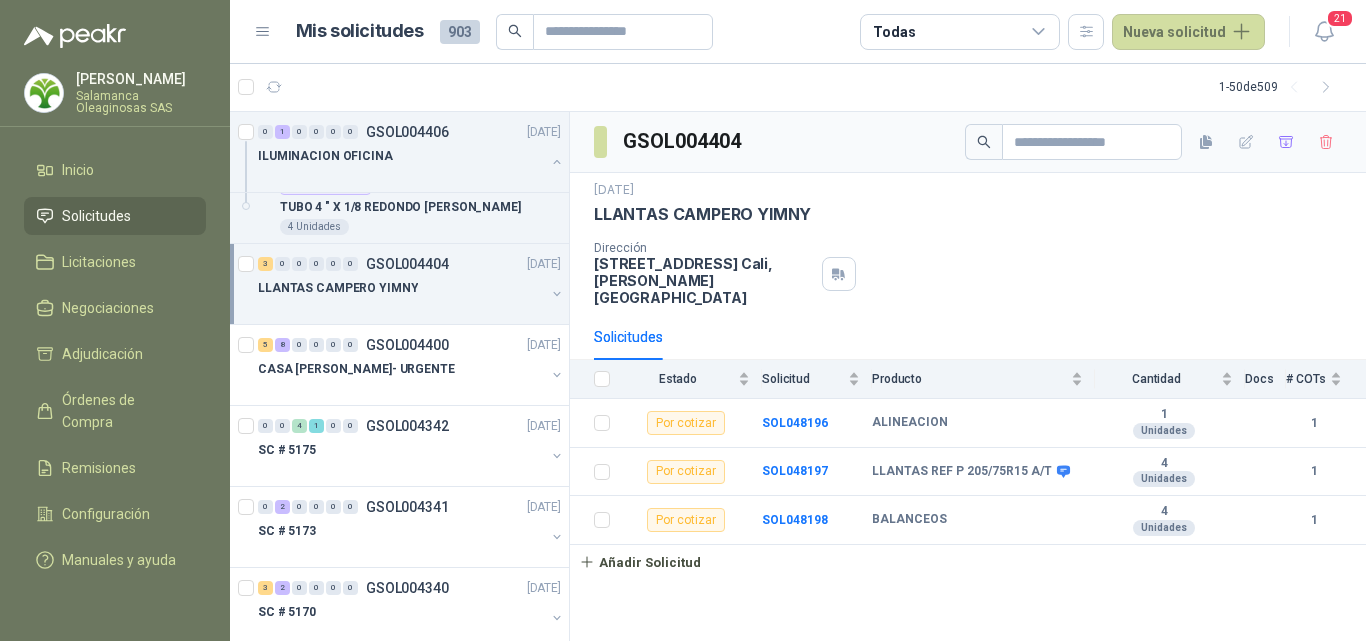 scroll, scrollTop: 200, scrollLeft: 0, axis: vertical 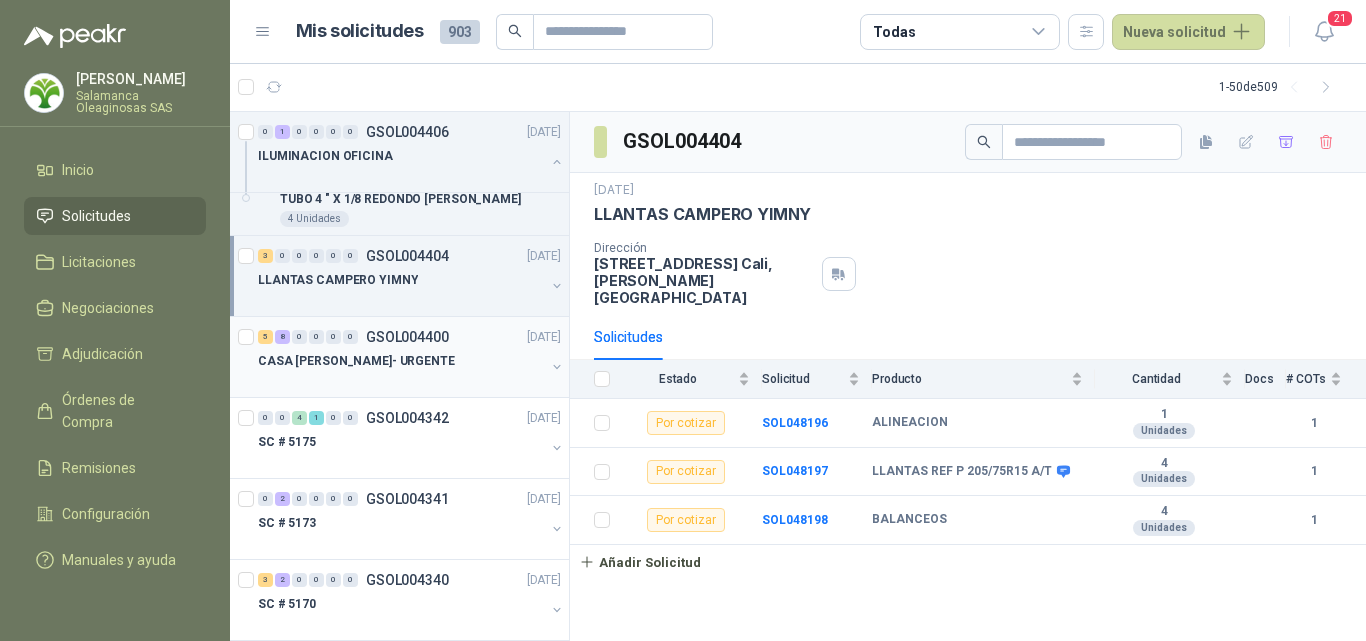 click at bounding box center (401, 381) 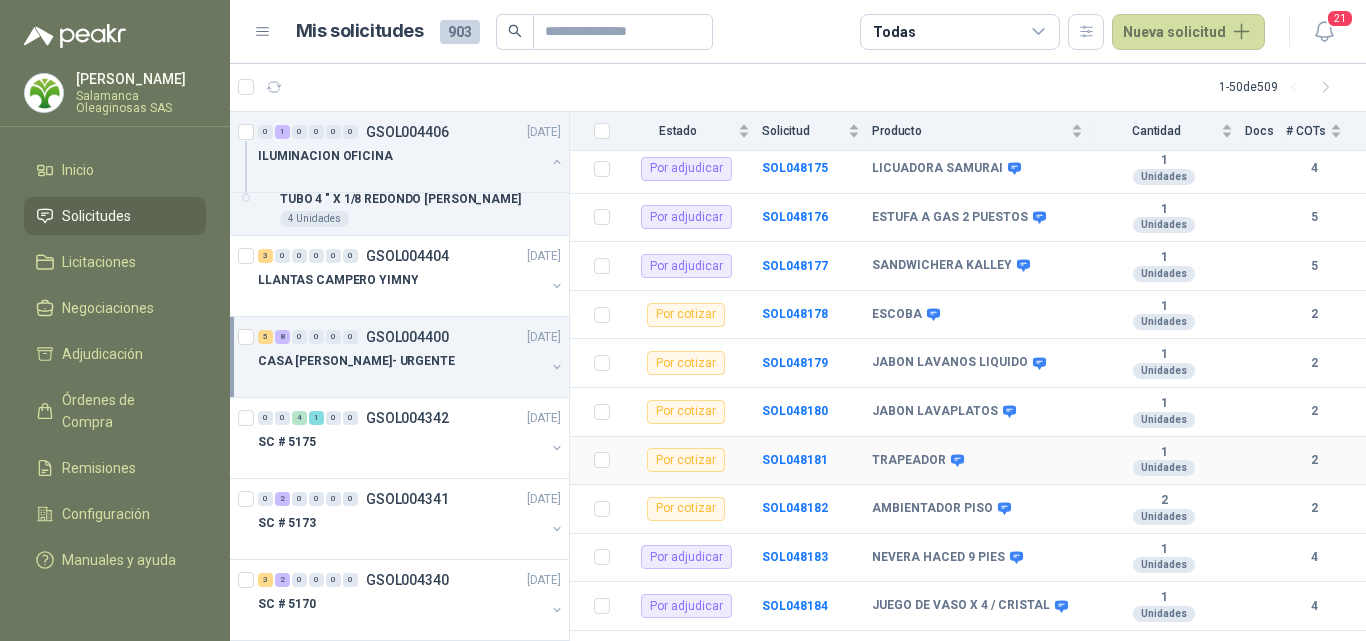 scroll, scrollTop: 407, scrollLeft: 0, axis: vertical 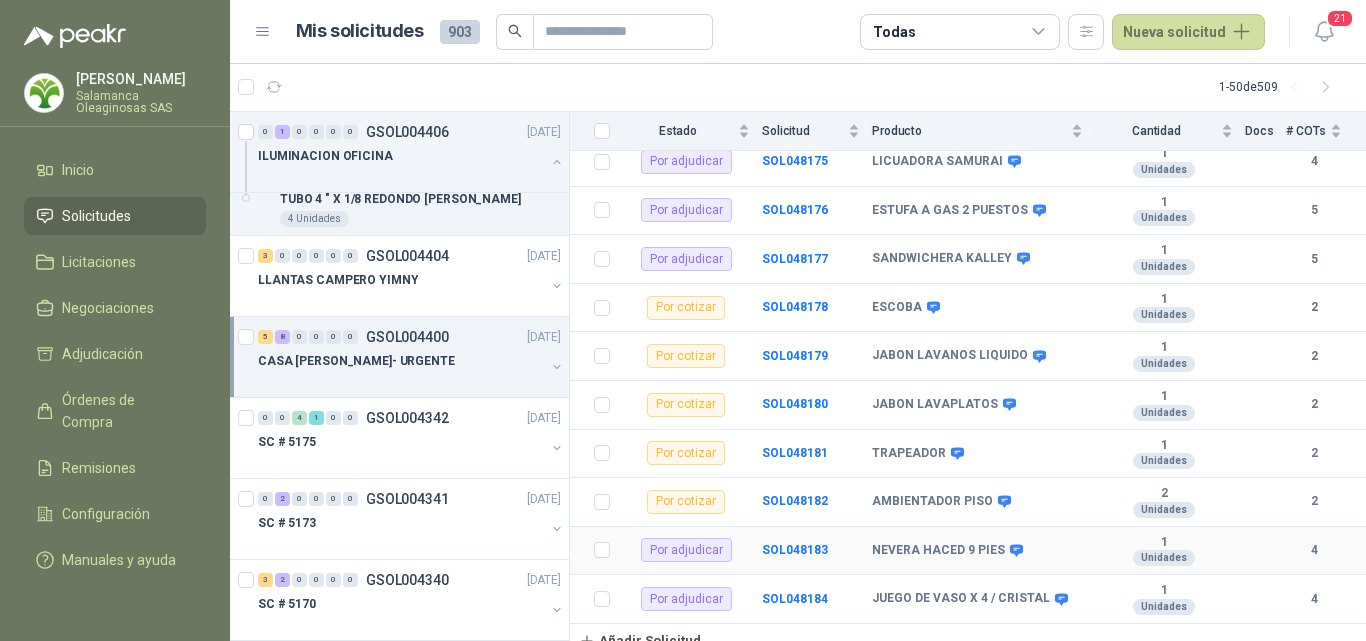 click on "Por adjudicar" at bounding box center [686, 550] 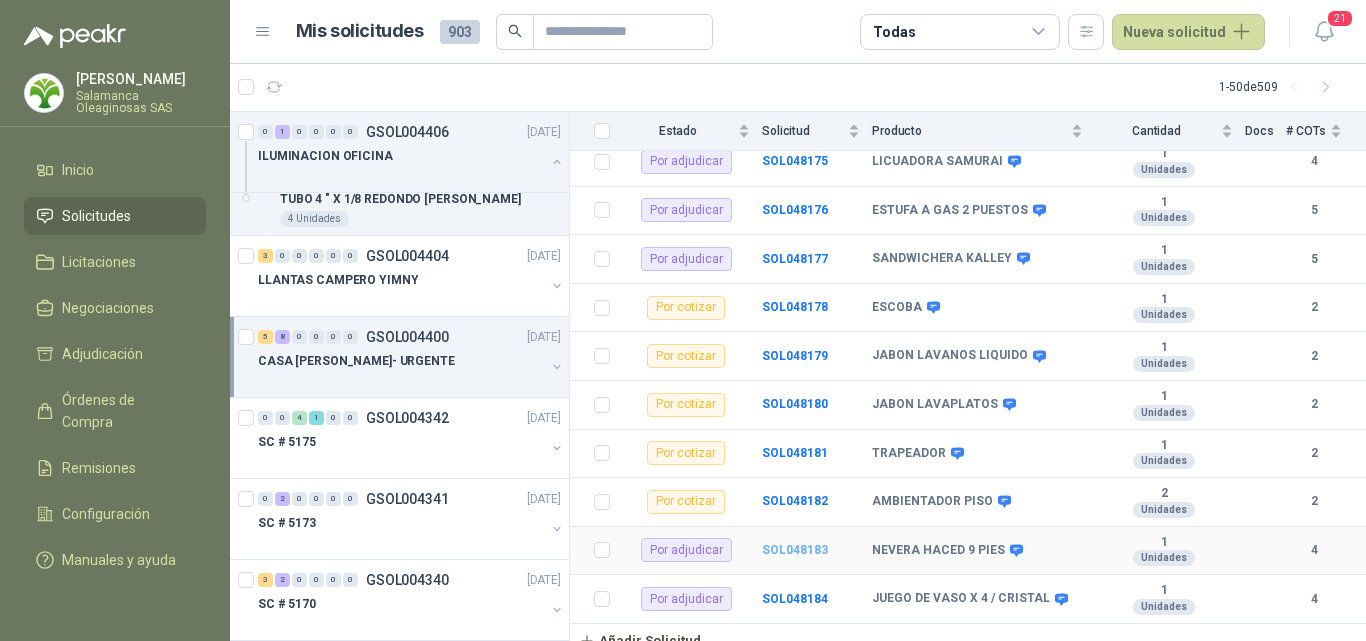 click on "SOL048183" at bounding box center [795, 550] 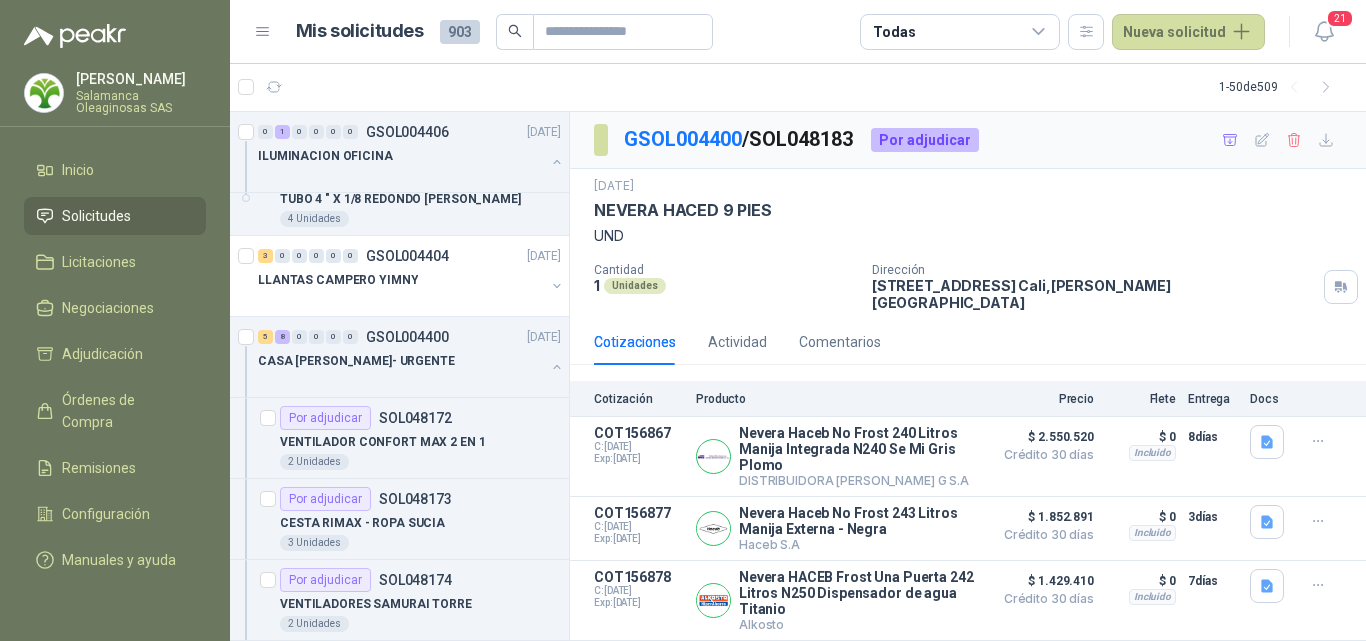 scroll, scrollTop: 77, scrollLeft: 0, axis: vertical 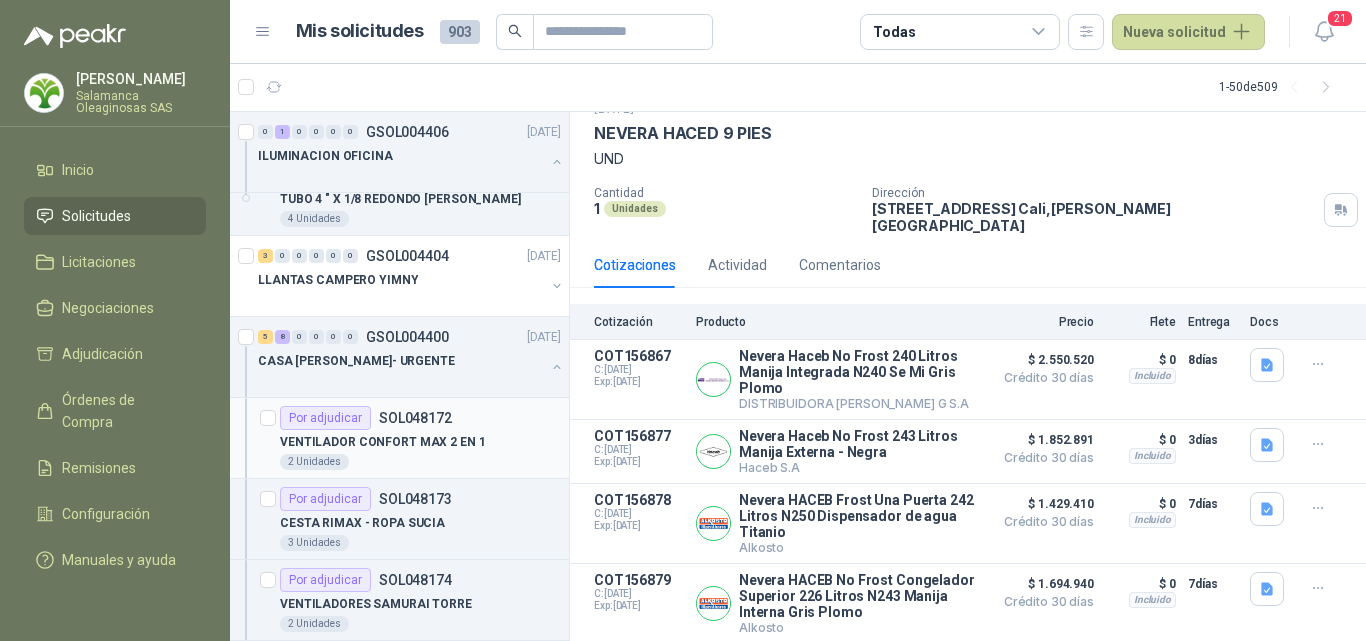 click on "VENTILADOR CONFORT MAX  2 EN 1" at bounding box center (383, 442) 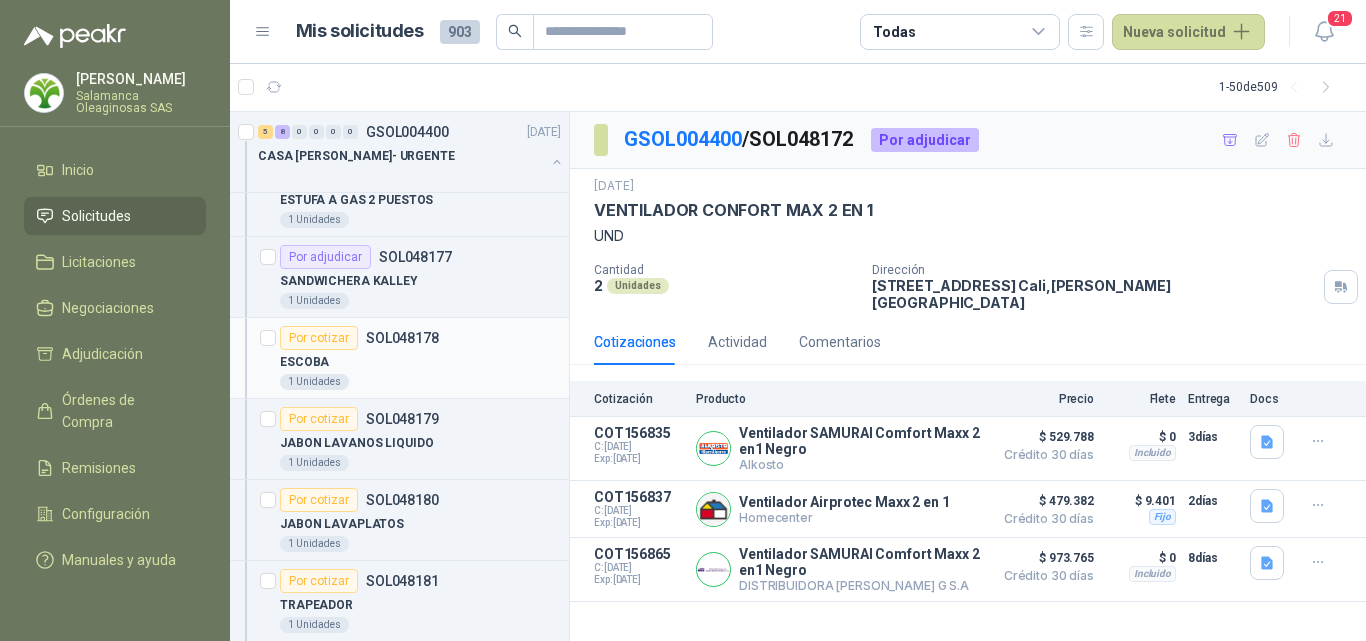 scroll, scrollTop: 800, scrollLeft: 0, axis: vertical 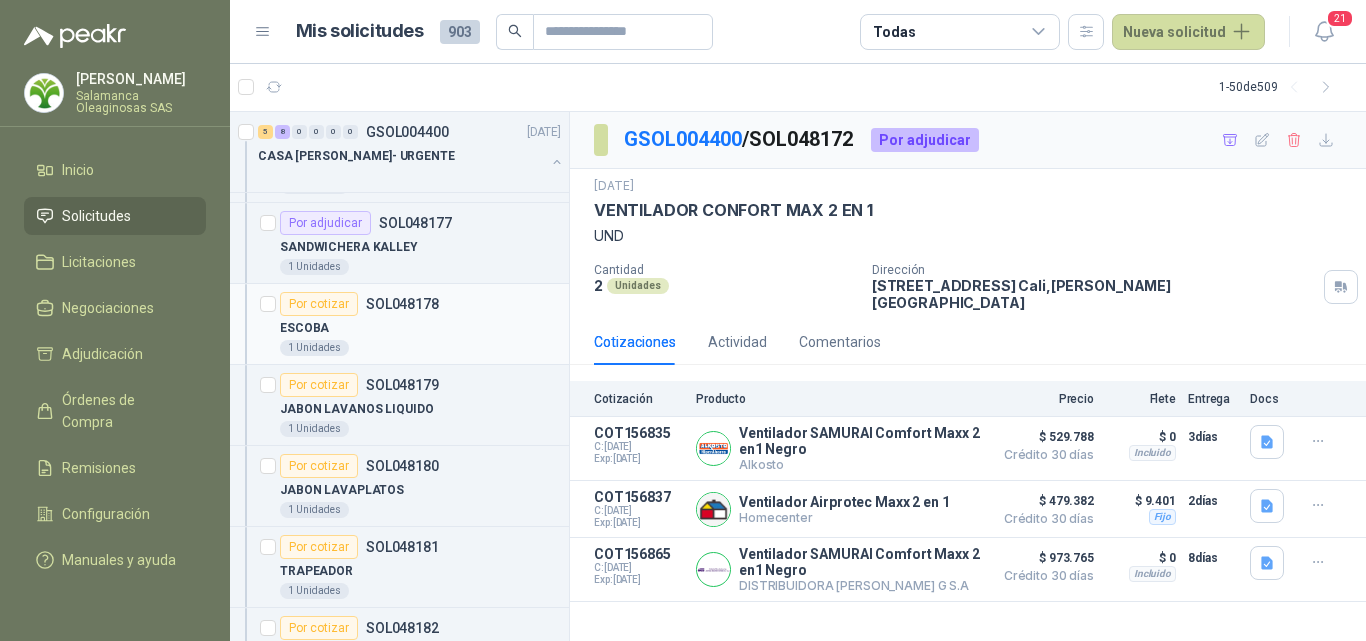 click on "ESCOBA" at bounding box center (420, 328) 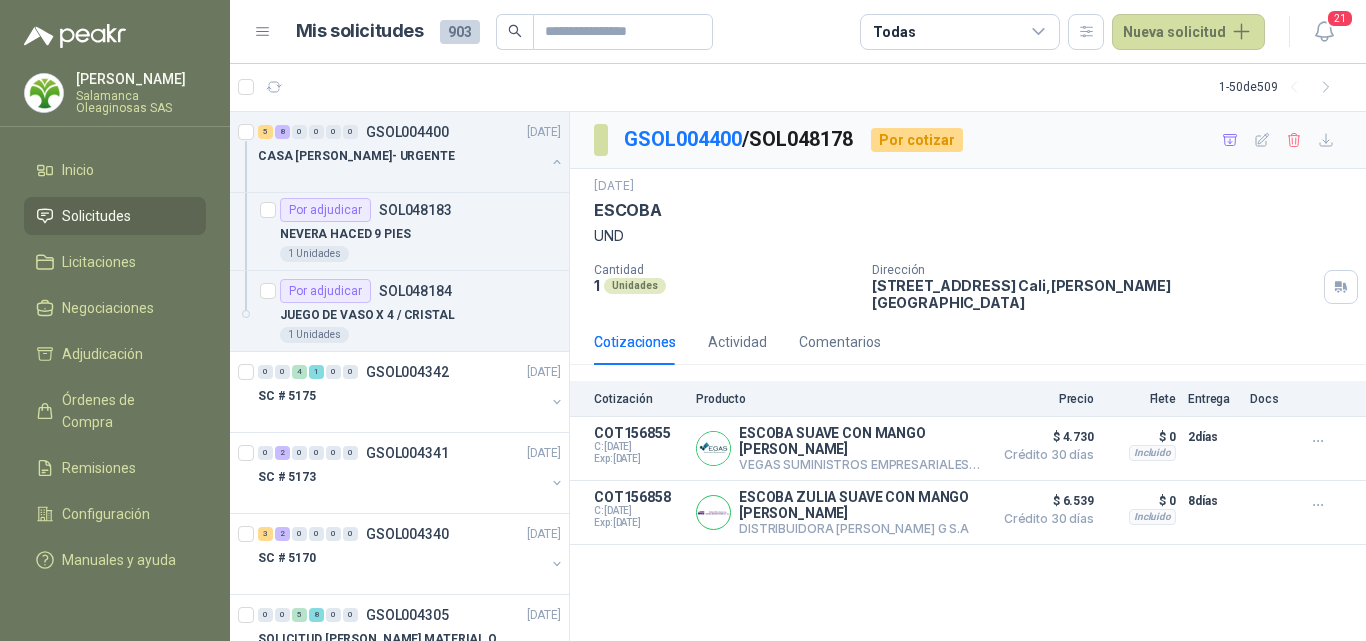 scroll, scrollTop: 1300, scrollLeft: 0, axis: vertical 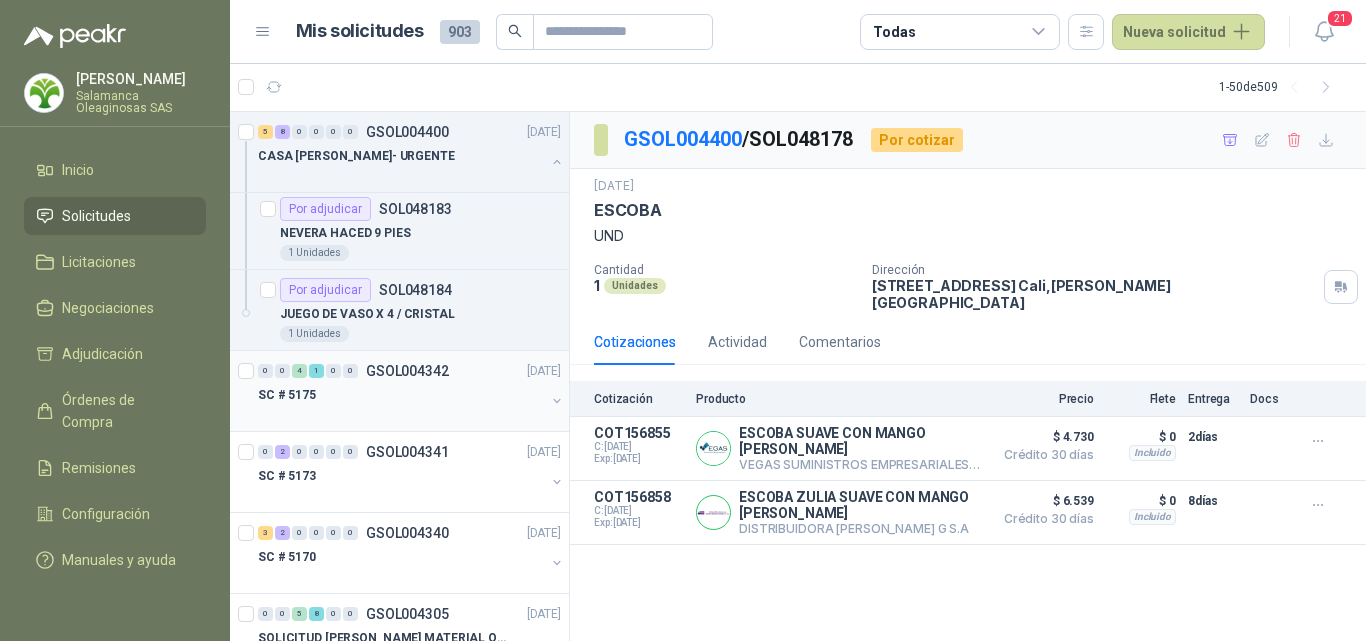click on "SC # 5175" at bounding box center [401, 395] 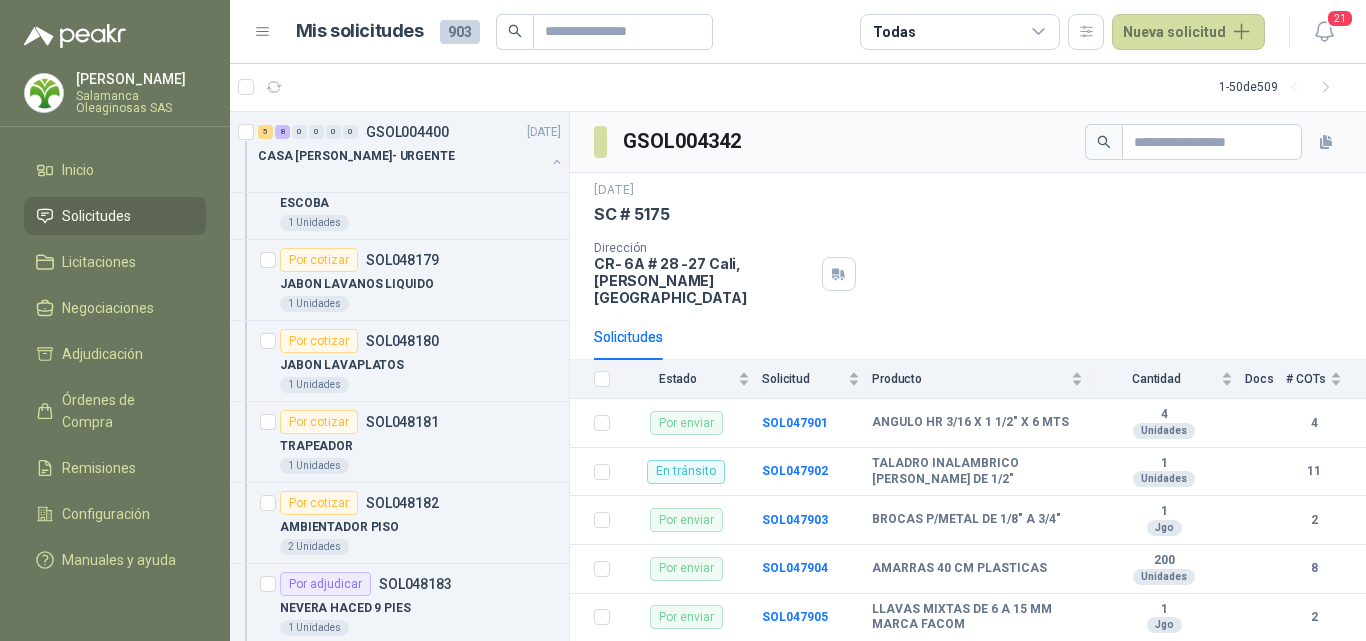 scroll, scrollTop: 800, scrollLeft: 0, axis: vertical 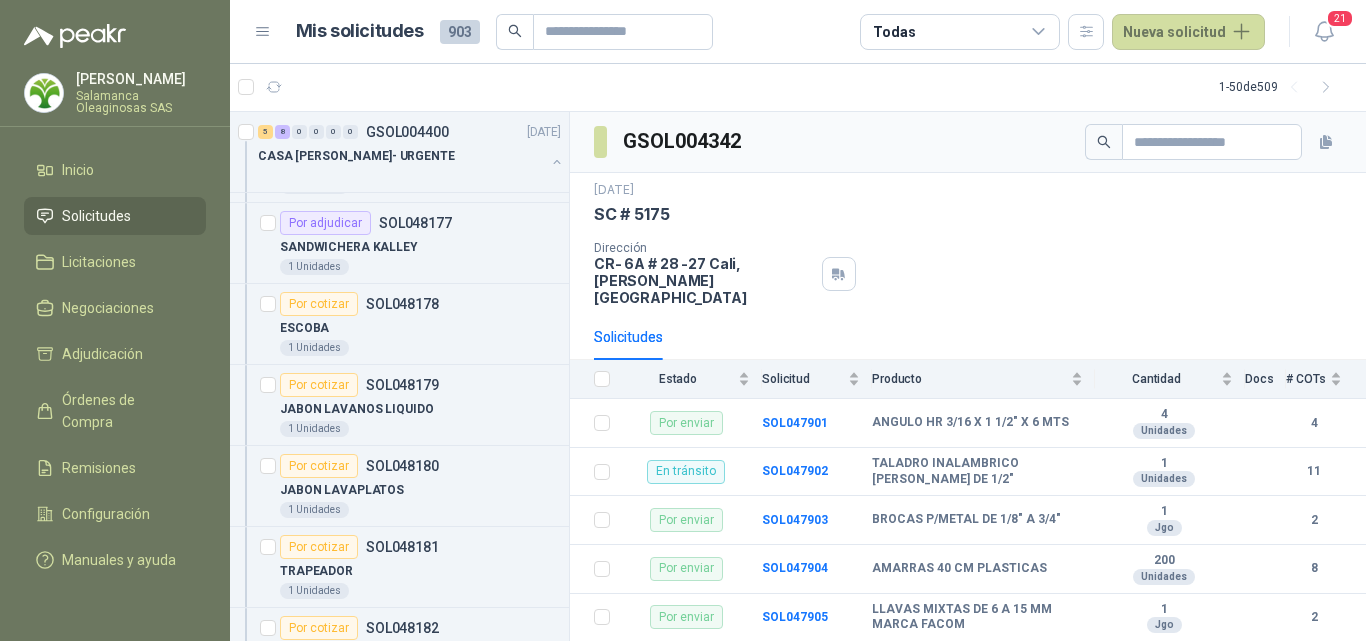 click on "[PERSON_NAME]" at bounding box center [141, 79] 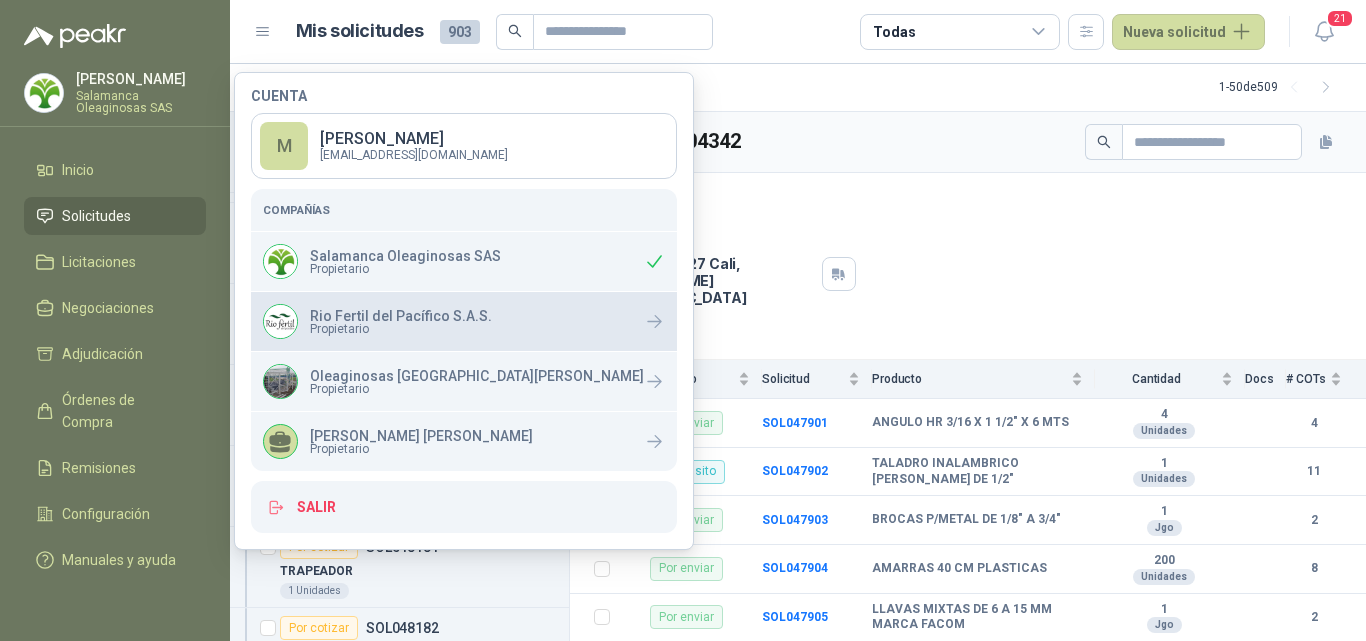 click on "Rio Fertil del Pacífico S.A.S." at bounding box center (401, 316) 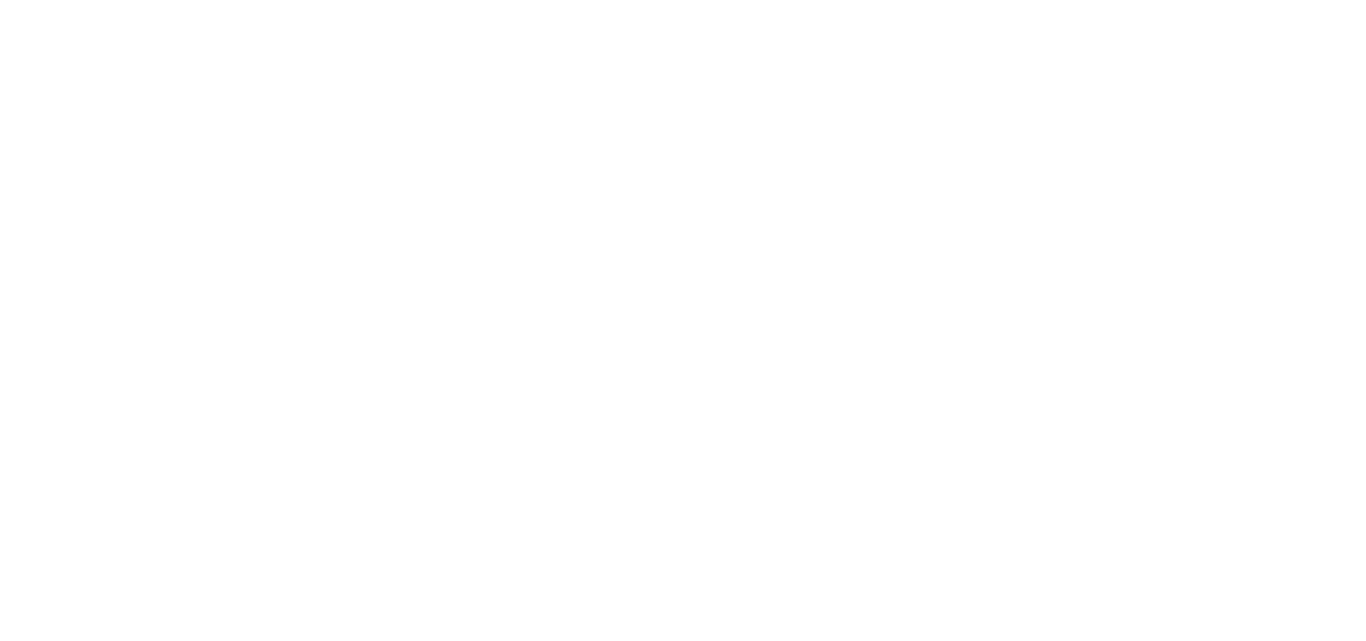 scroll, scrollTop: 0, scrollLeft: 0, axis: both 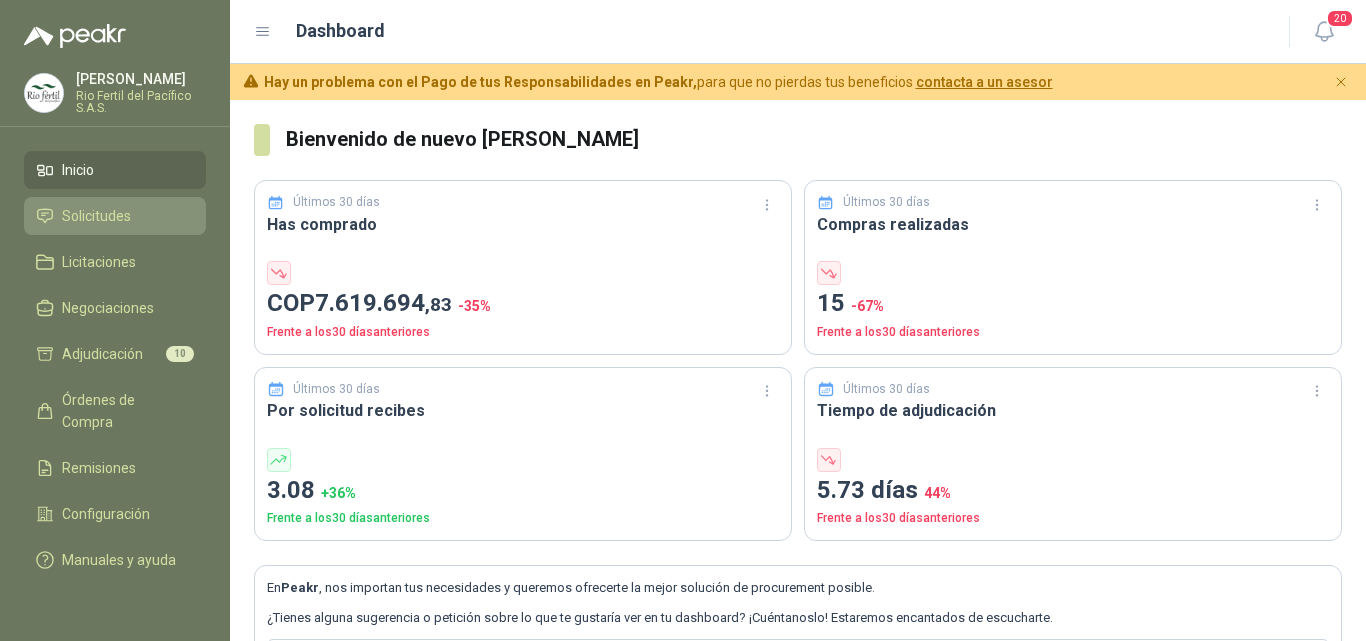 click on "Solicitudes" at bounding box center (115, 216) 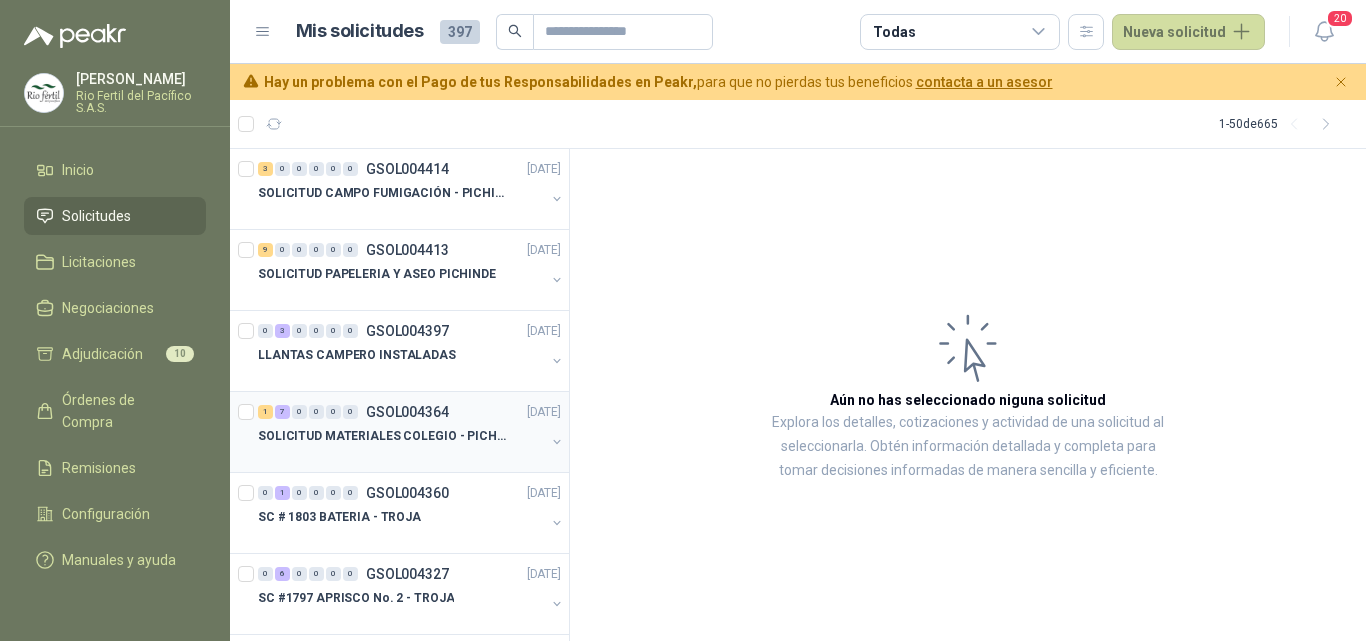 click on "SOLICITUD MATERIALES COLEGIO - PICHINDE" at bounding box center [382, 436] 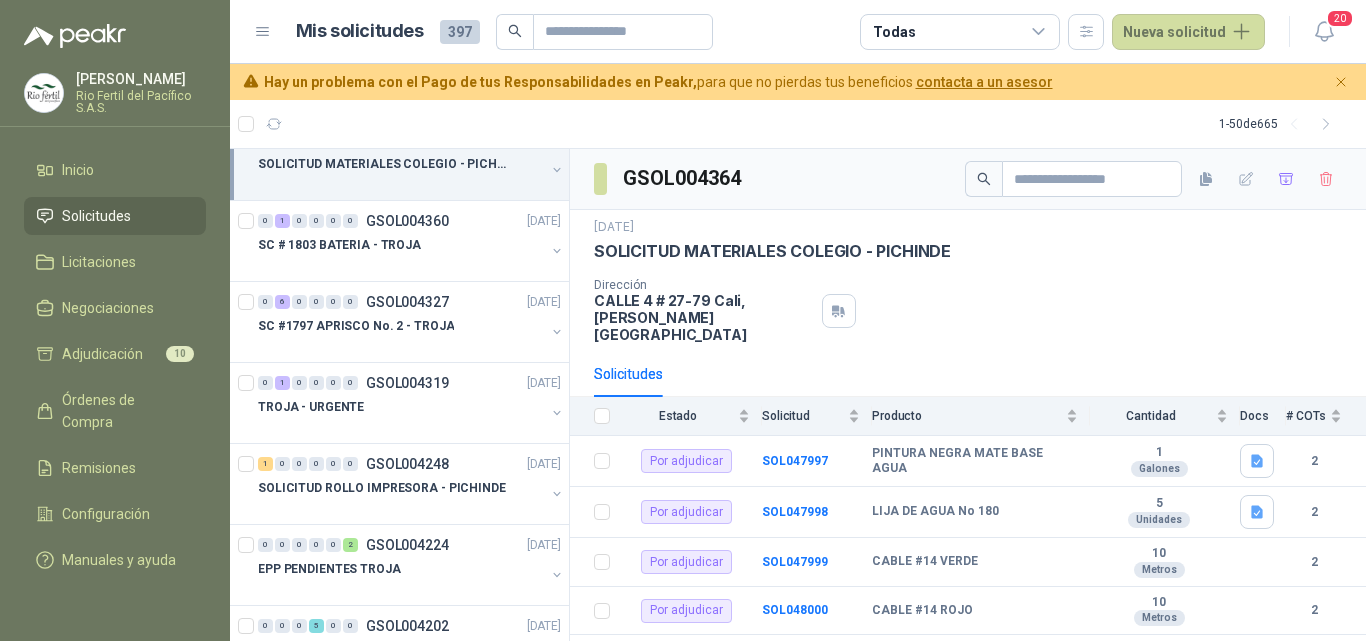 scroll, scrollTop: 300, scrollLeft: 0, axis: vertical 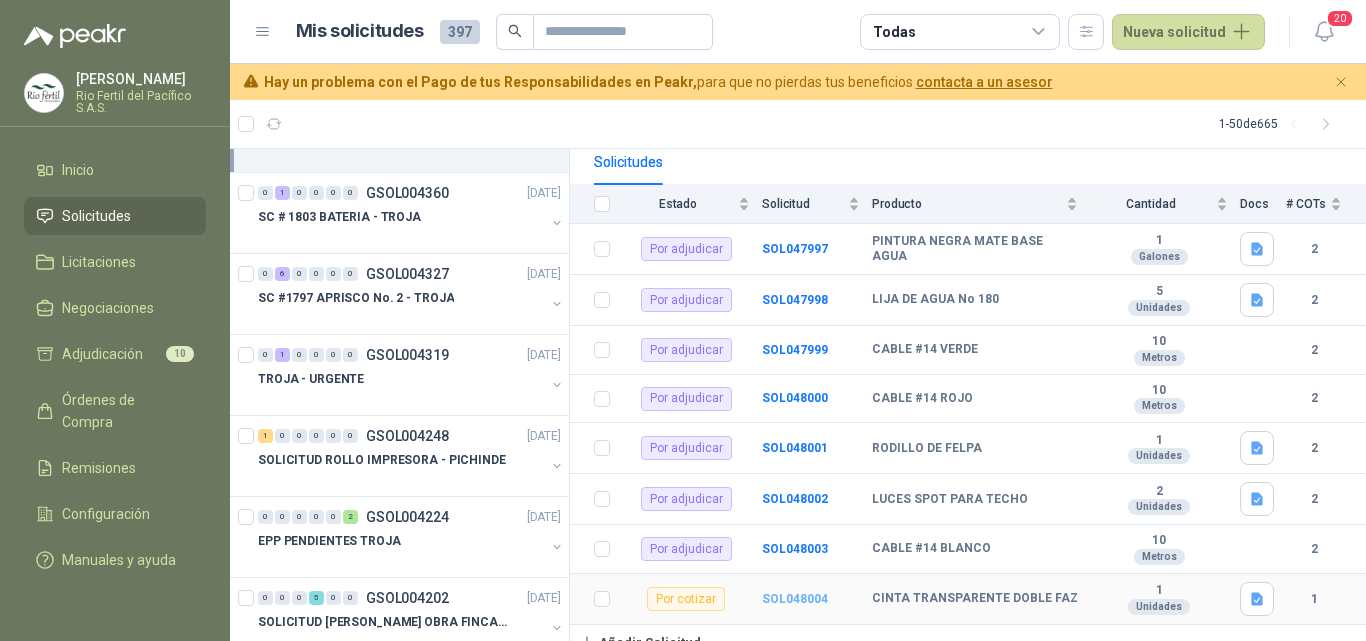 click on "SOL048004" at bounding box center (795, 599) 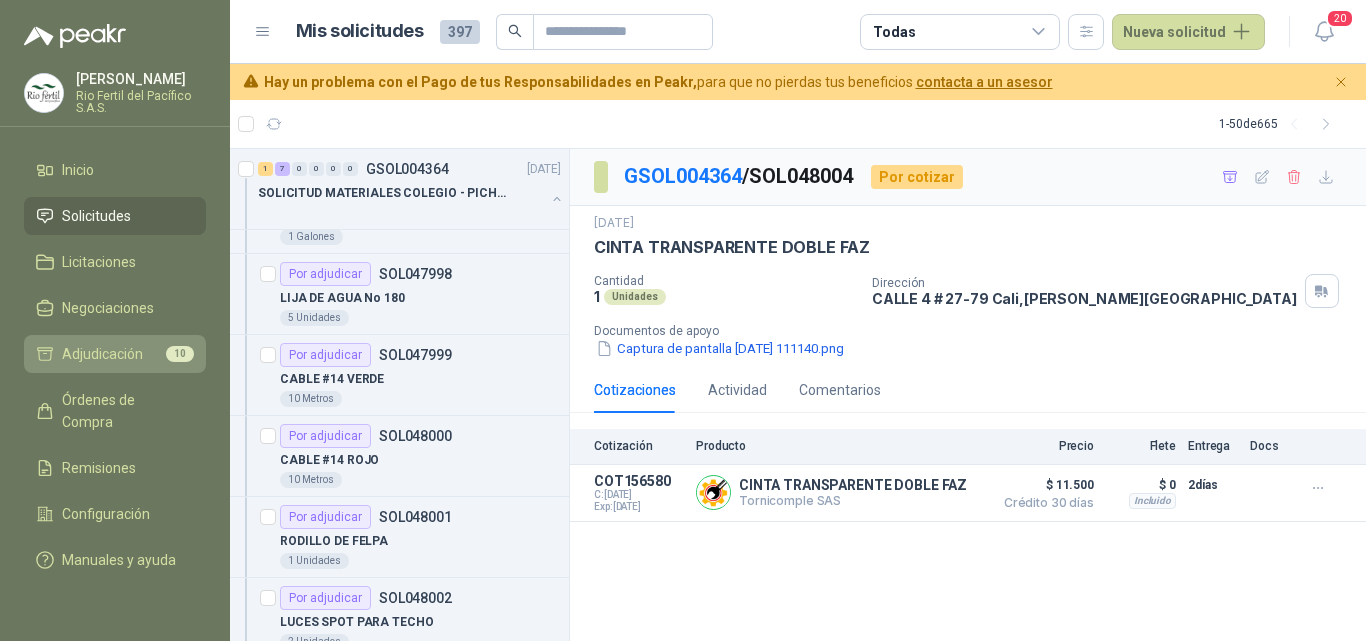 click on "Adjudicación" at bounding box center (102, 354) 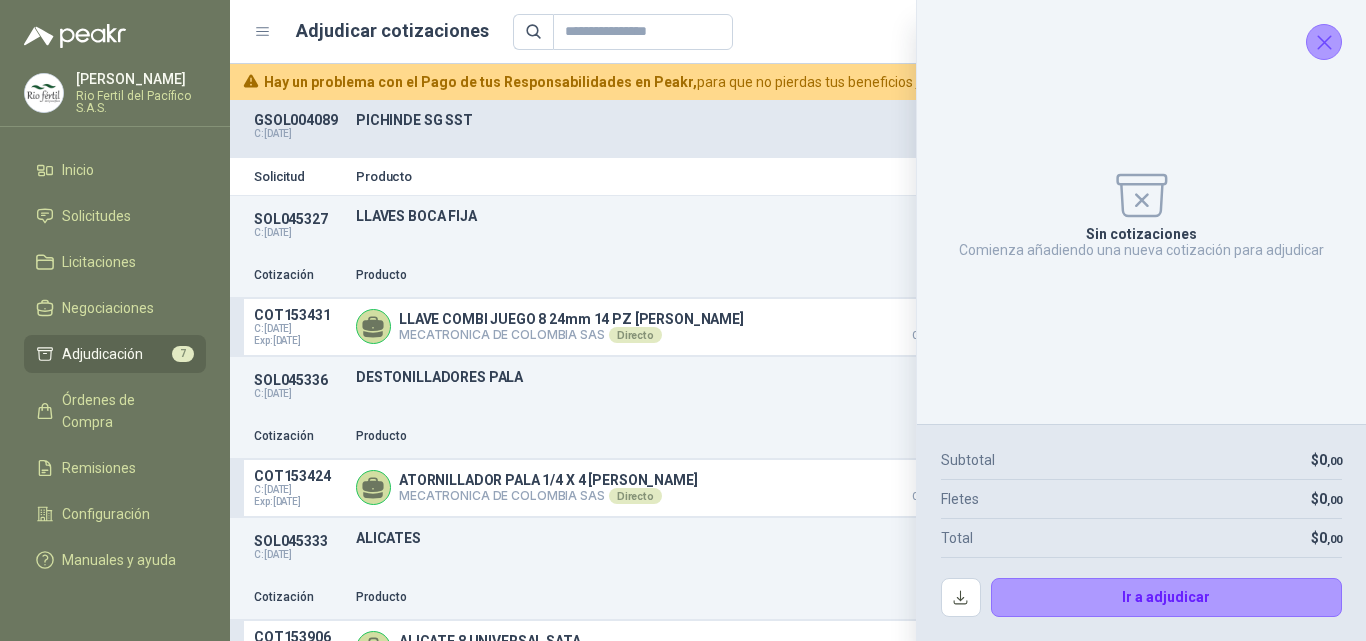 click on "Cotización Producto Precio Flete Total Entrega Docs" at bounding box center [798, 437] 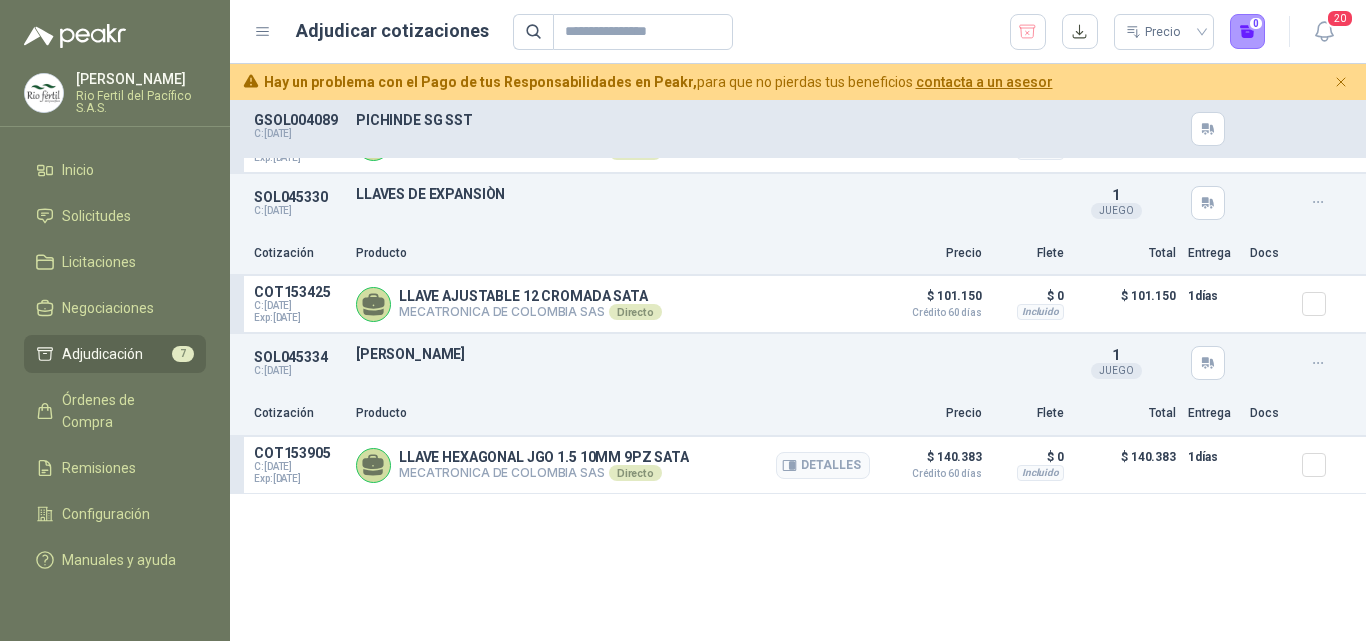 scroll, scrollTop: 687, scrollLeft: 0, axis: vertical 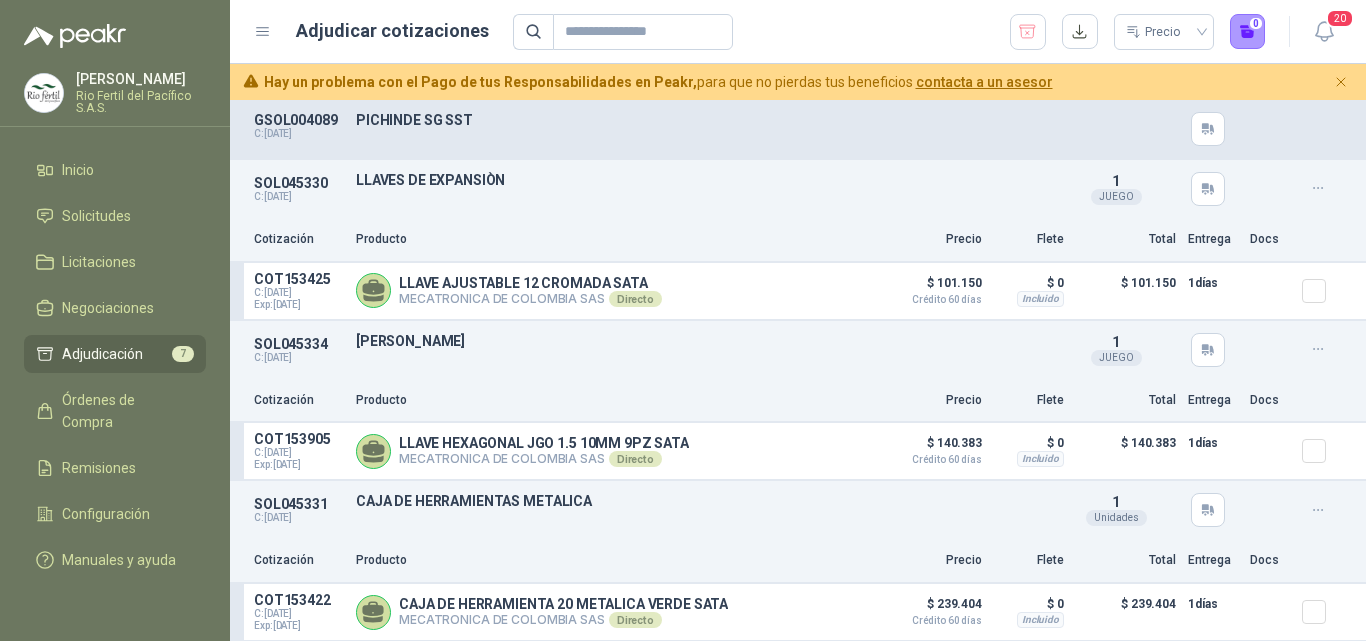 click on "Adjudicación" at bounding box center (102, 354) 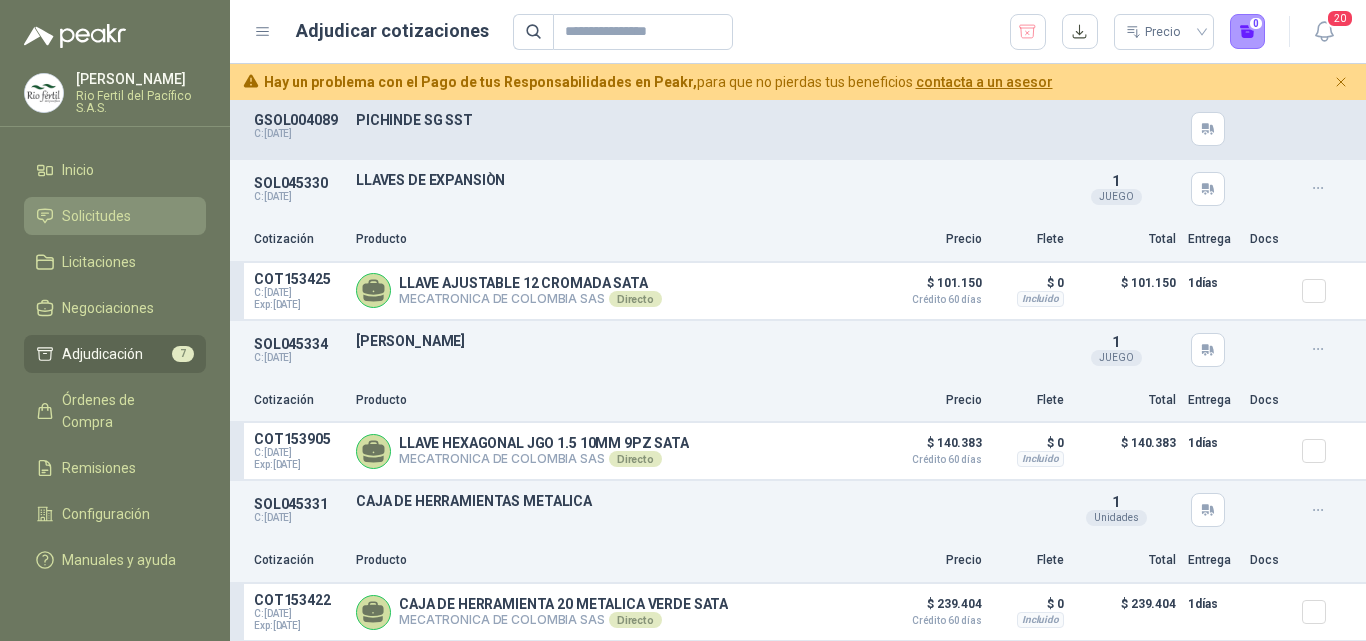 click on "Solicitudes" at bounding box center (96, 216) 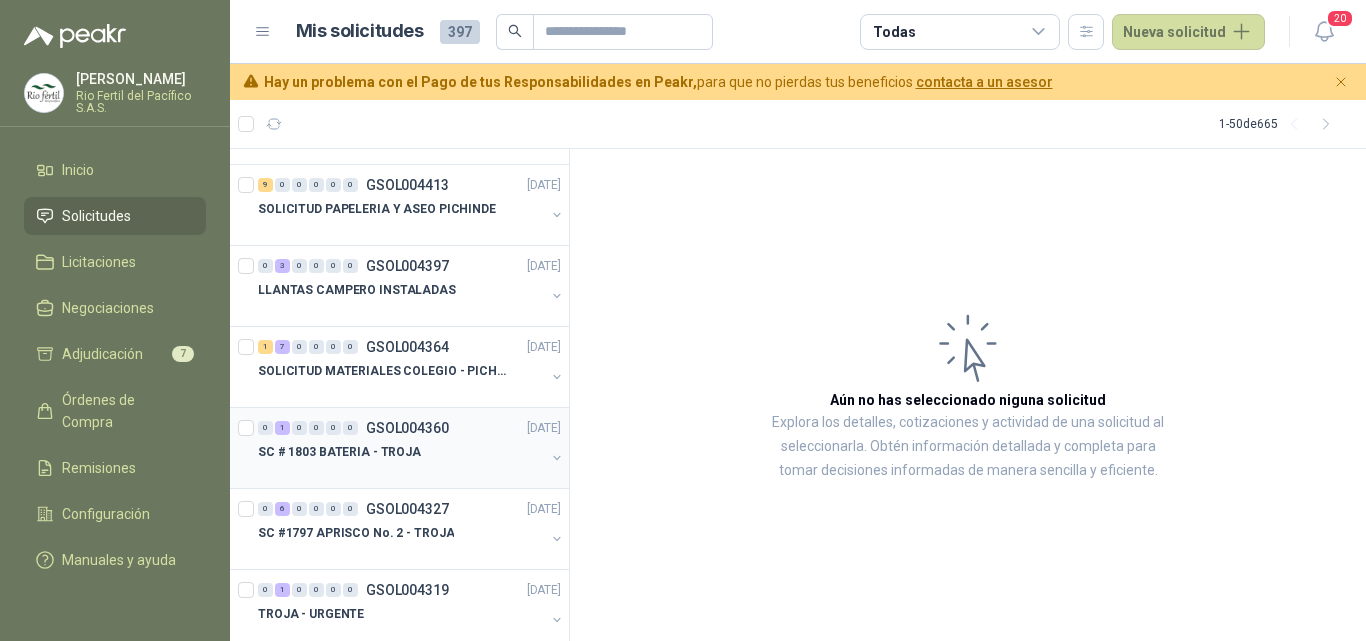 scroll, scrollTop: 100, scrollLeft: 0, axis: vertical 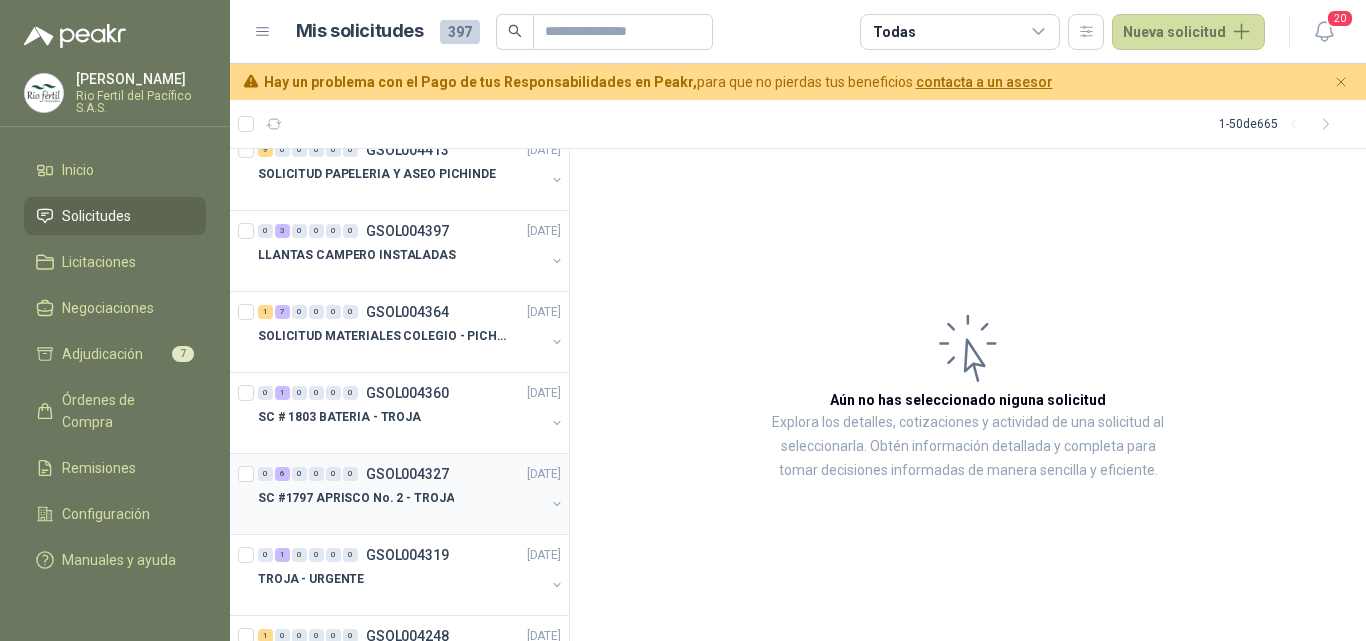 click on "SC #1797 APRISCO No. 2 - TROJA" at bounding box center [401, 498] 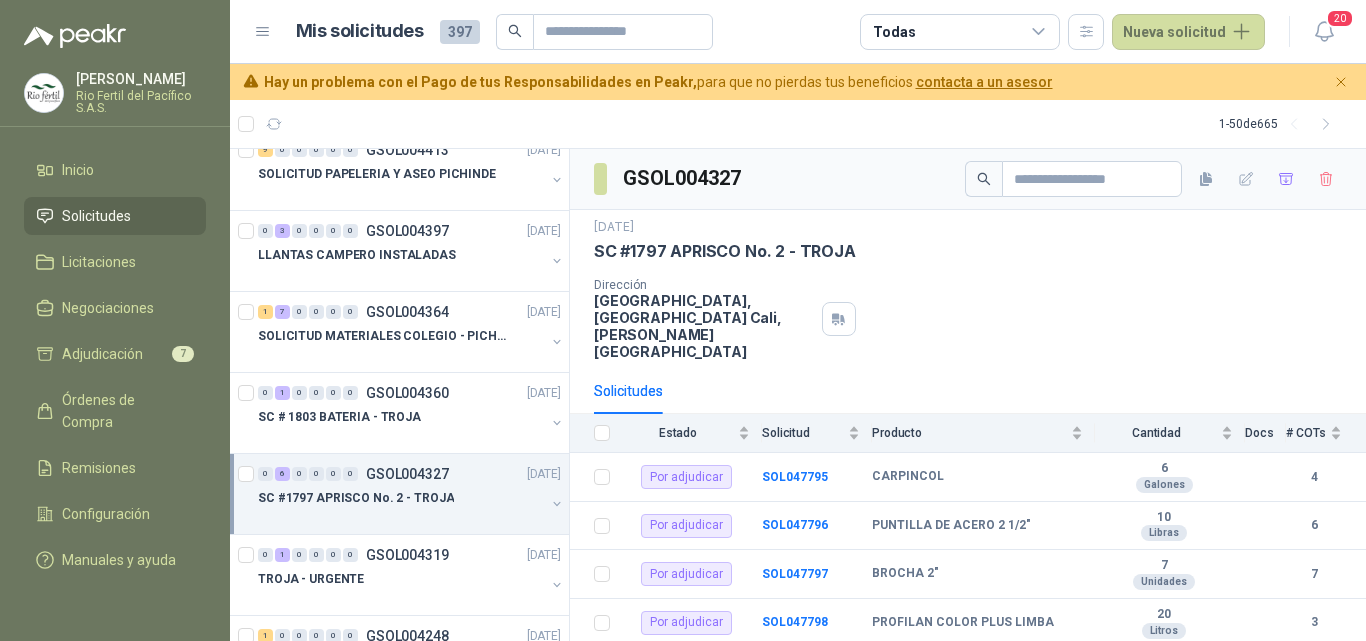 scroll, scrollTop: 200, scrollLeft: 0, axis: vertical 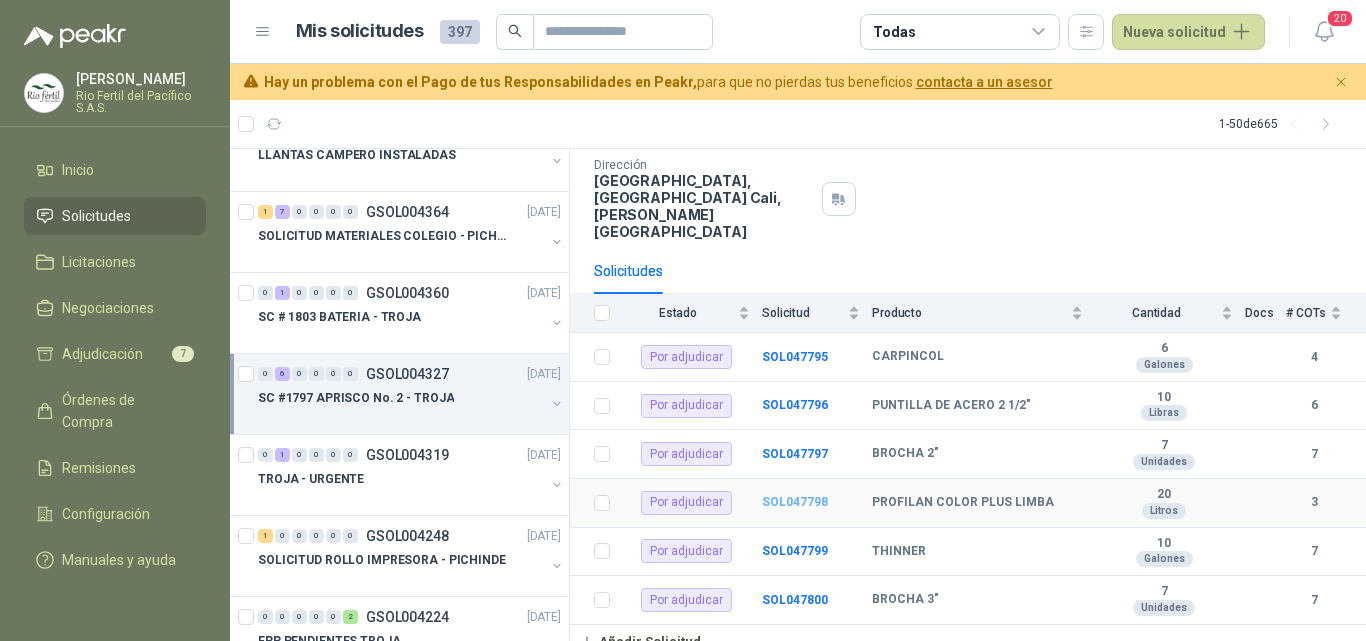 click on "SOL047798" at bounding box center [795, 502] 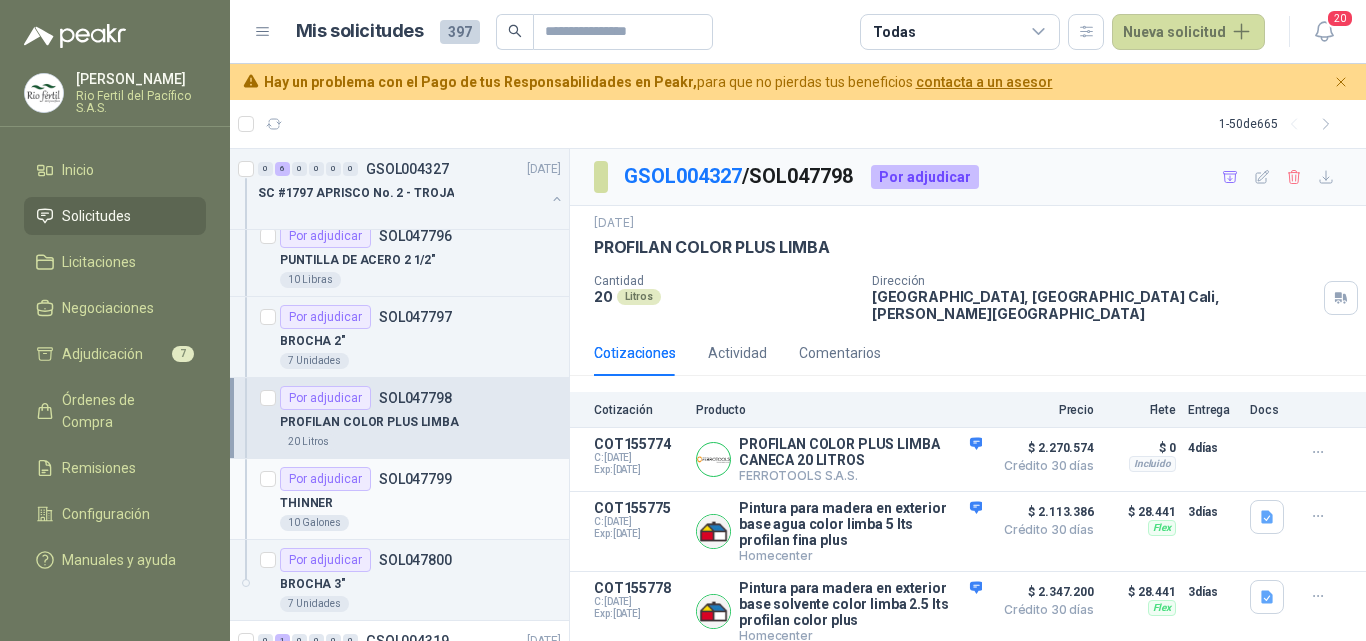 scroll, scrollTop: 600, scrollLeft: 0, axis: vertical 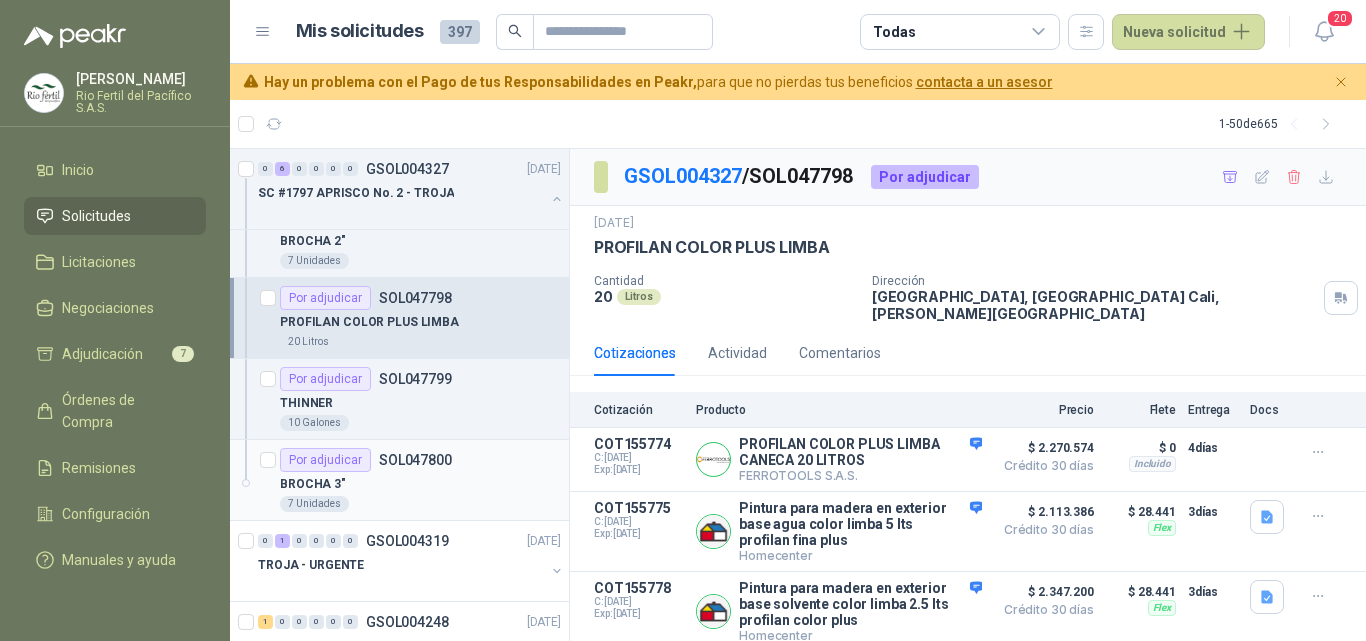 click on "BROCHA 3"" at bounding box center (420, 484) 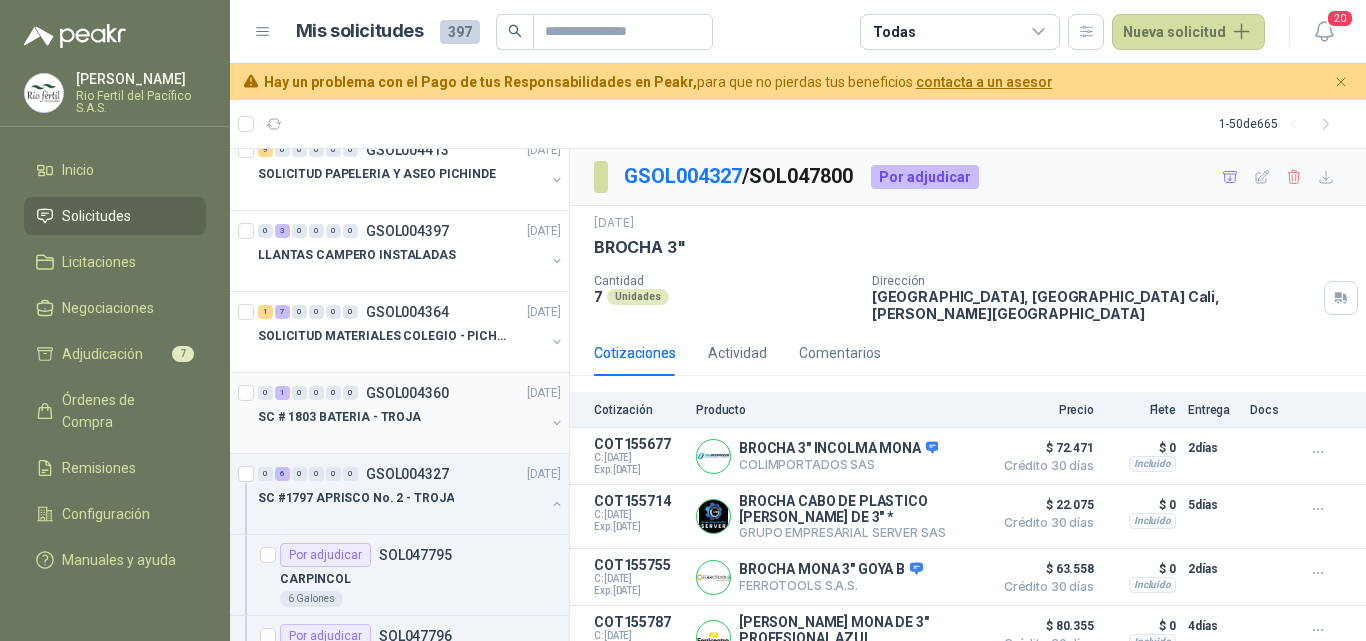 scroll, scrollTop: 0, scrollLeft: 0, axis: both 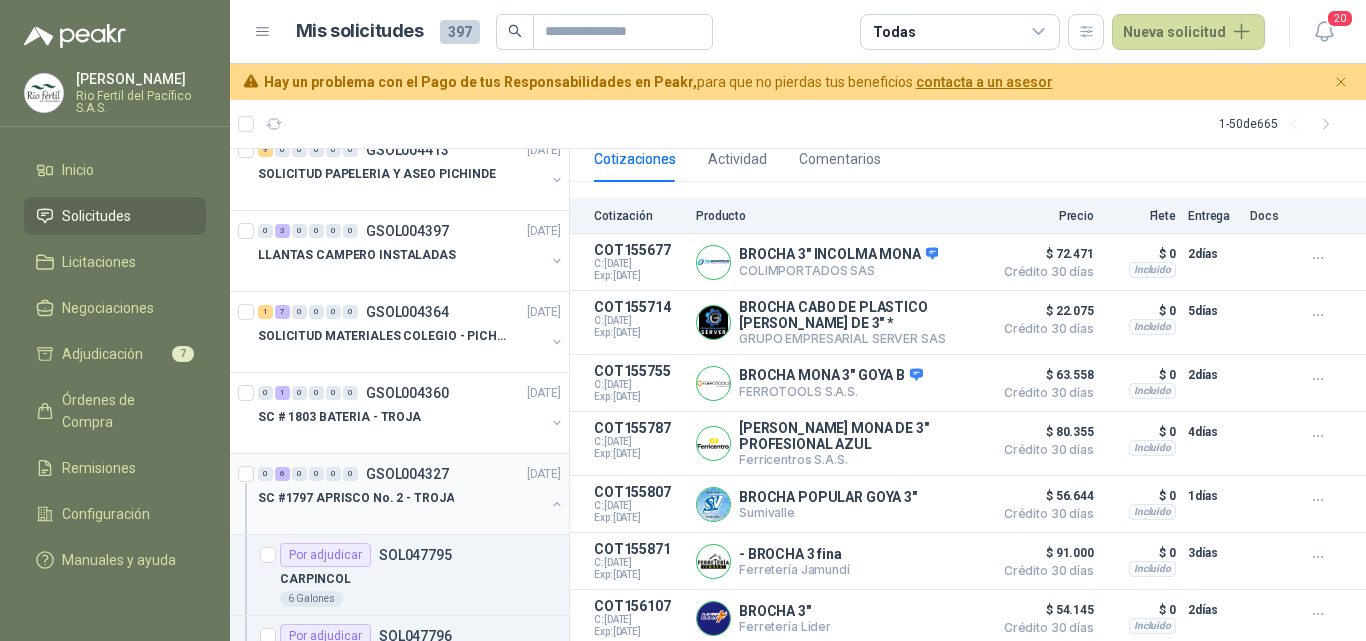click on "SC #1797 APRISCO No. 2 - TROJA" at bounding box center [401, 498] 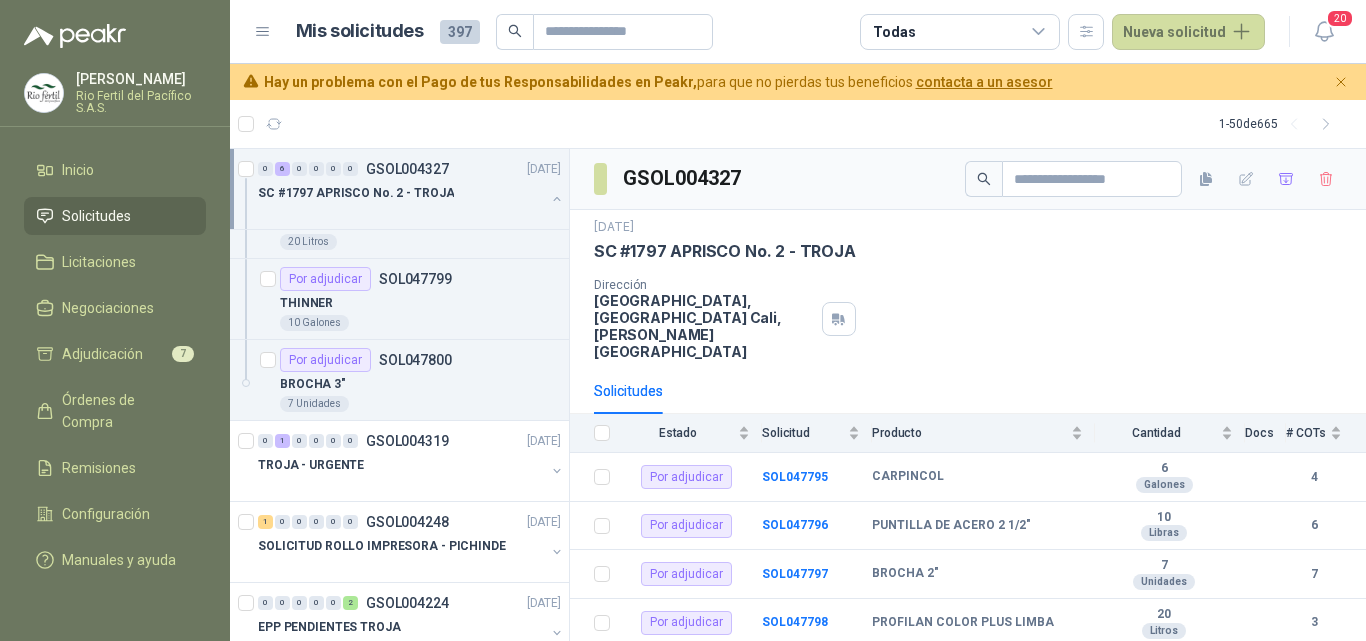 scroll, scrollTop: 900, scrollLeft: 0, axis: vertical 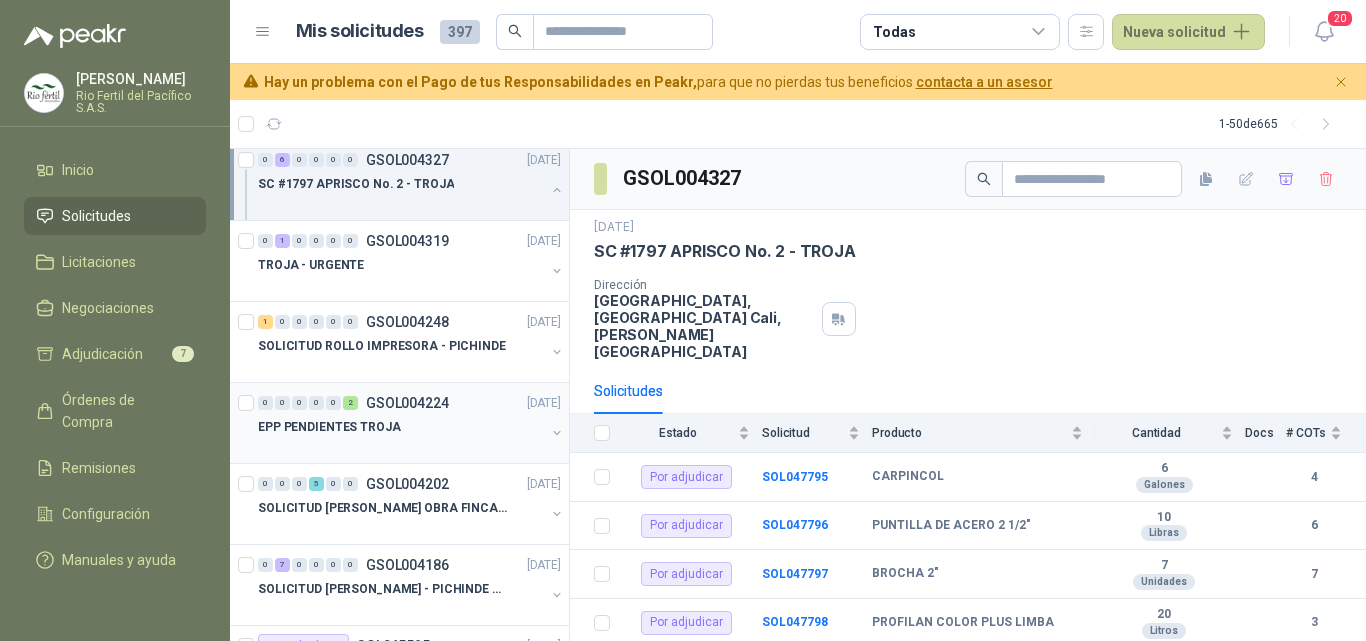 click at bounding box center (401, 447) 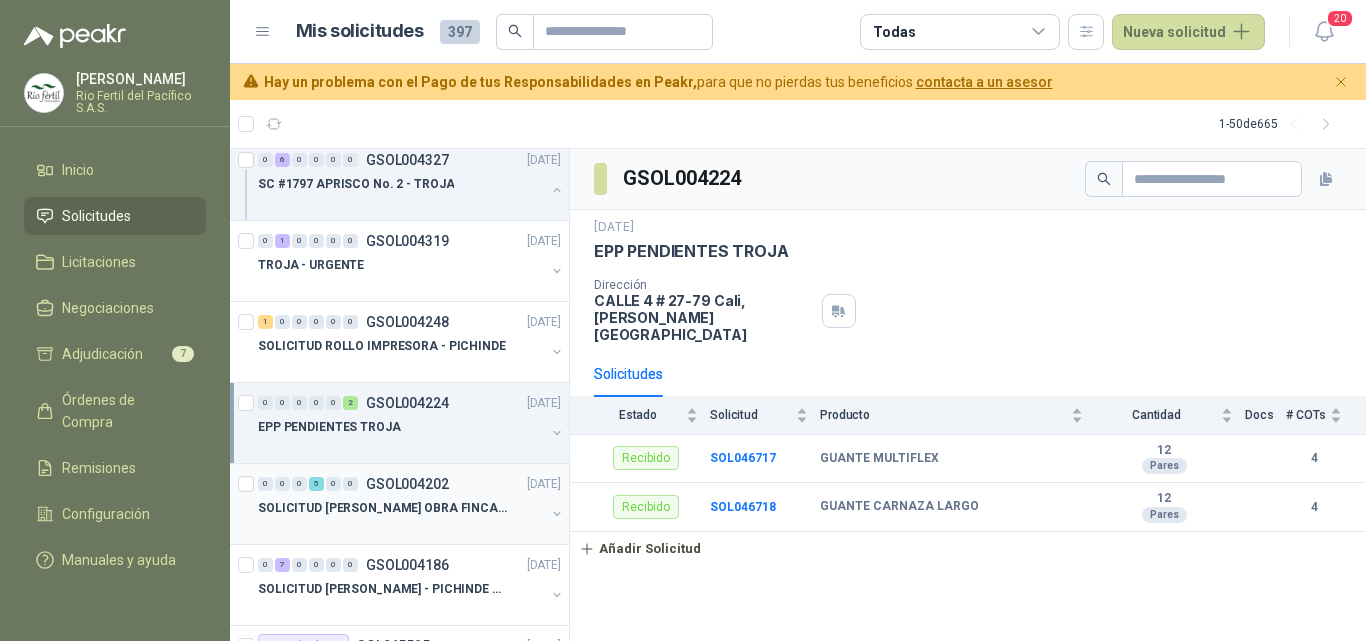 click at bounding box center [401, 528] 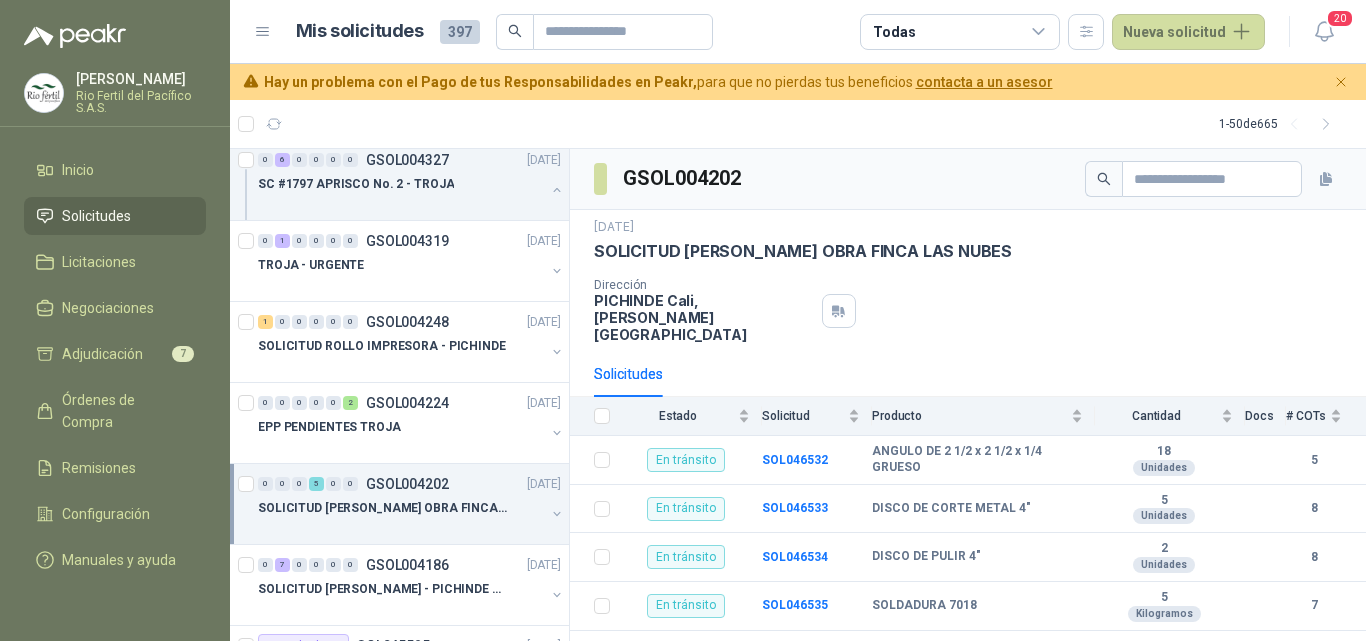 scroll, scrollTop: 1000, scrollLeft: 0, axis: vertical 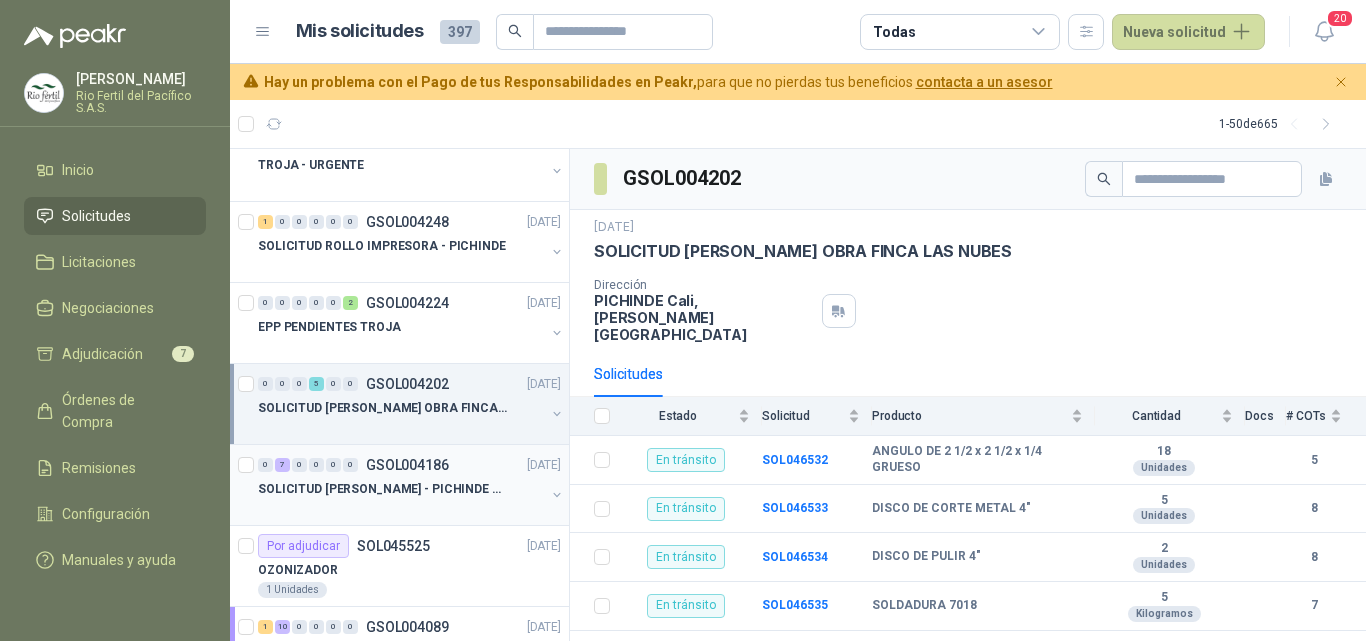 click on "SOLICITUD LUIS MOTATO - PICHINDE COLEGIO" at bounding box center (401, 489) 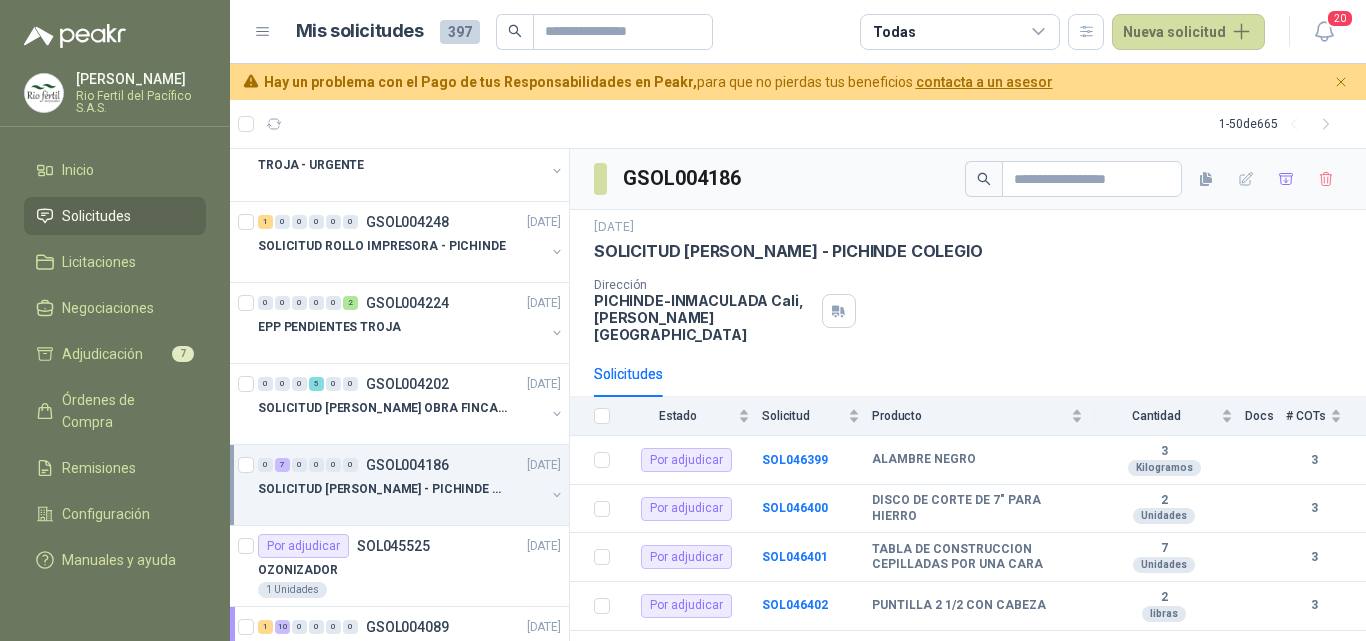 scroll, scrollTop: 1100, scrollLeft: 0, axis: vertical 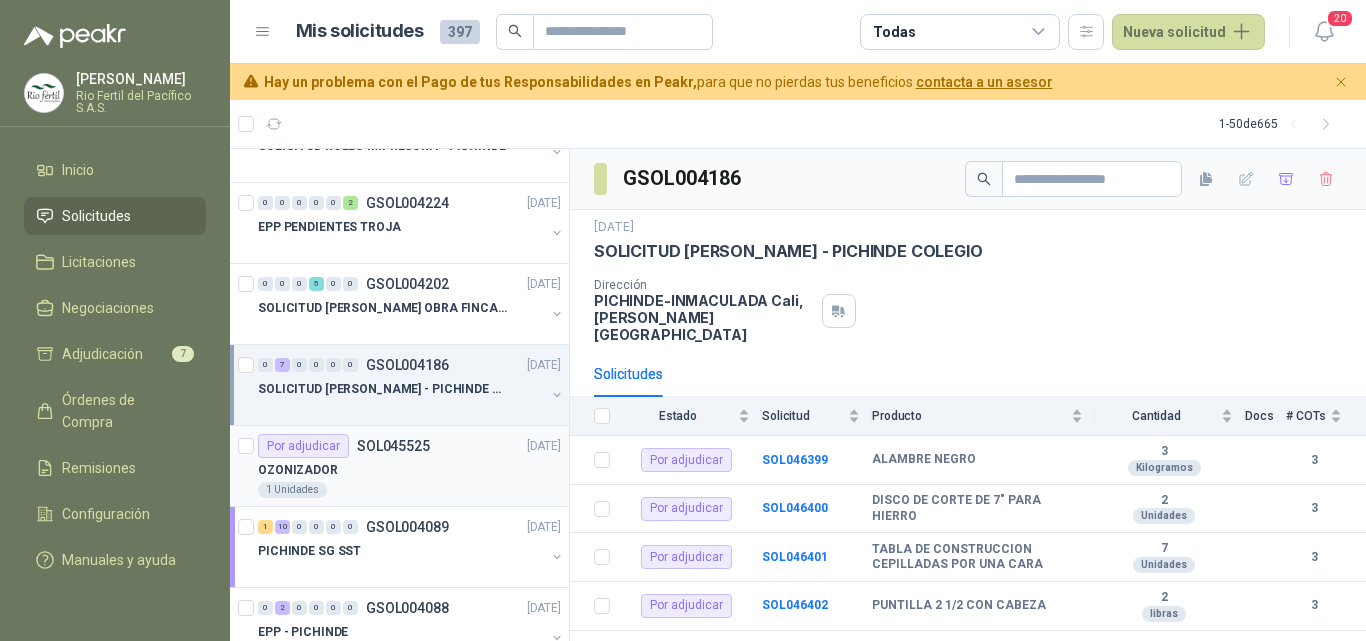 click on "1   Unidades" at bounding box center (409, 490) 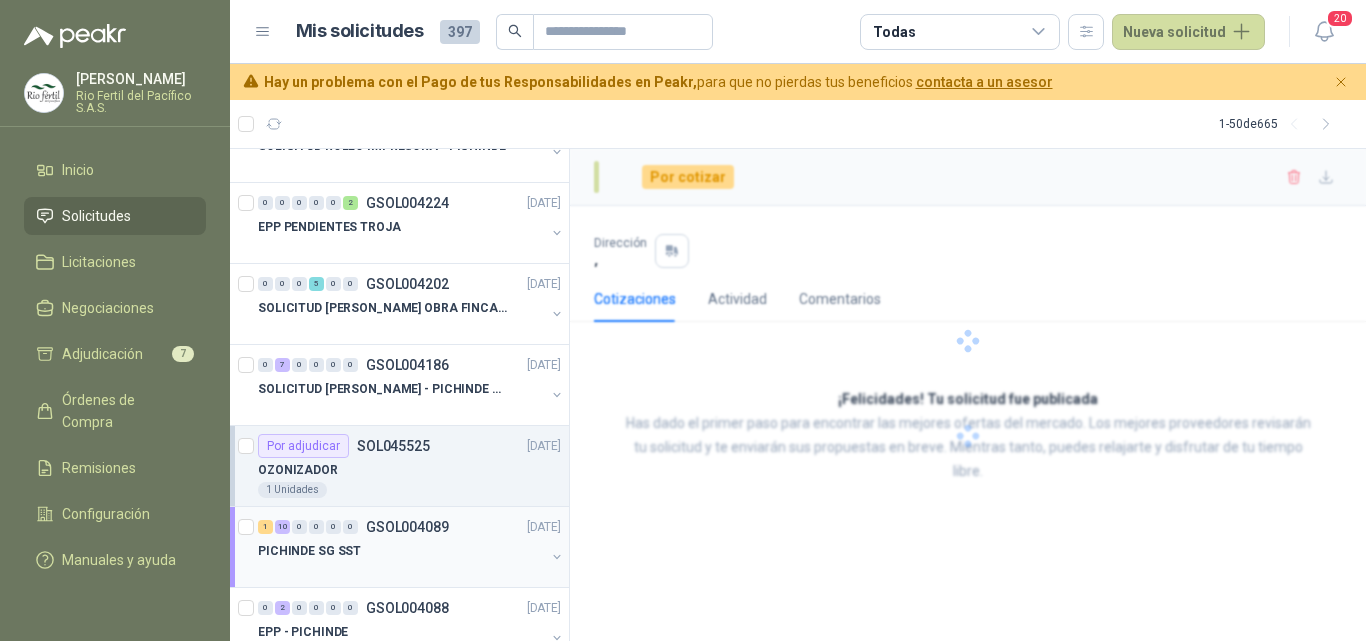 click on "PICHINDE SG SST" at bounding box center [401, 551] 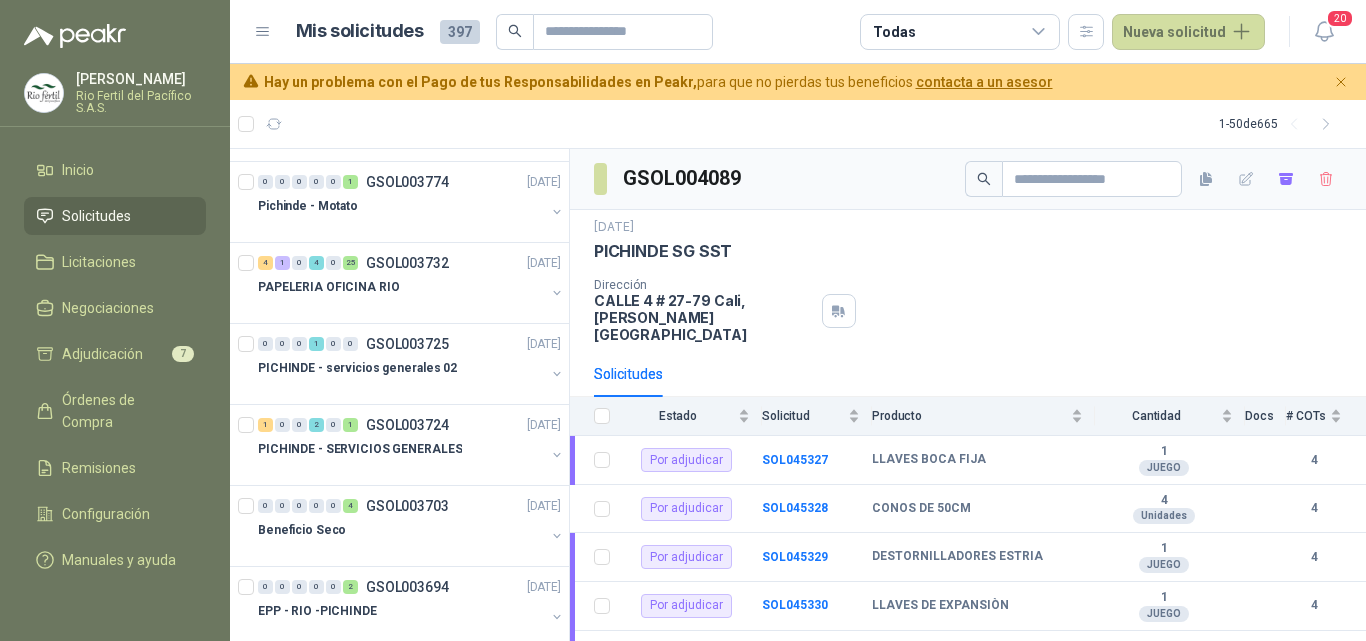 scroll, scrollTop: 2500, scrollLeft: 0, axis: vertical 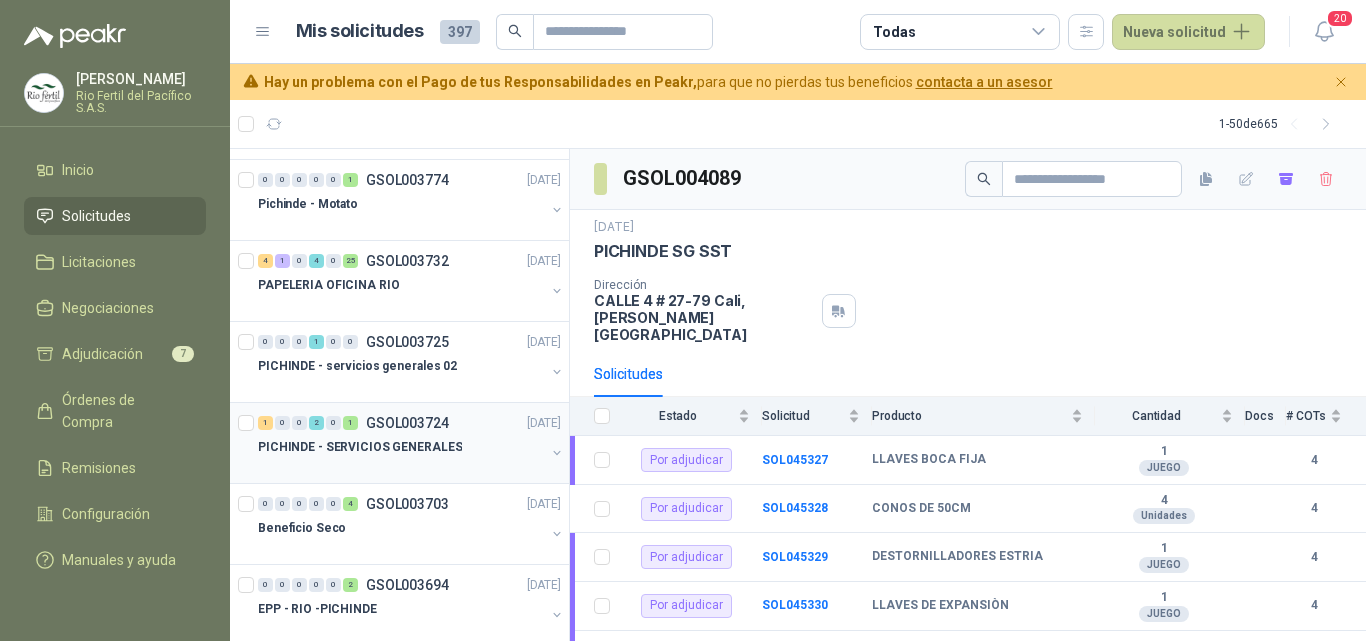 click at bounding box center [401, 467] 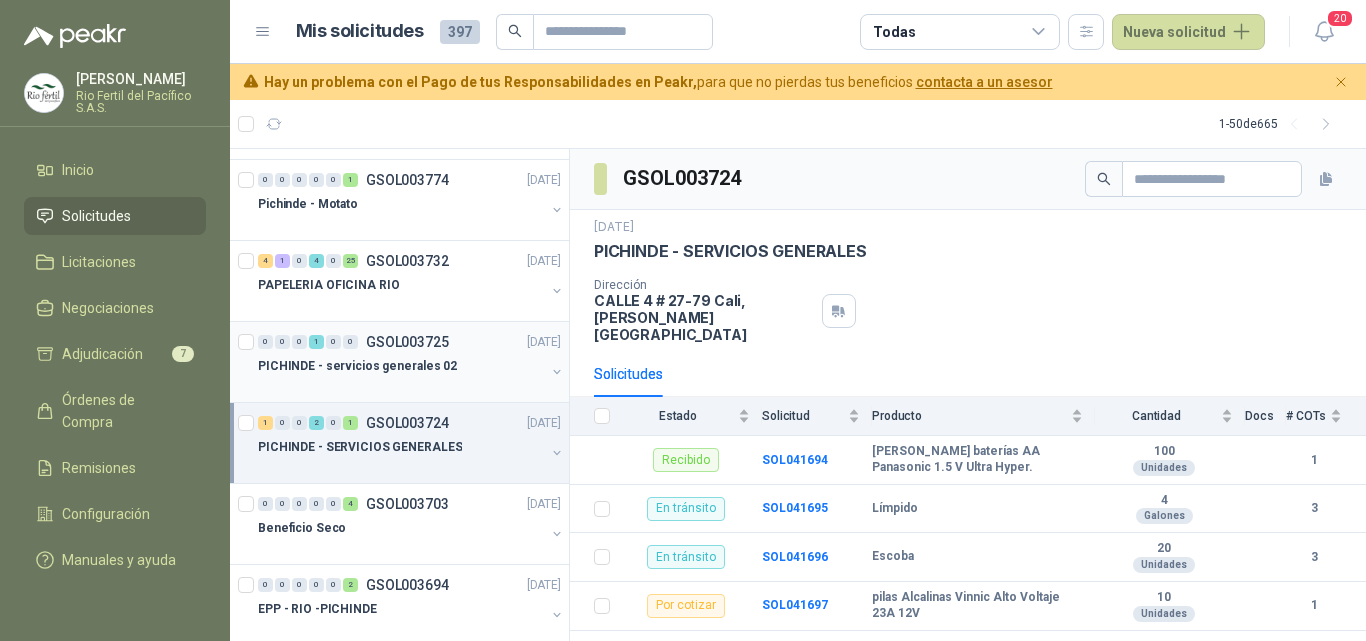 click at bounding box center [401, 386] 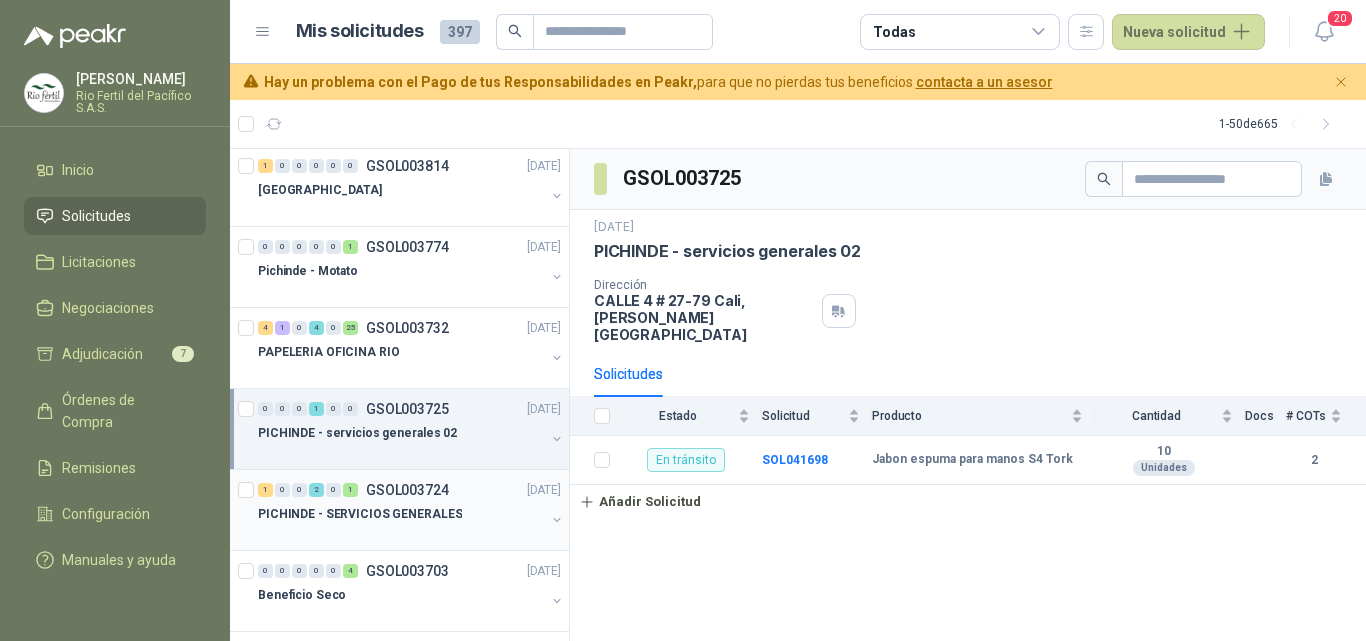 scroll, scrollTop: 2400, scrollLeft: 0, axis: vertical 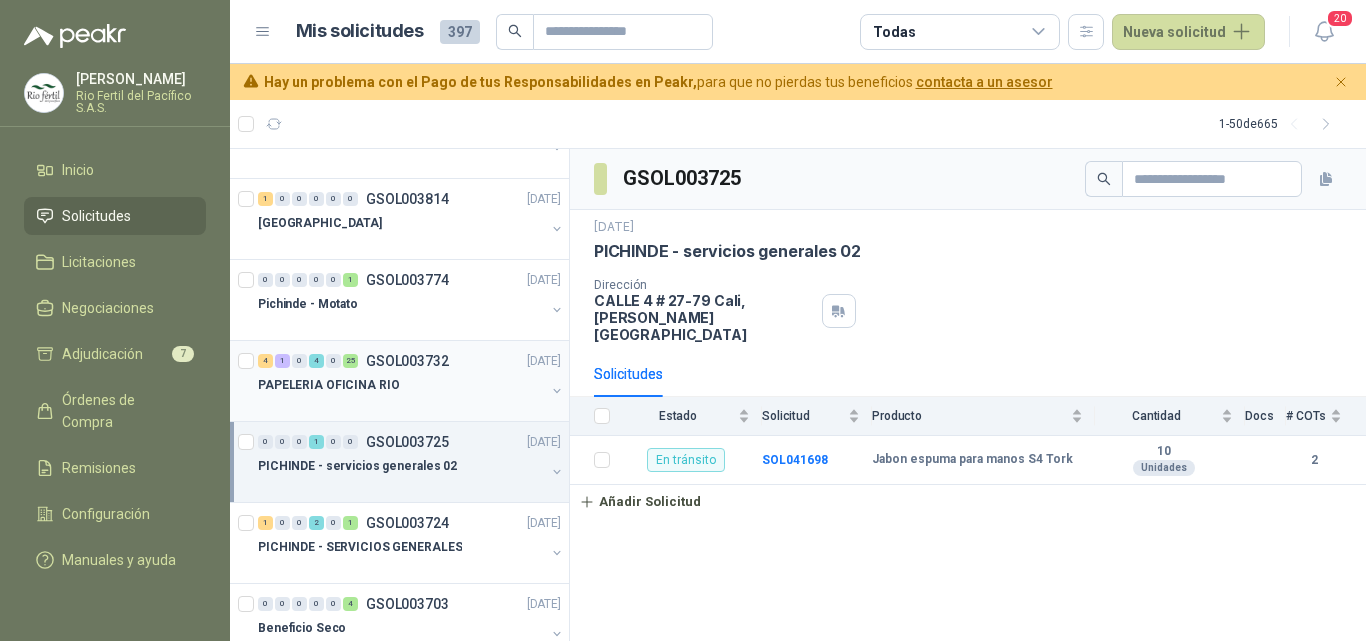 click on "4   1   0   4   0   25   GSOL003732 12/05/25   PAPELERIA OFICINA RIO" at bounding box center (399, 381) 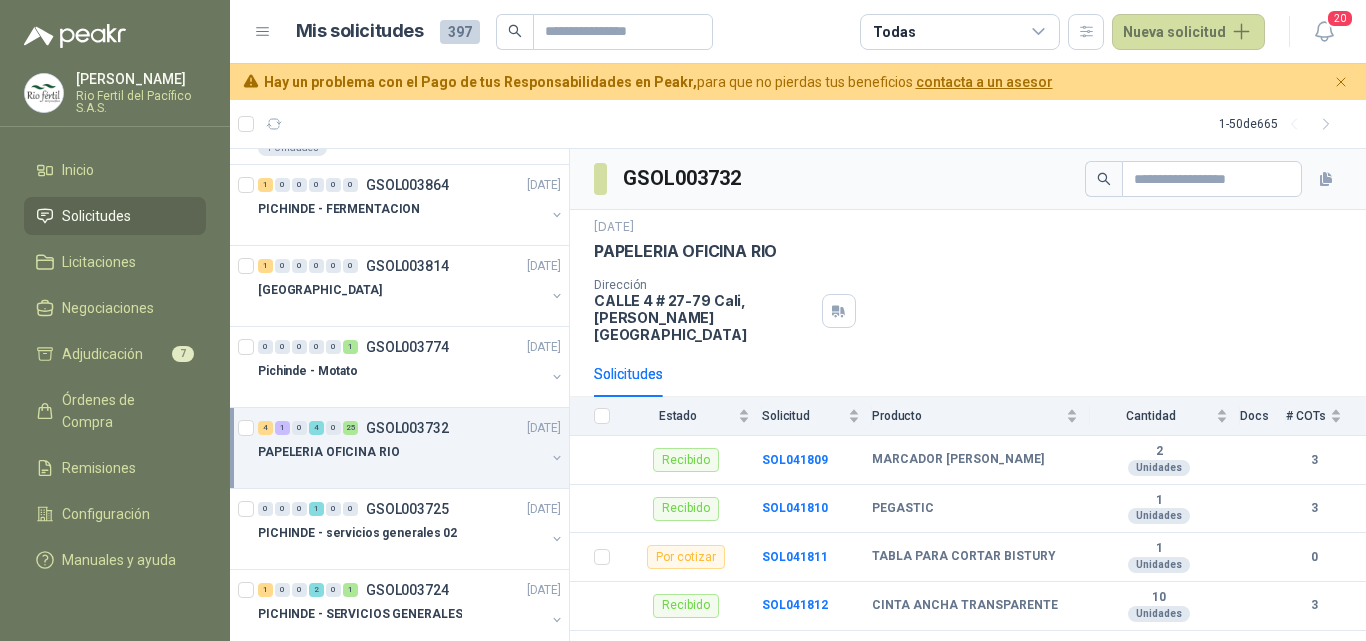 scroll, scrollTop: 2300, scrollLeft: 0, axis: vertical 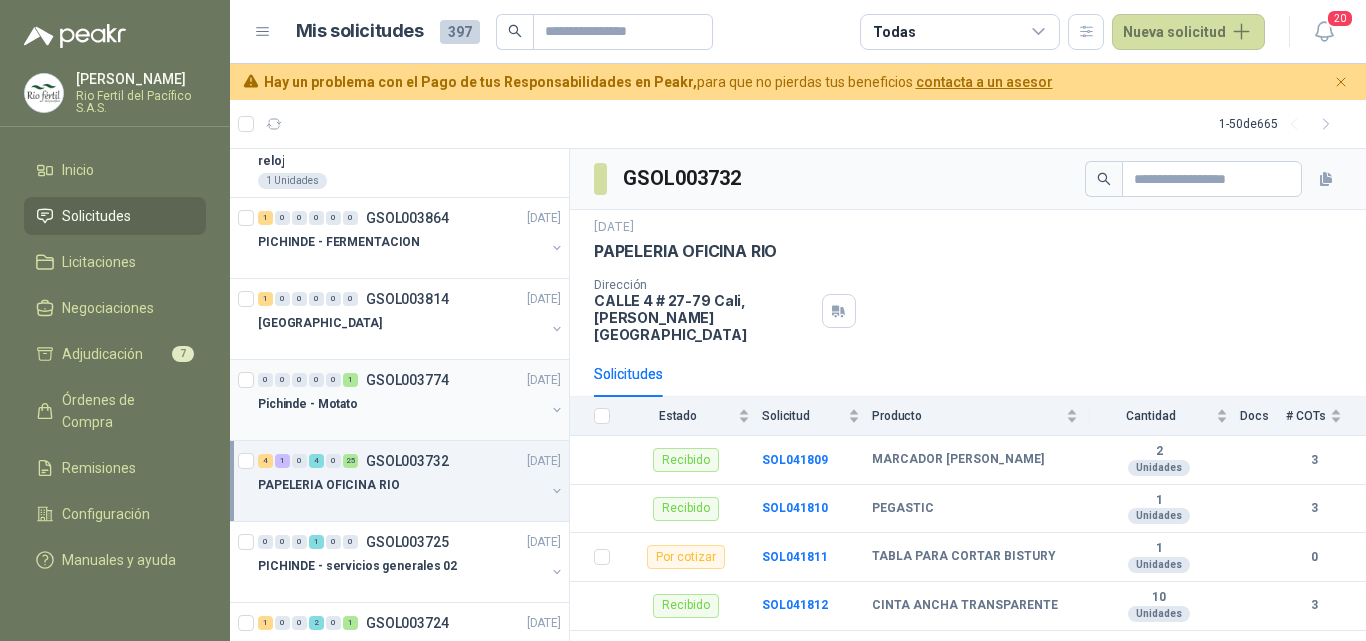 click on "Pichinde - Motato" at bounding box center (401, 404) 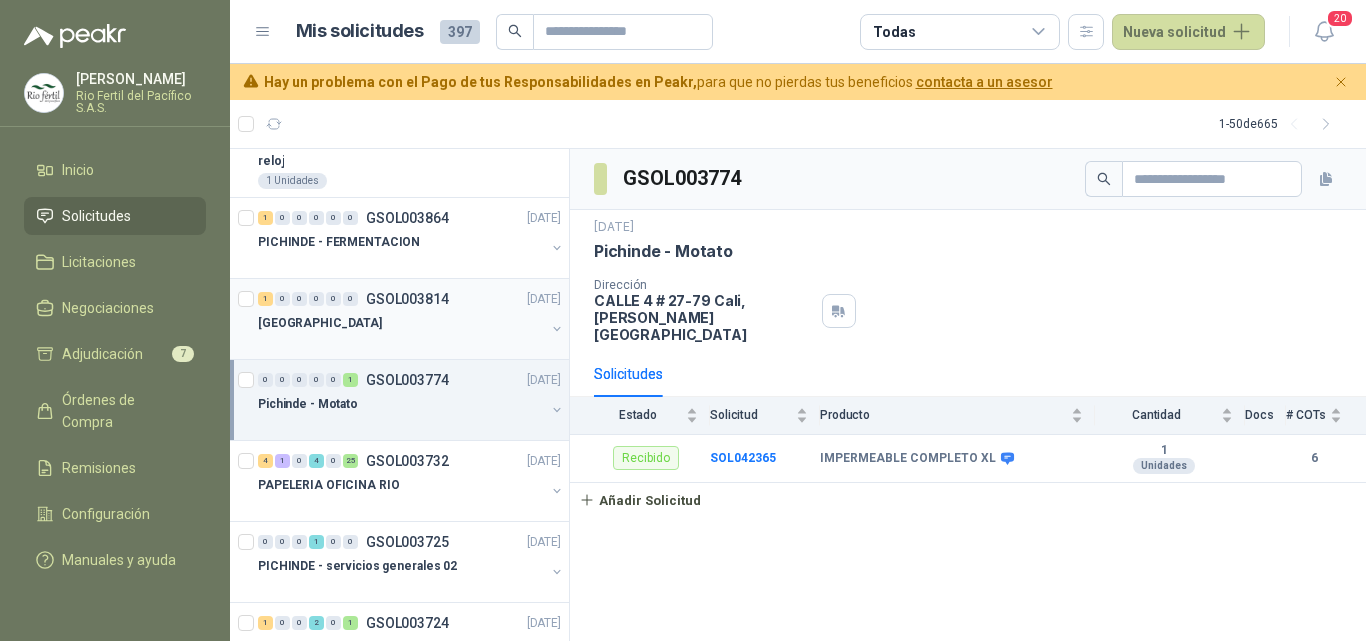 click at bounding box center (401, 343) 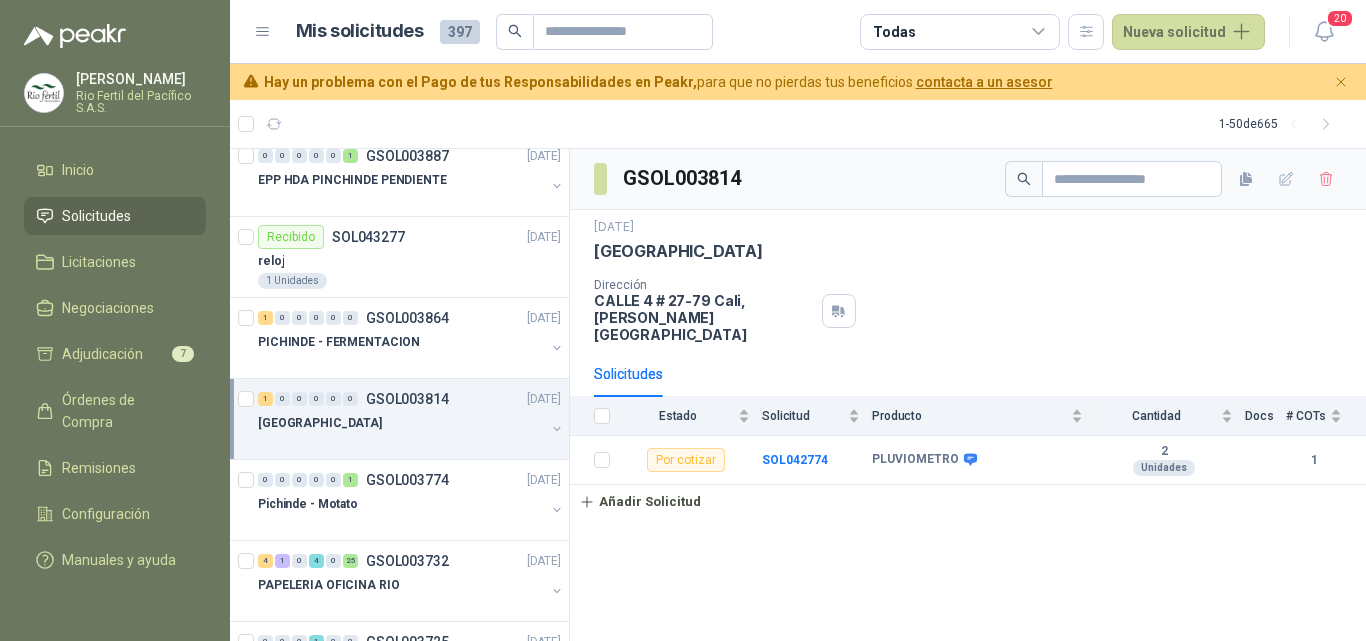 scroll, scrollTop: 2100, scrollLeft: 0, axis: vertical 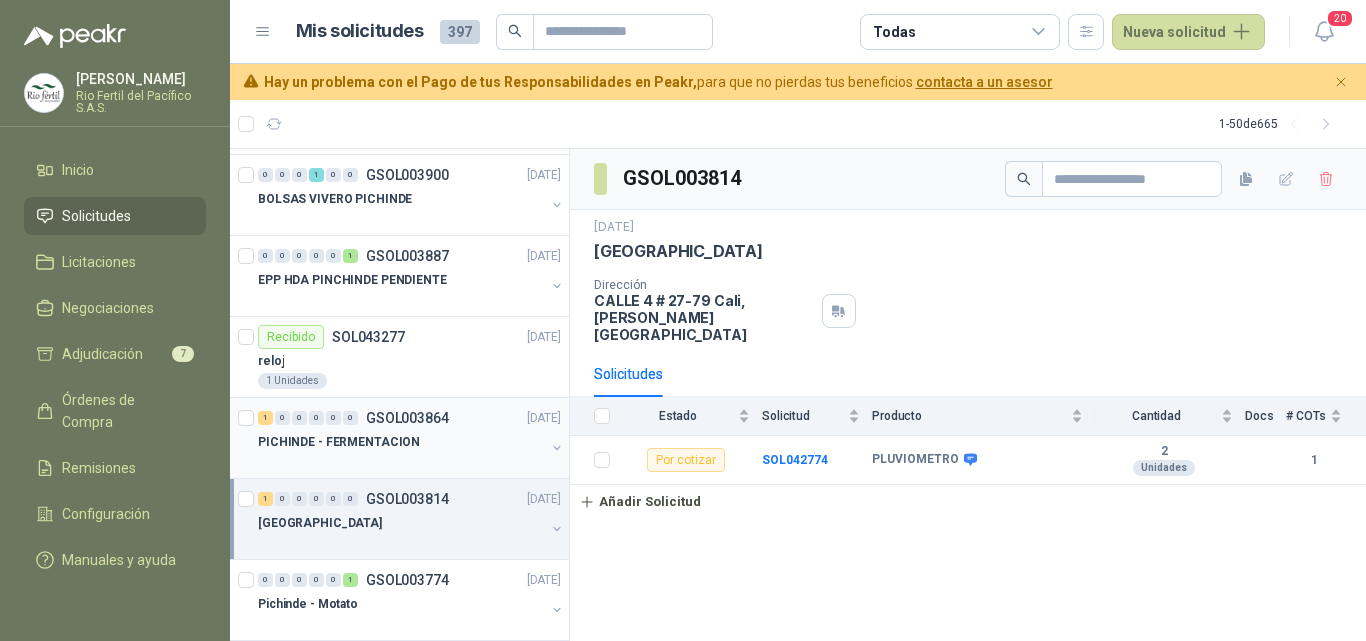 click on "PICHINDE - FERMENTACION" at bounding box center [401, 442] 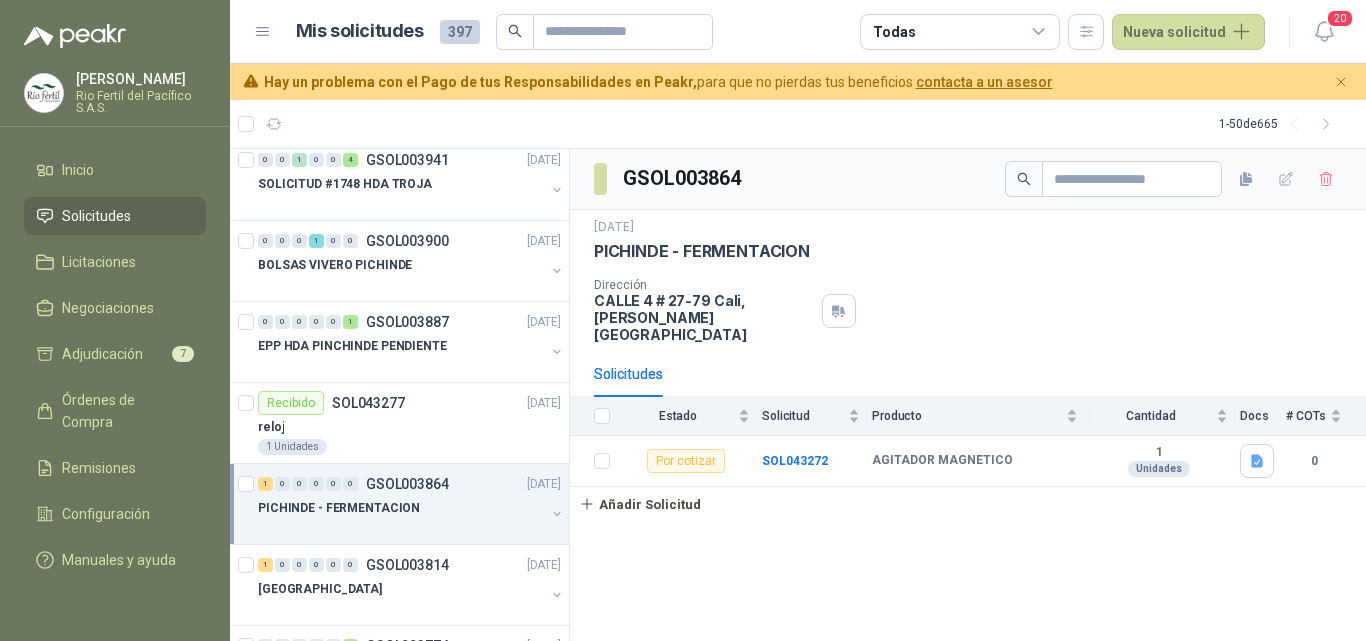 scroll, scrollTop: 2000, scrollLeft: 0, axis: vertical 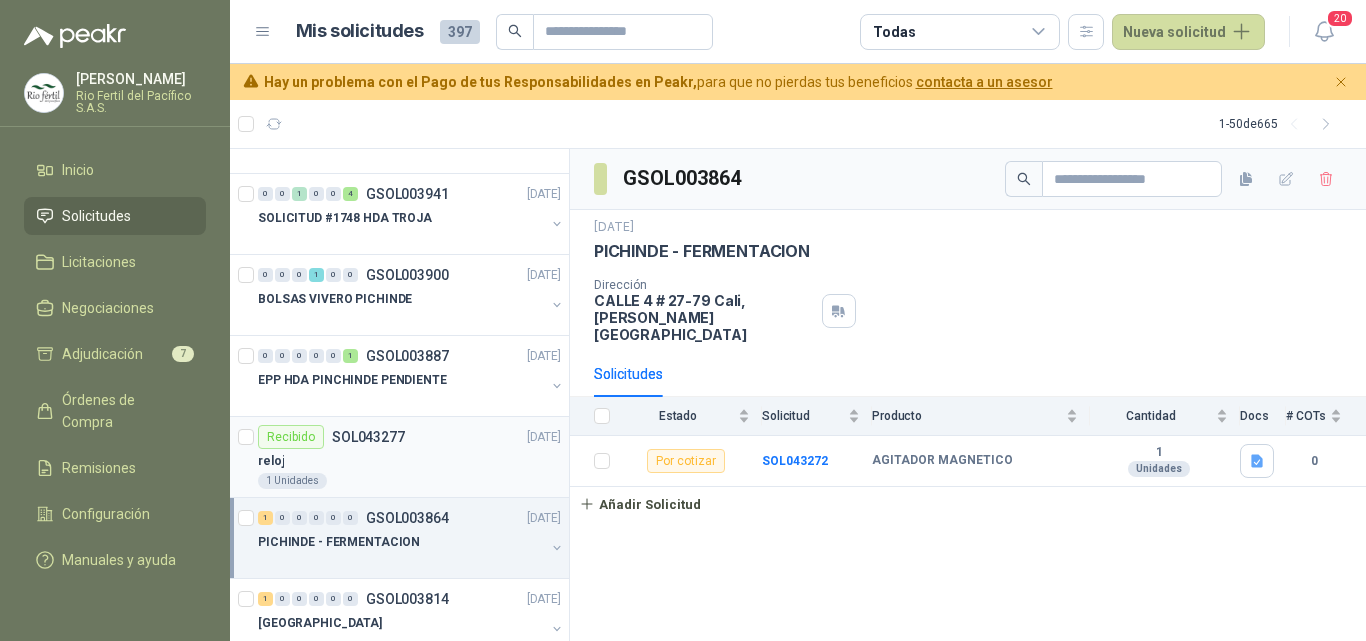 click on "reloj" at bounding box center [409, 461] 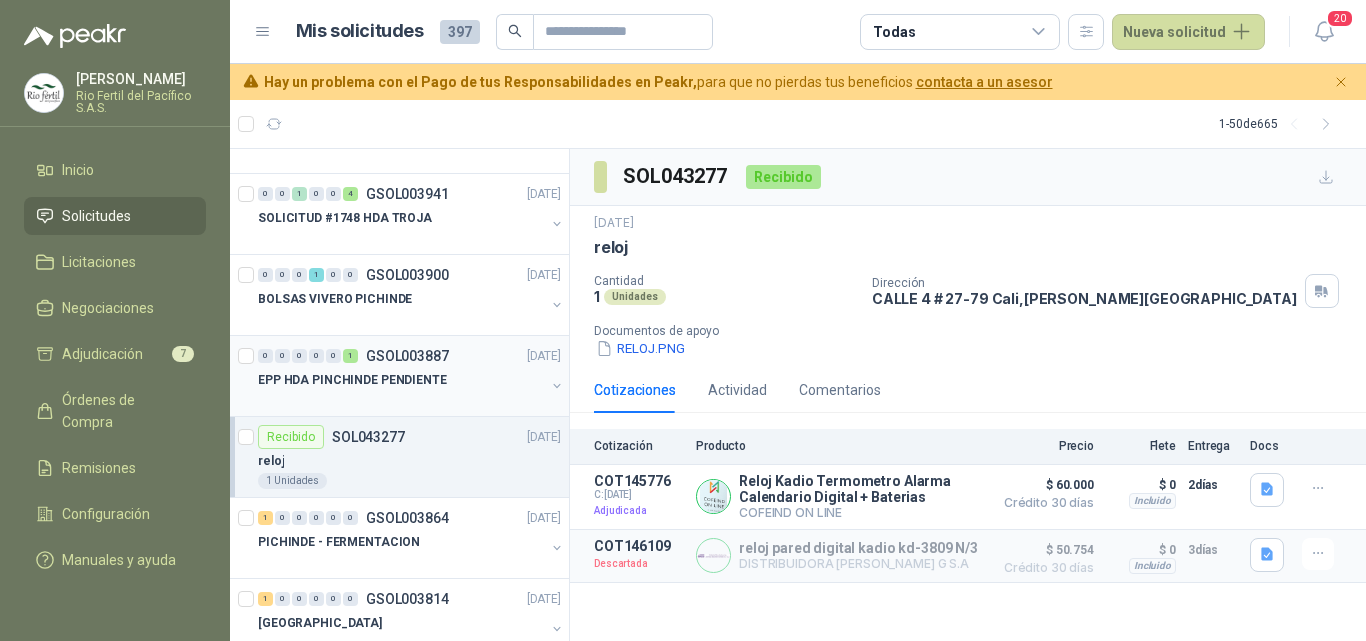 click at bounding box center [401, 400] 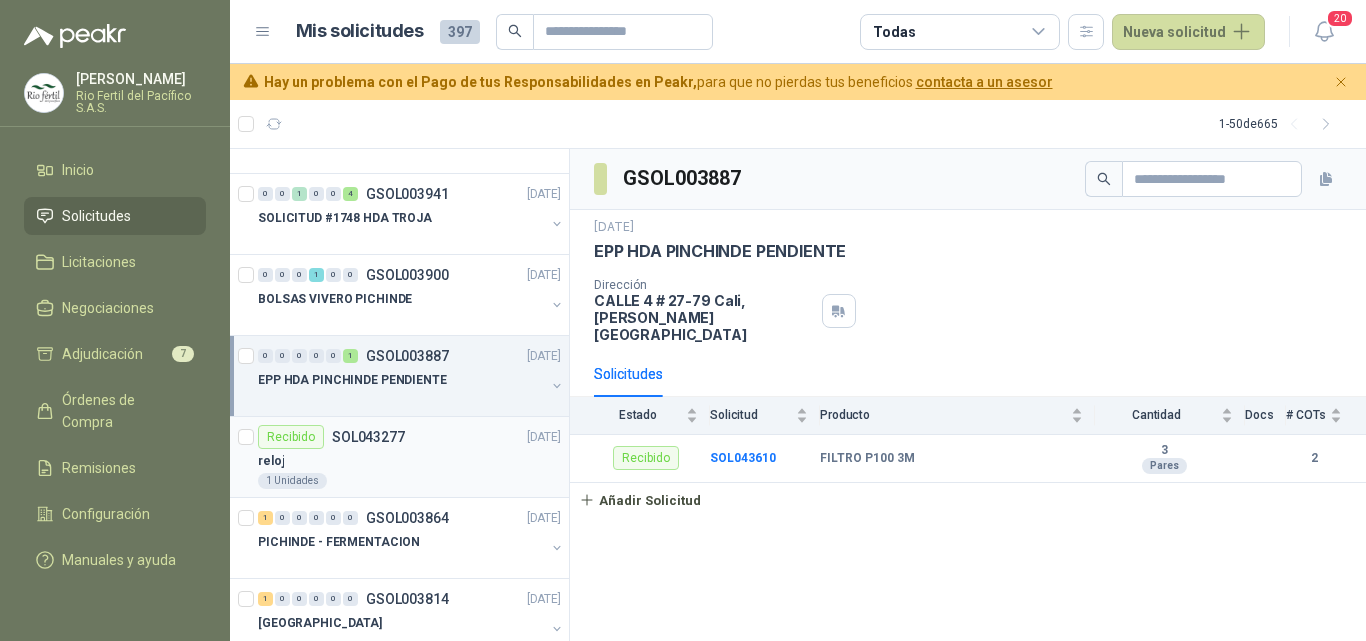 scroll, scrollTop: 1900, scrollLeft: 0, axis: vertical 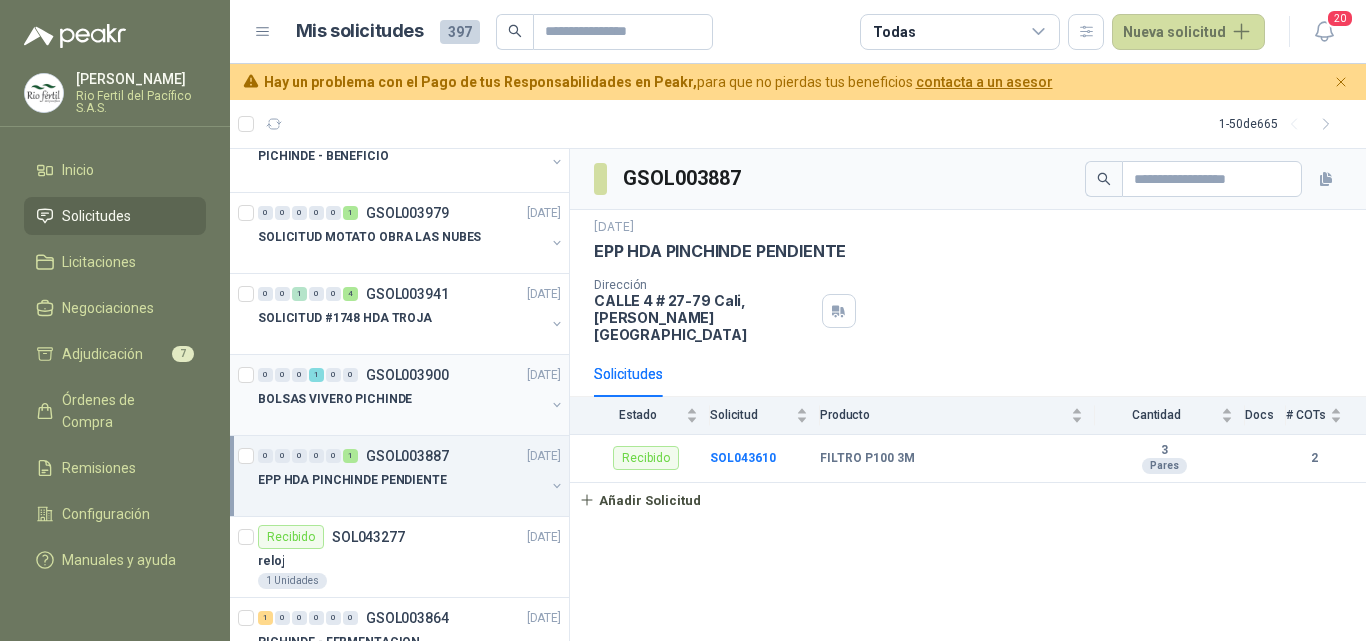 click on "0   0   0   1   0   0   GSOL003900 26/05/25   BOLSAS VIVERO PICHINDE" at bounding box center [399, 395] 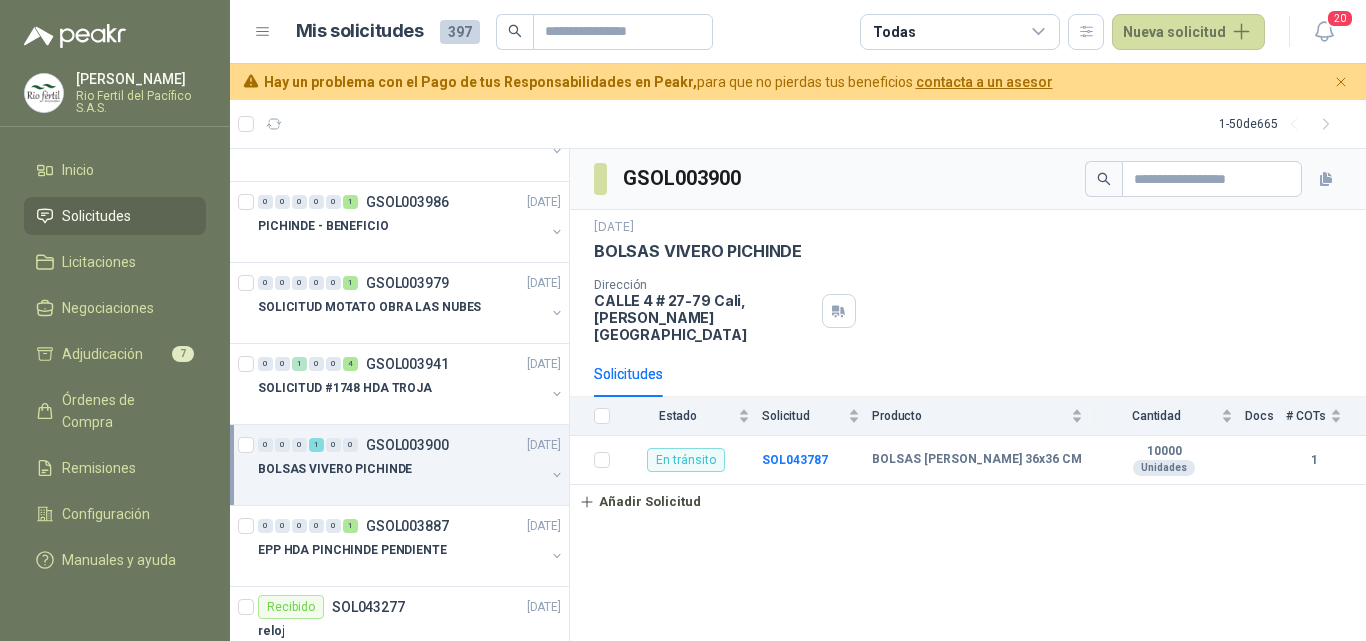 scroll, scrollTop: 1800, scrollLeft: 0, axis: vertical 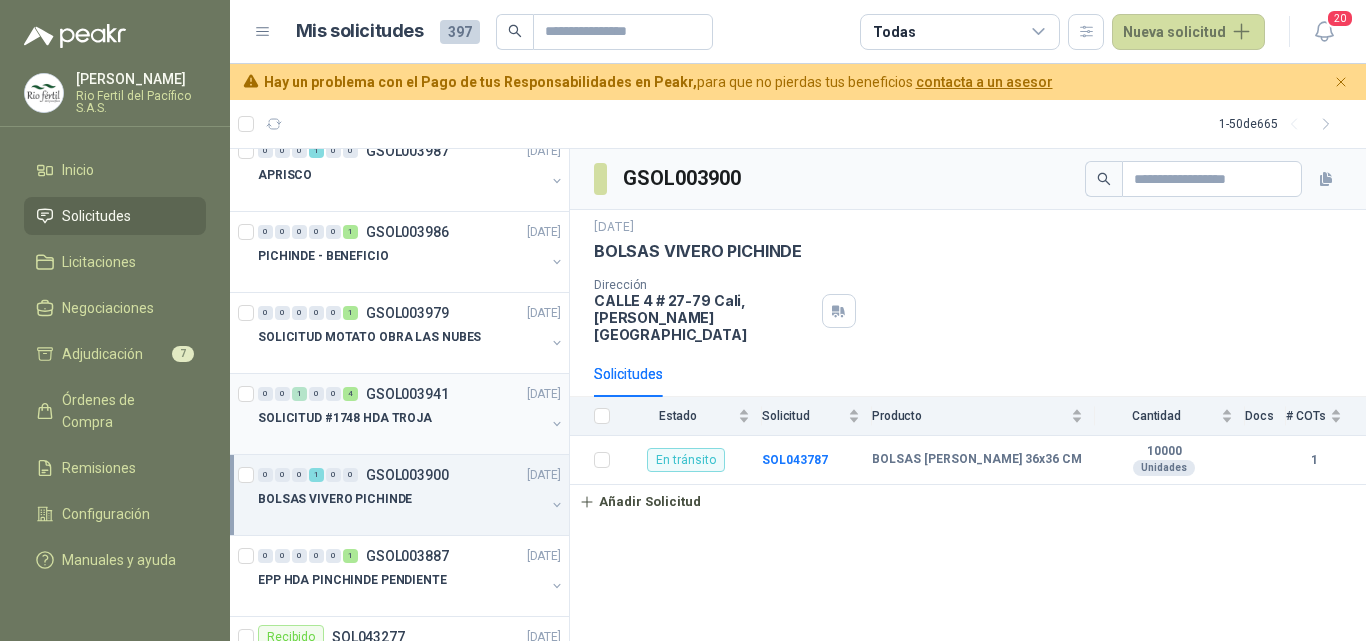 click at bounding box center (401, 438) 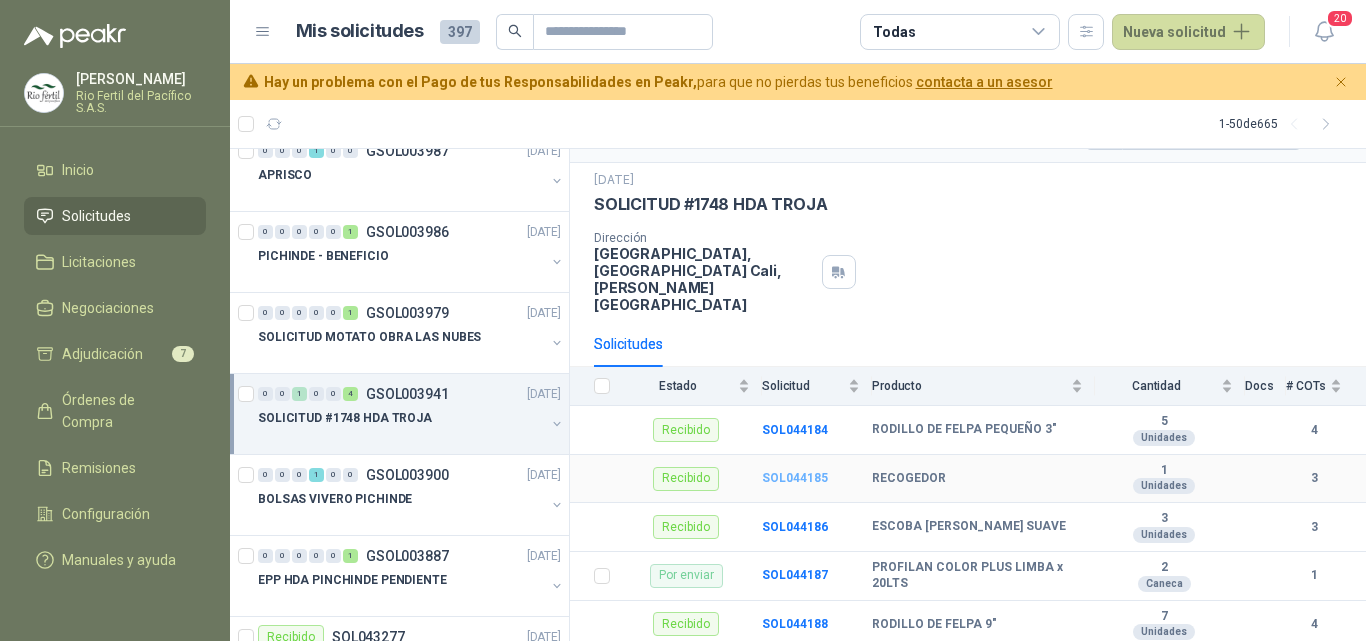 scroll, scrollTop: 71, scrollLeft: 0, axis: vertical 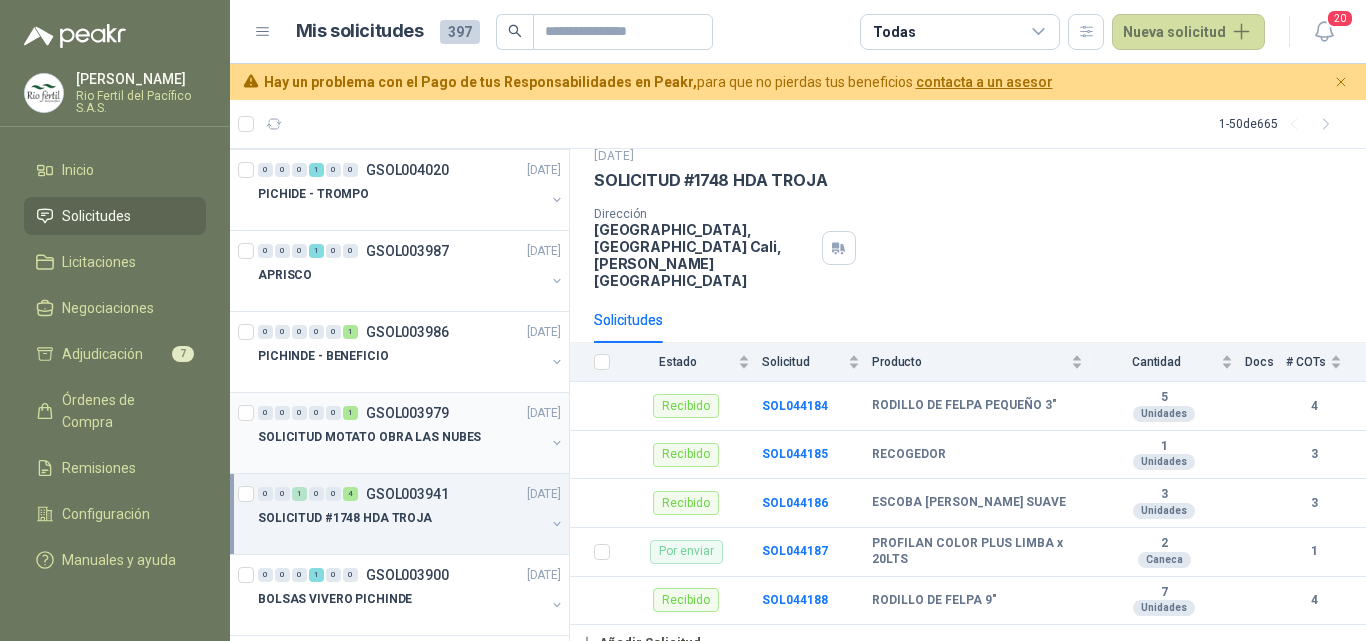 click at bounding box center (401, 457) 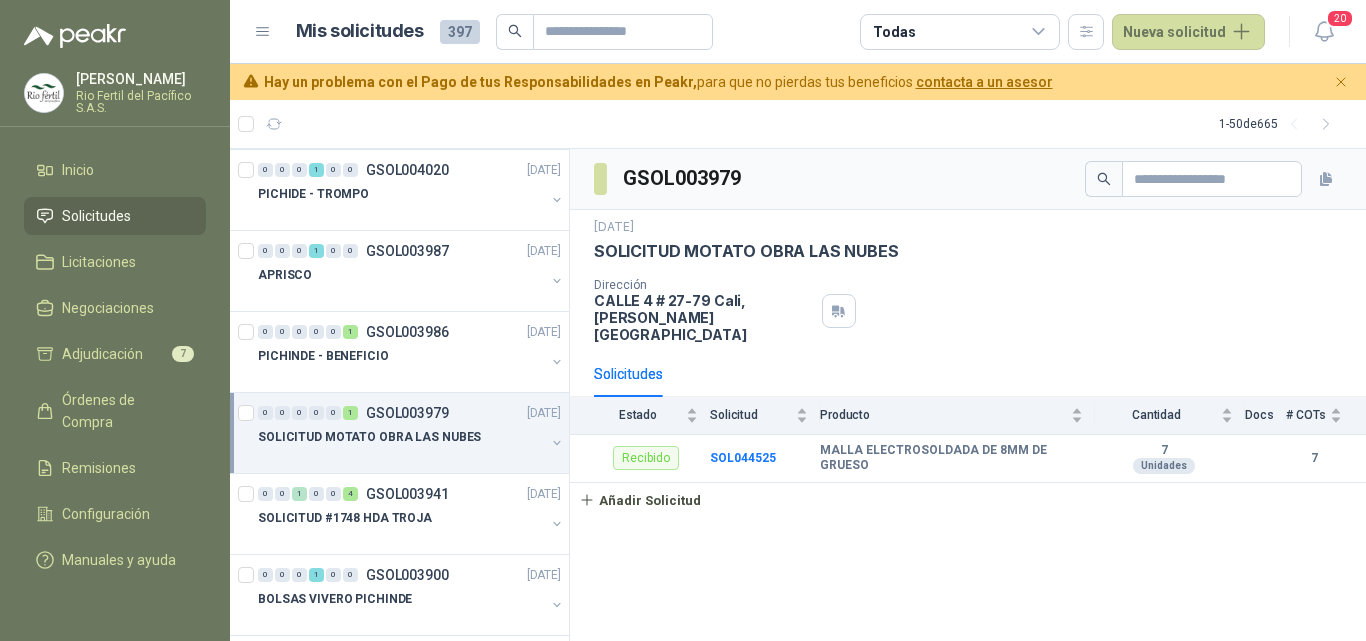 scroll, scrollTop: 1600, scrollLeft: 0, axis: vertical 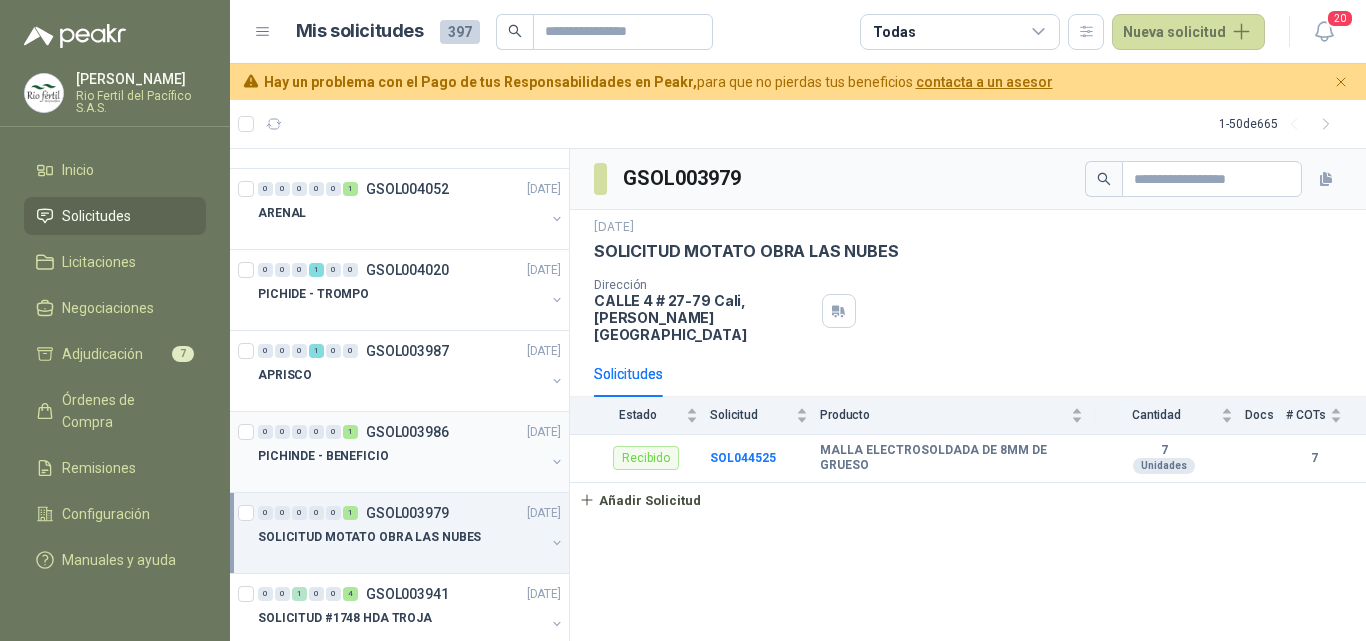 click on "PICHINDE  - BENEFICIO" at bounding box center [401, 456] 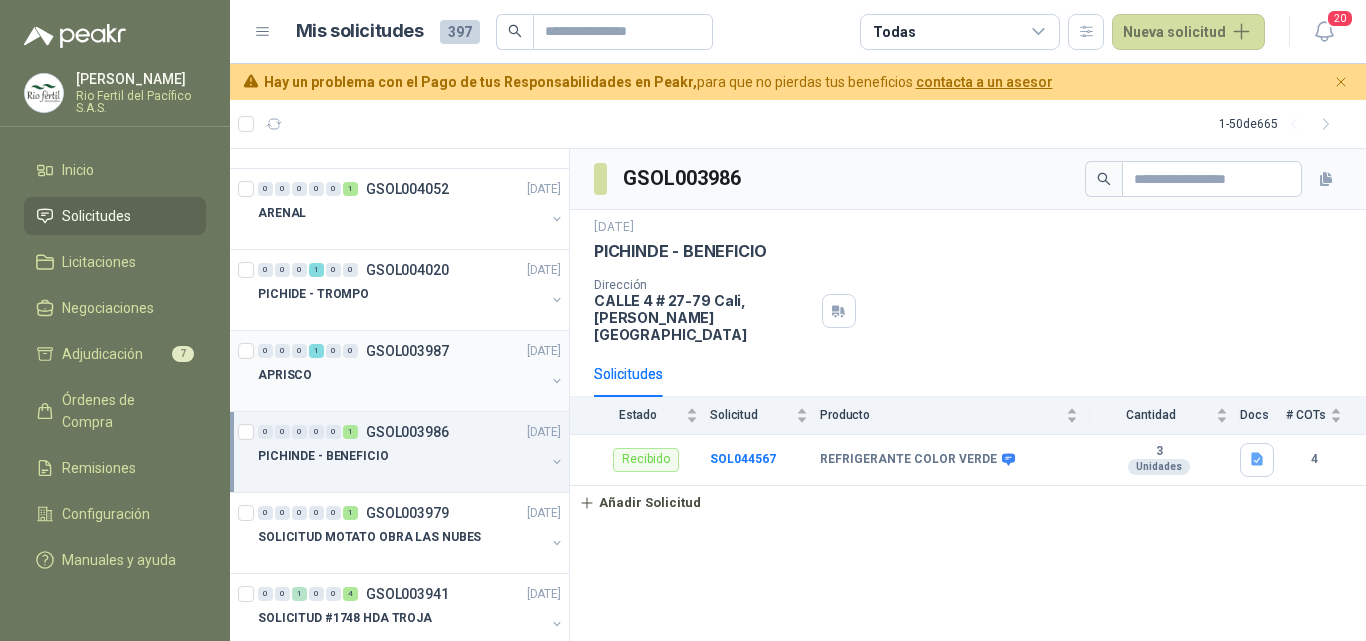 click at bounding box center [401, 395] 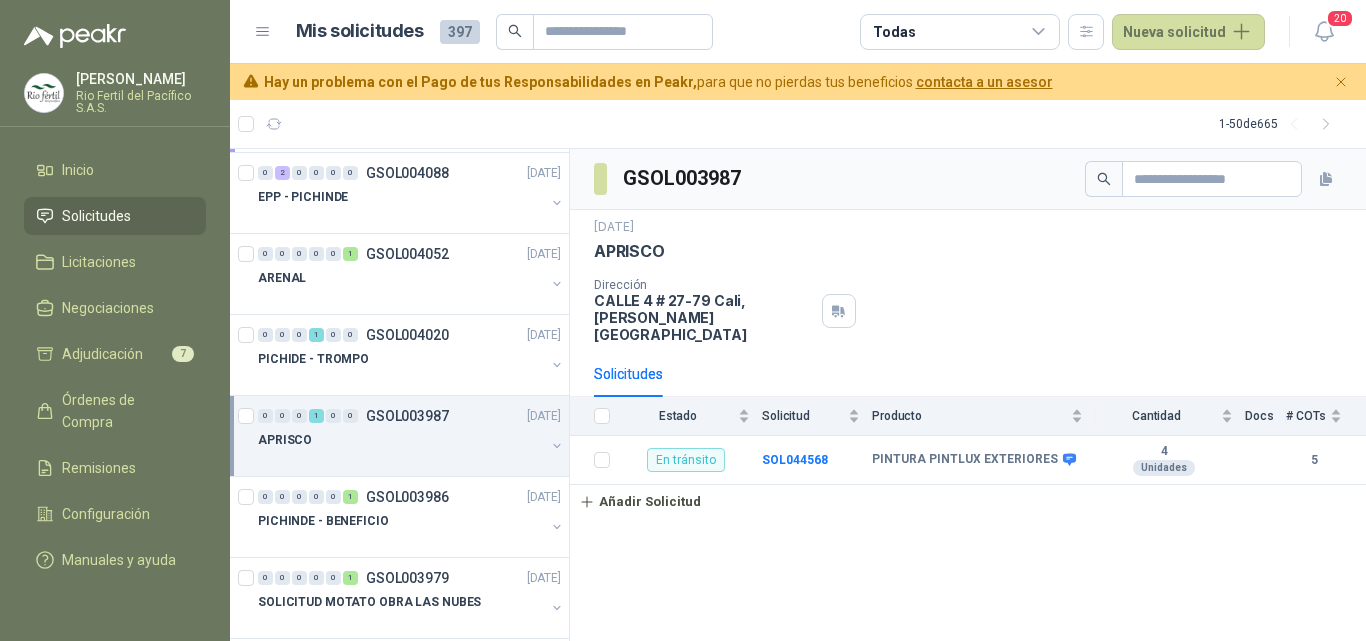 scroll, scrollTop: 1500, scrollLeft: 0, axis: vertical 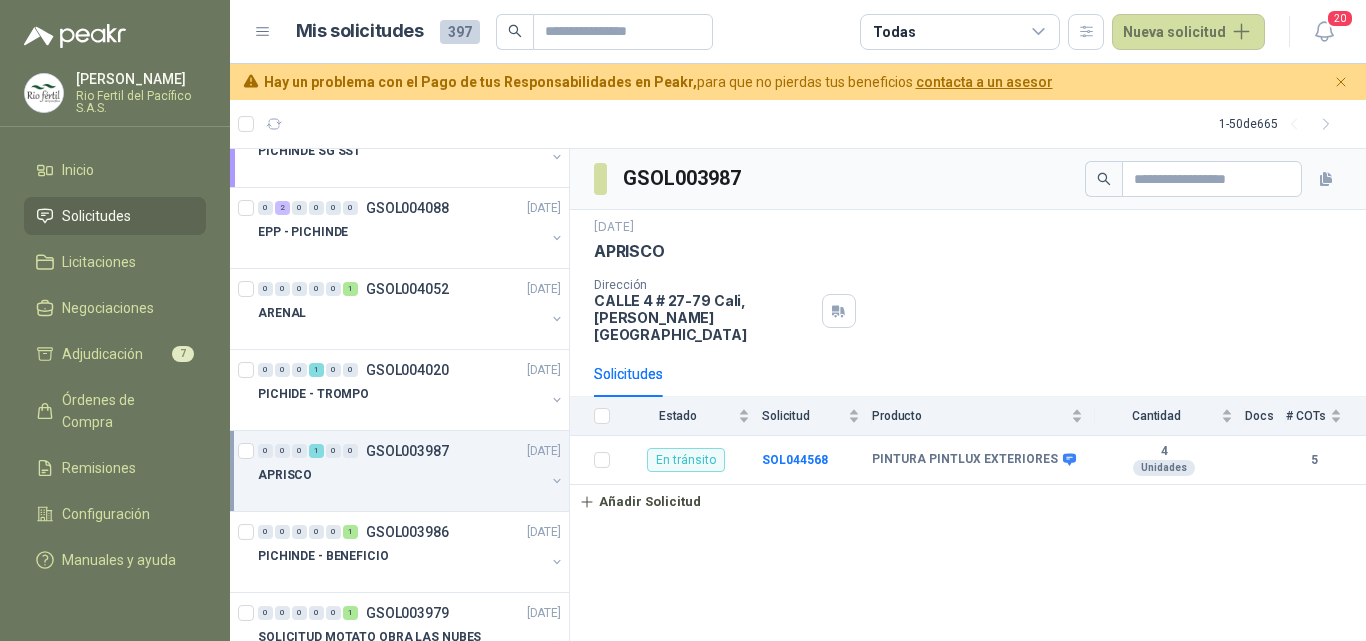 click at bounding box center [401, 414] 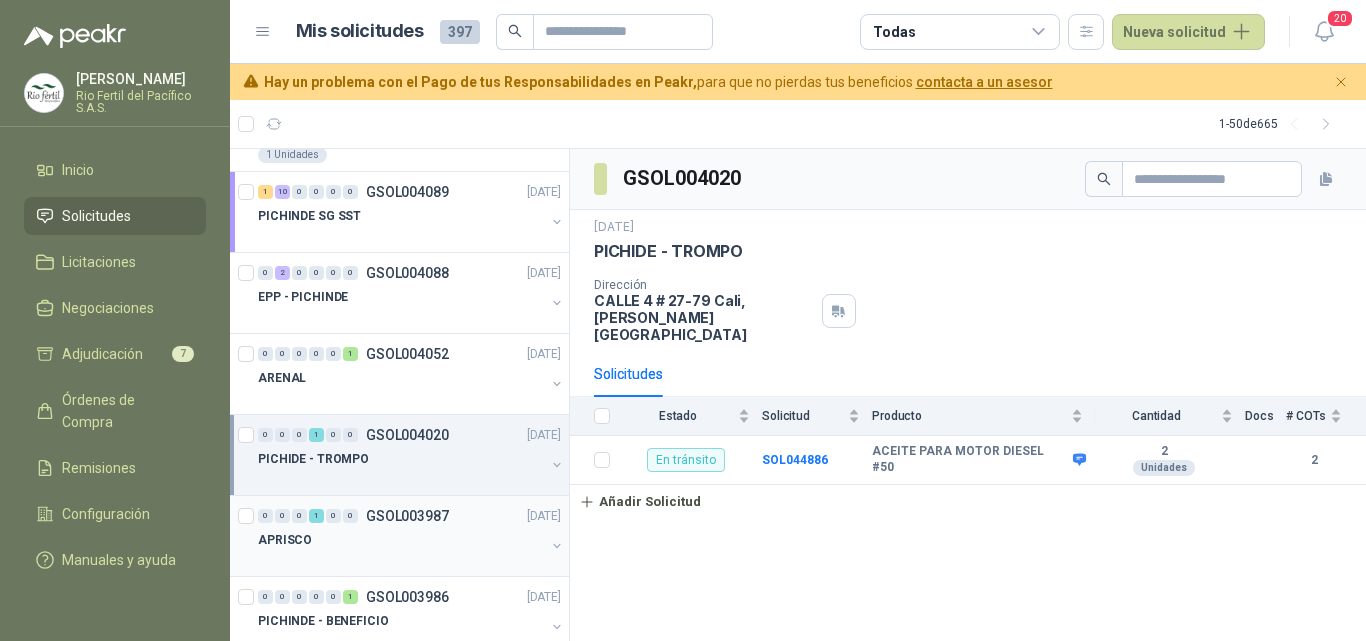 scroll, scrollTop: 1400, scrollLeft: 0, axis: vertical 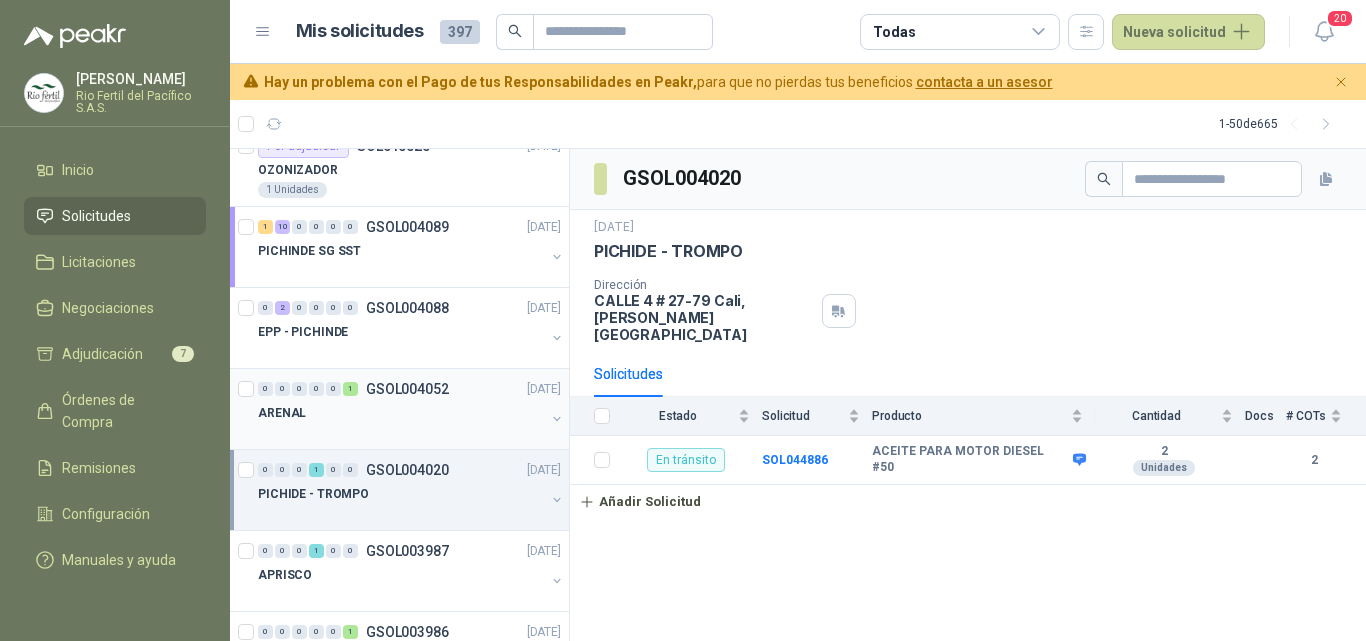 click at bounding box center [401, 433] 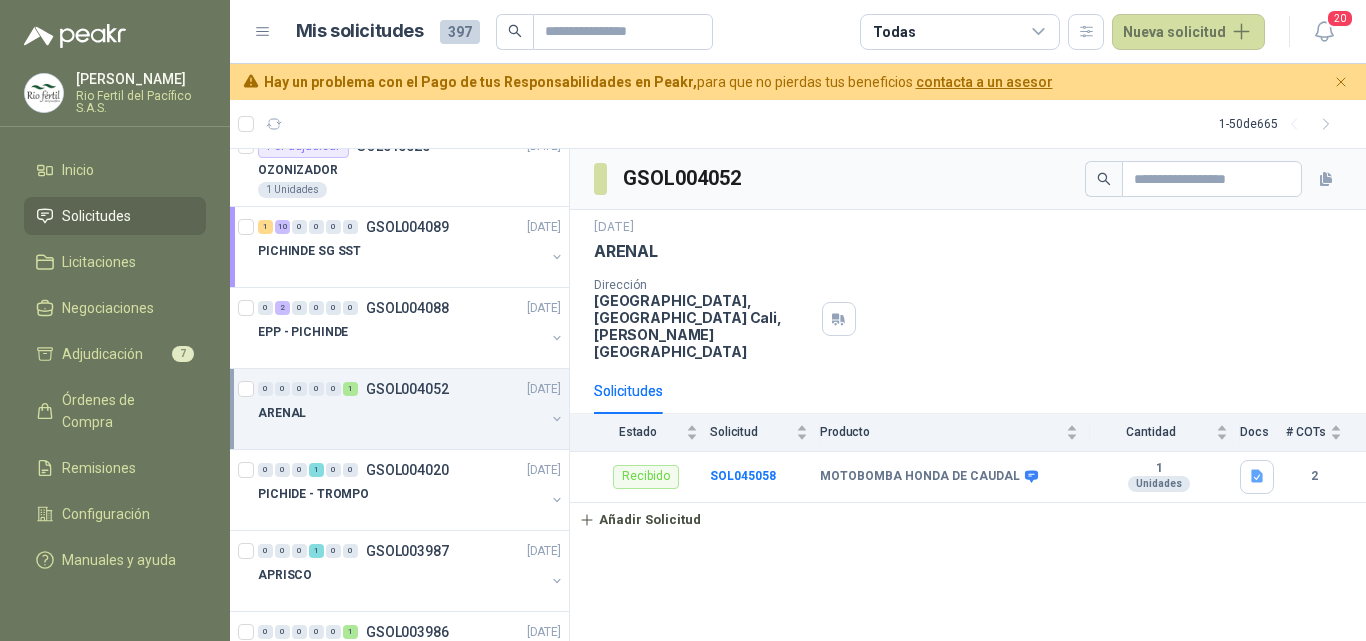 scroll, scrollTop: 1300, scrollLeft: 0, axis: vertical 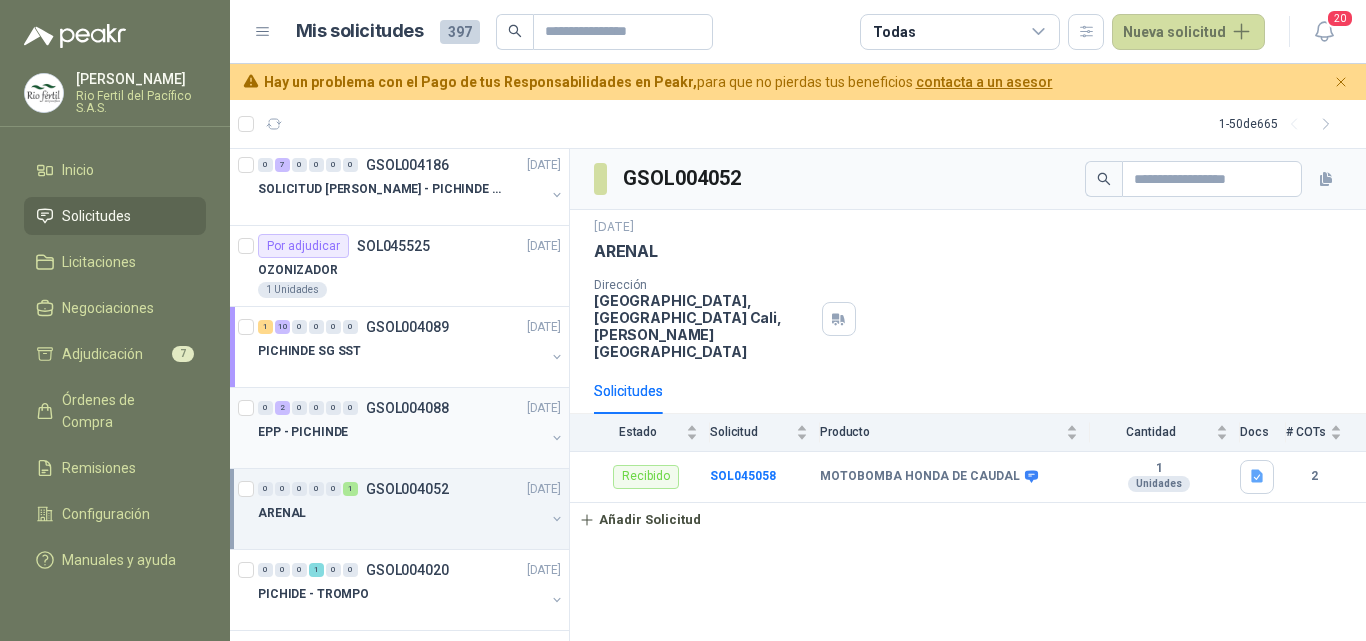 click at bounding box center (401, 452) 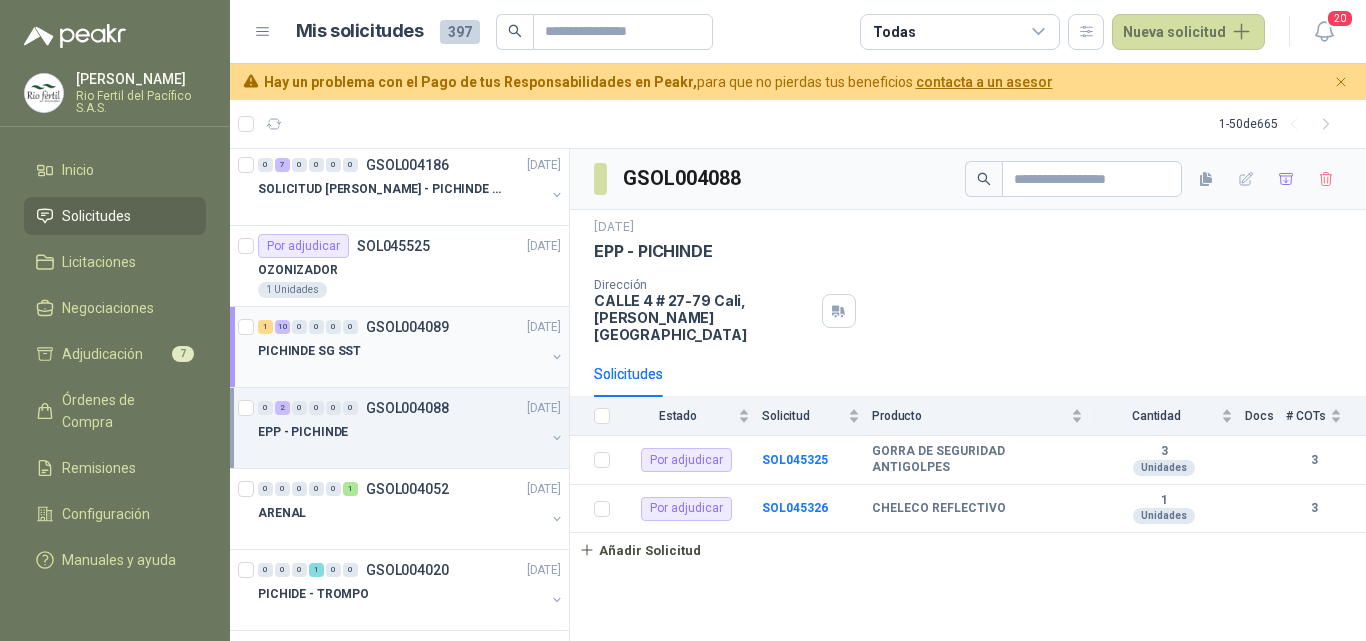 click on "1   10   0   0   0   0   GSOL004089 11/06/25" at bounding box center (411, 327) 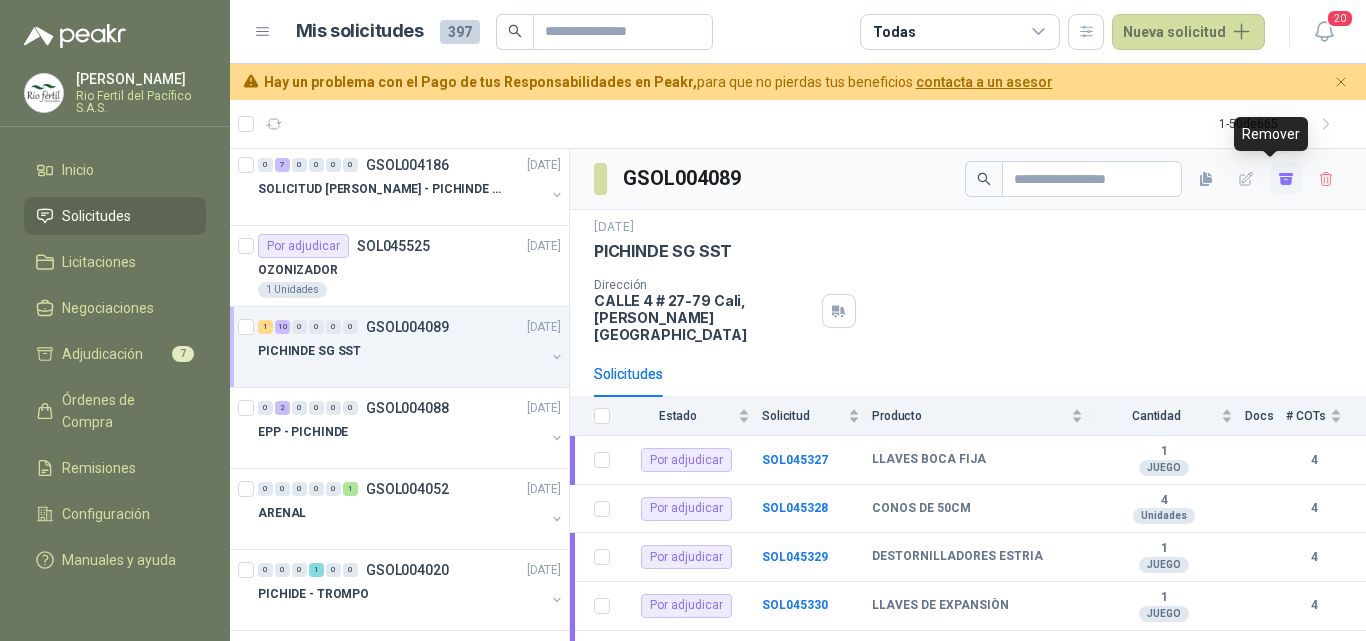click 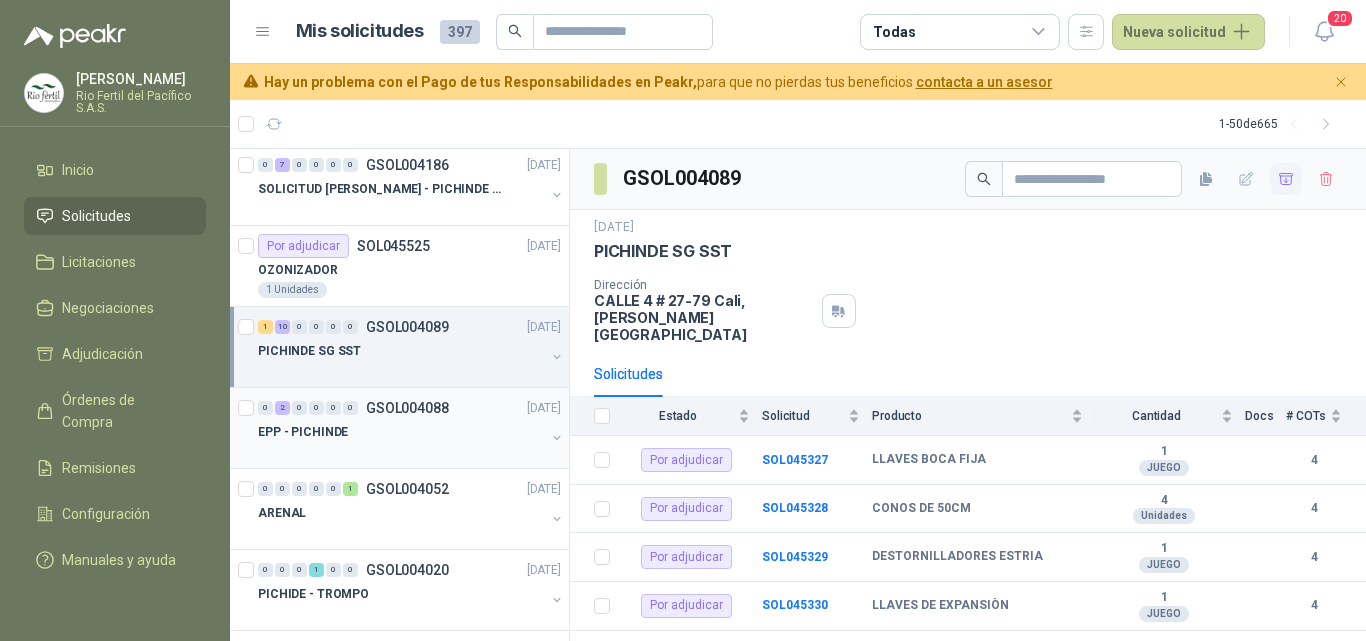 click at bounding box center (401, 452) 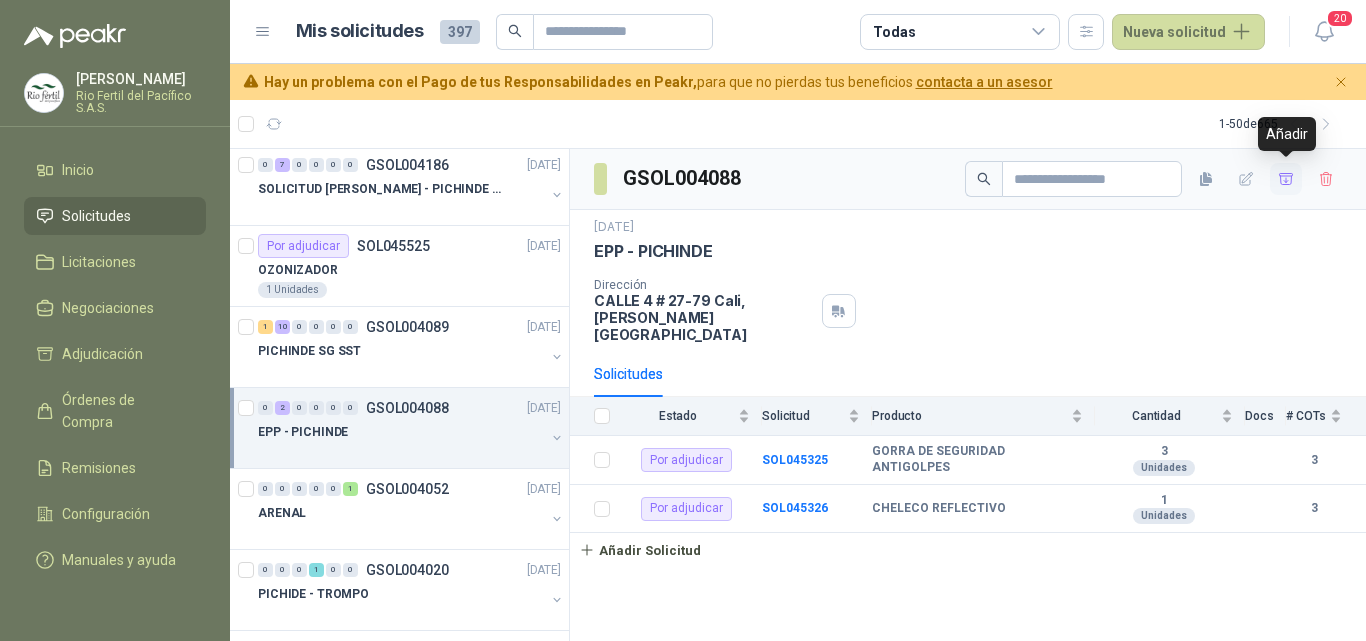 click 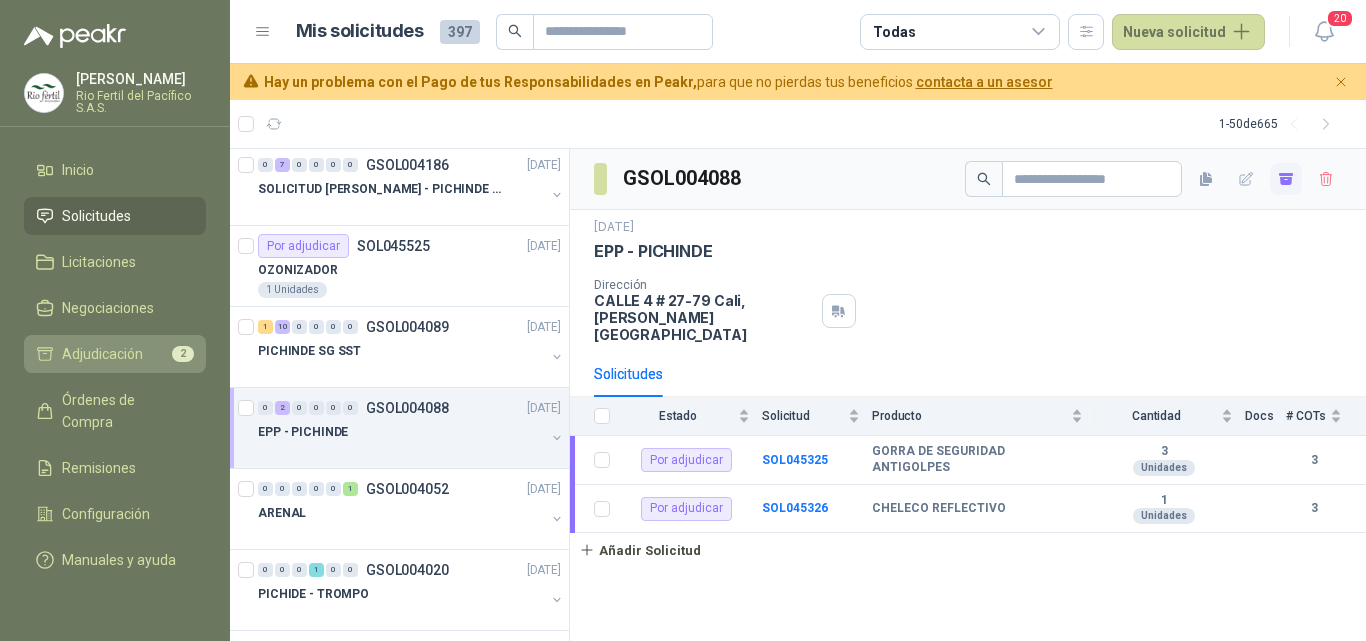 click on "Adjudicación" at bounding box center [102, 354] 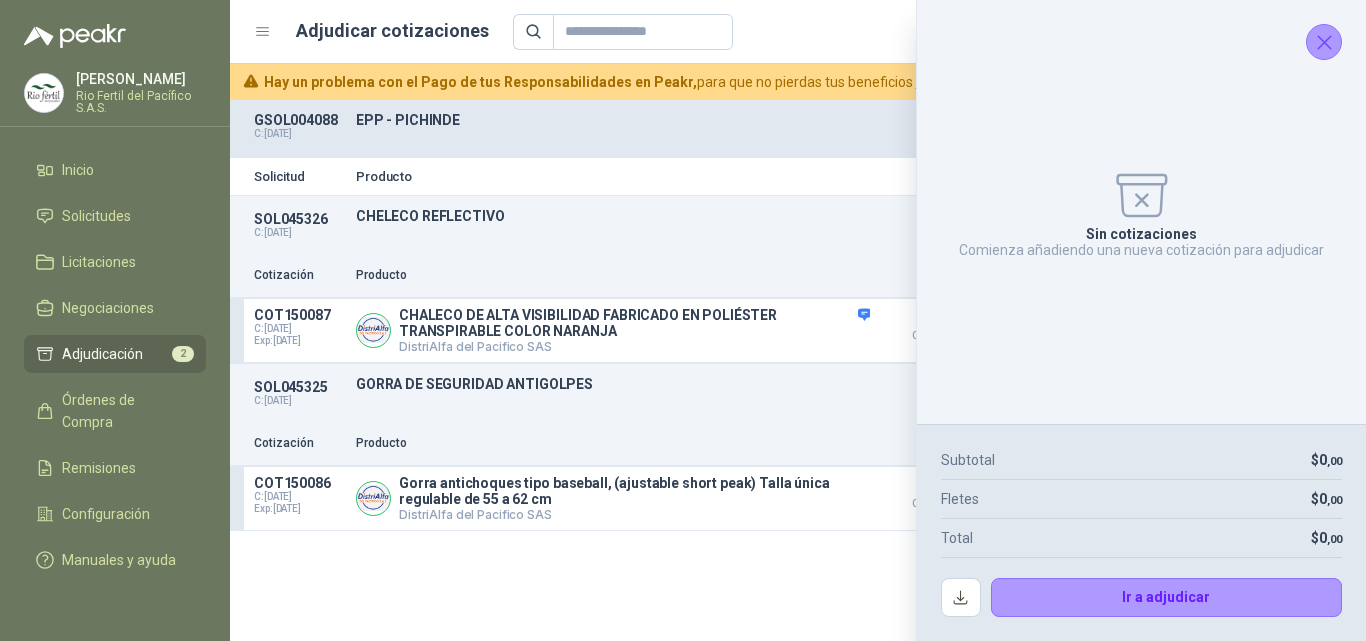 click 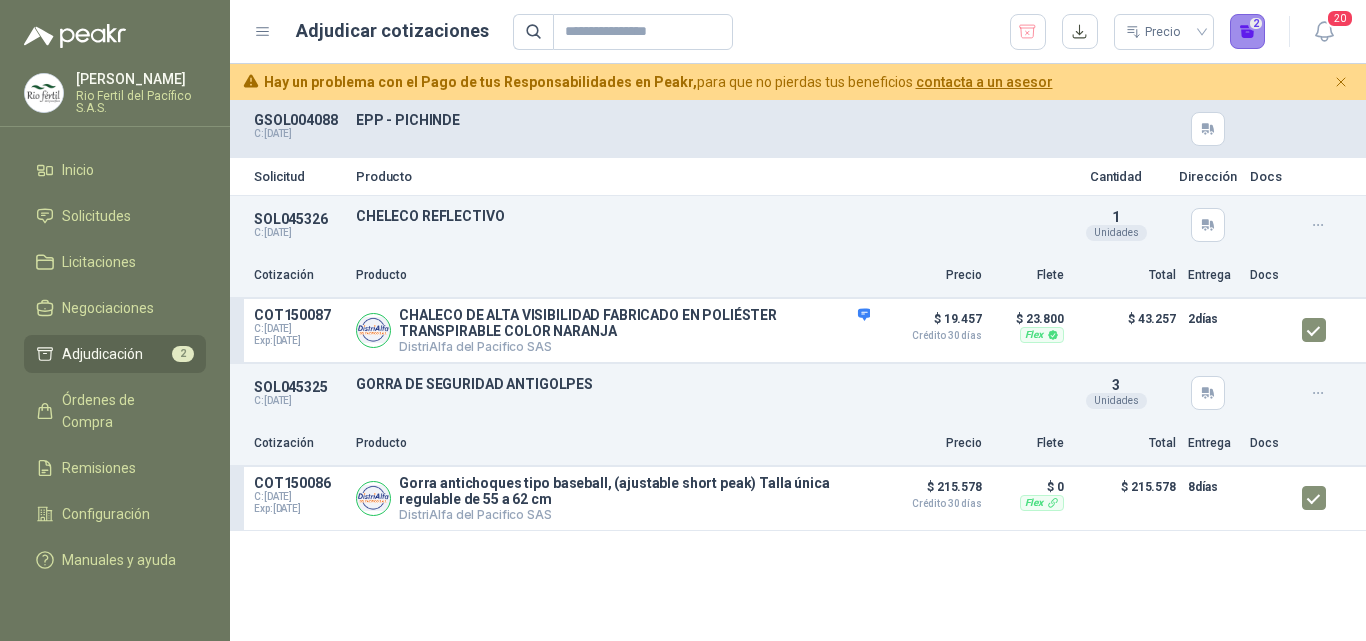 click on "2" at bounding box center (1248, 32) 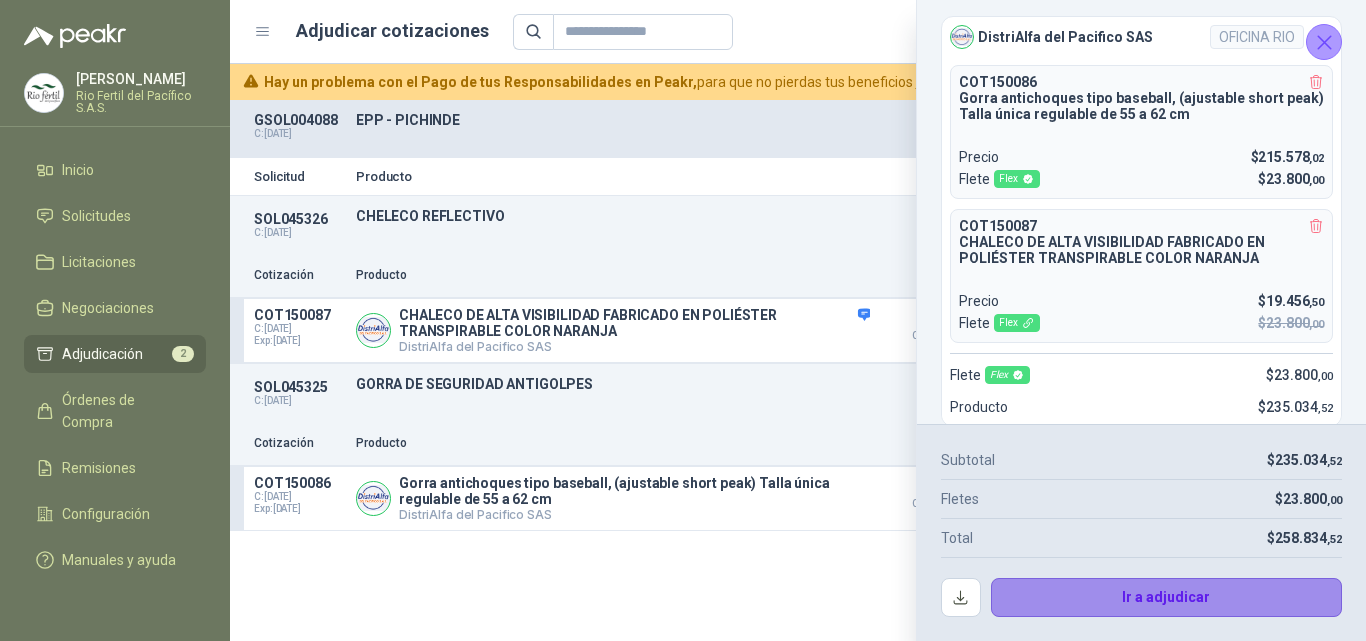 click on "Ir a adjudicar" at bounding box center [1167, 598] 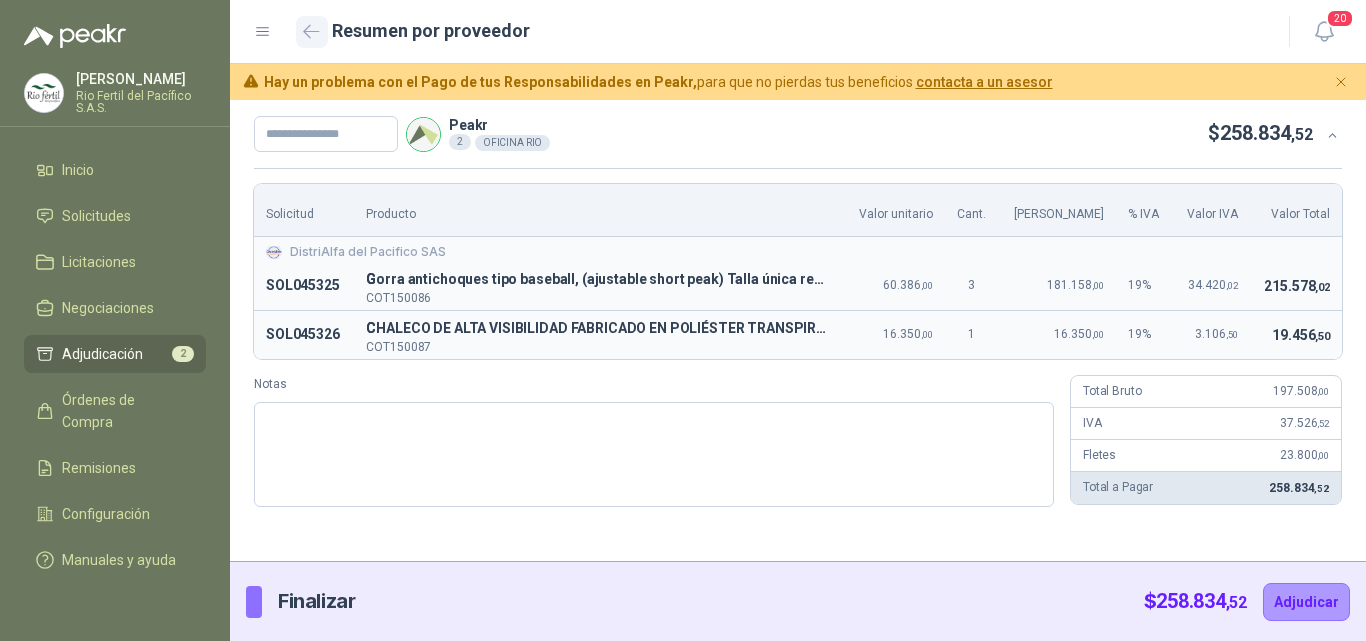 click 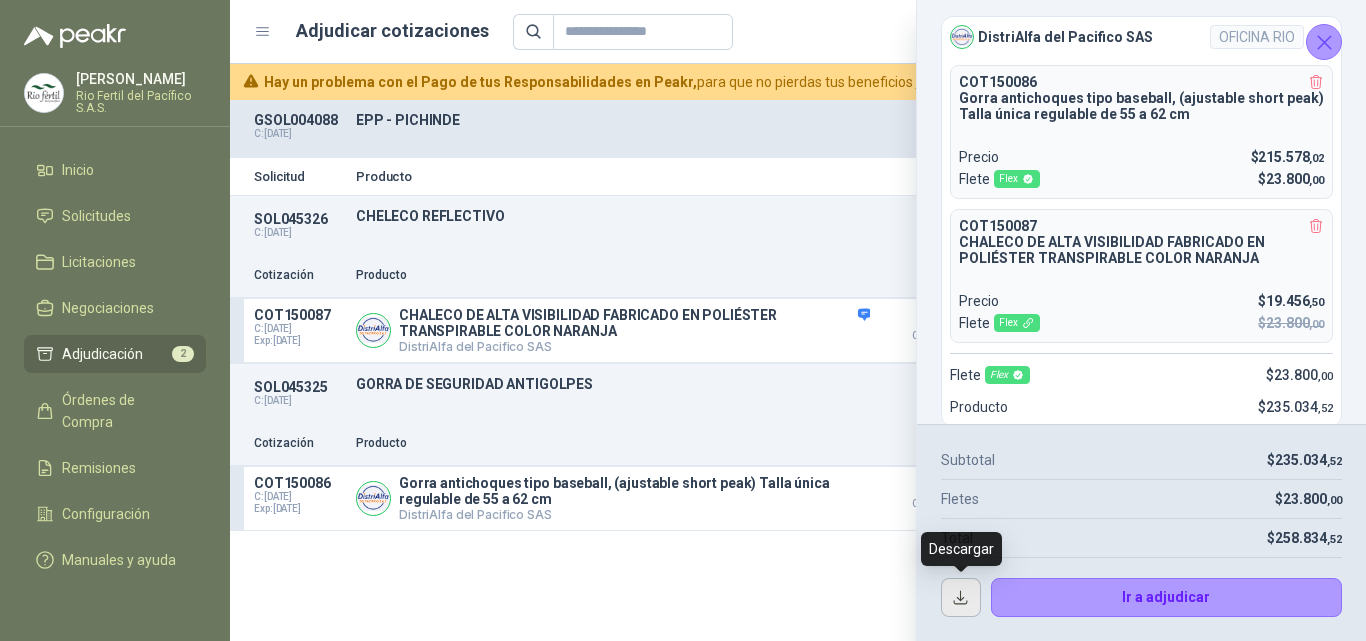 click at bounding box center (961, 598) 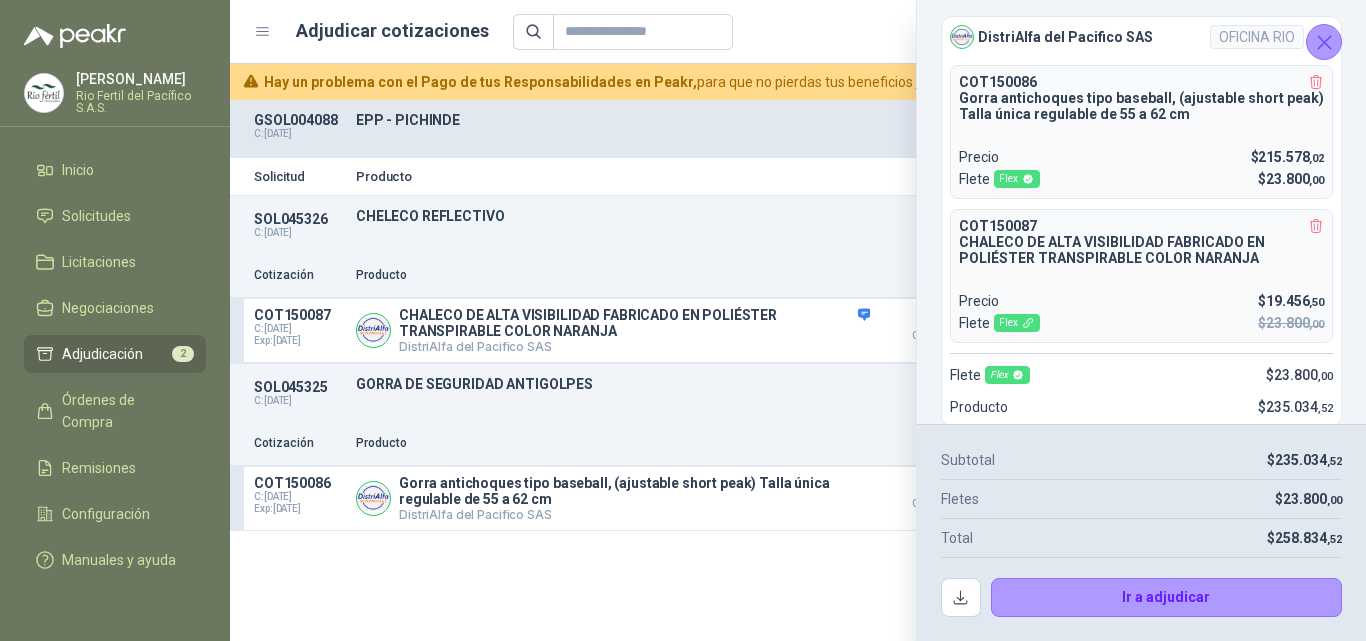 click at bounding box center [1324, 42] 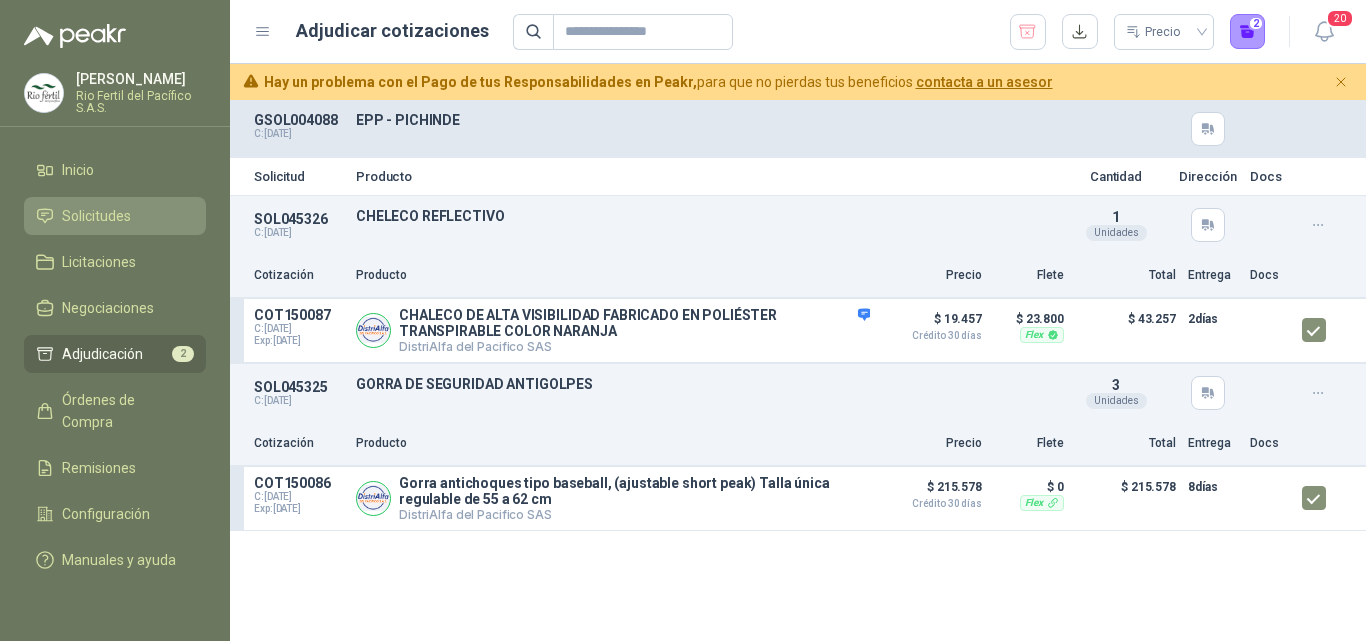 click on "Solicitudes" at bounding box center (96, 216) 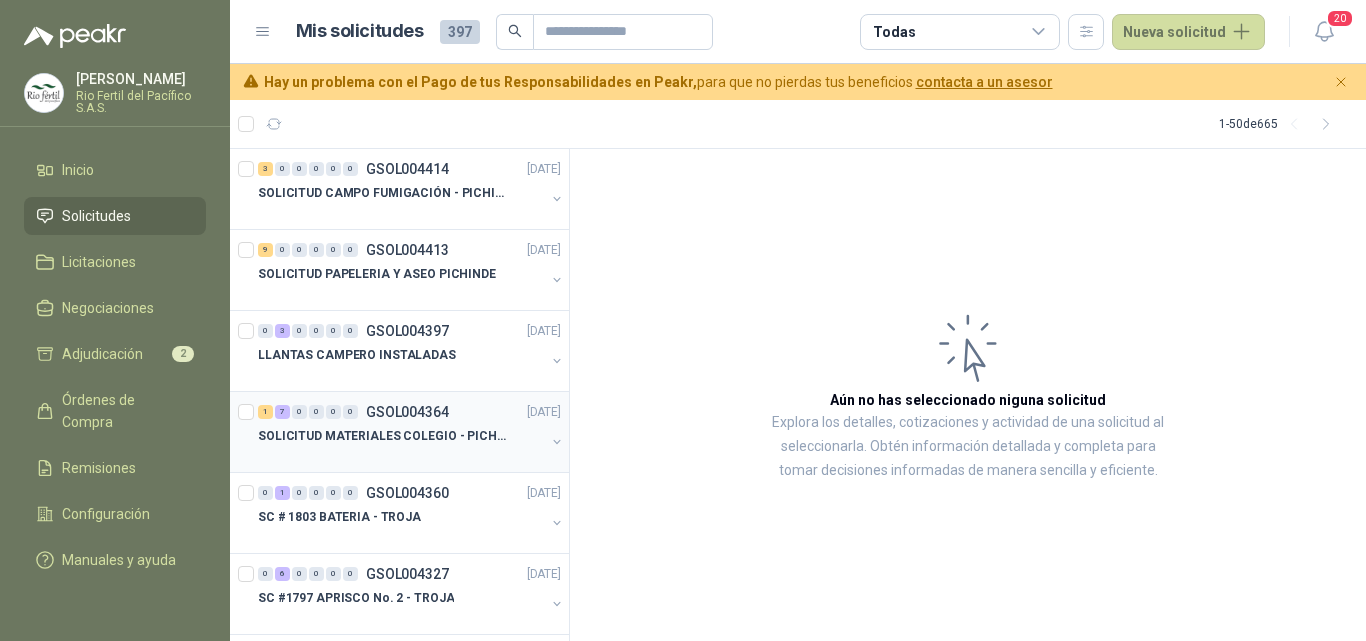 click at bounding box center (401, 456) 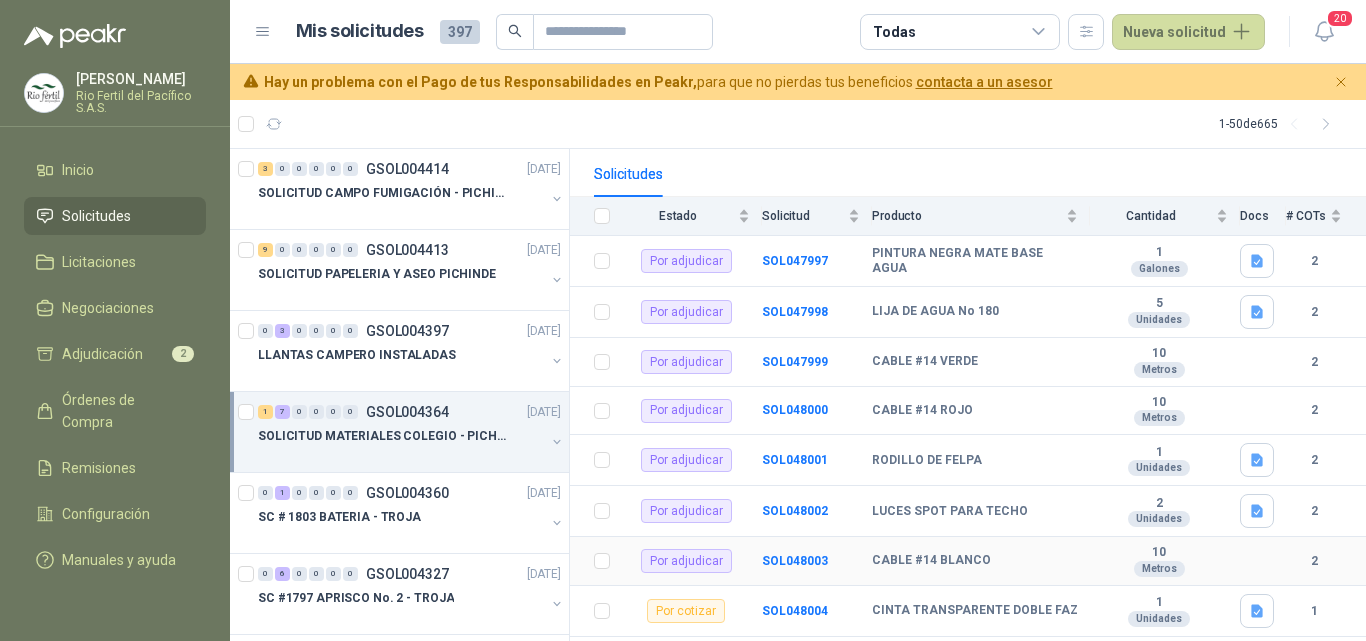 scroll, scrollTop: 212, scrollLeft: 0, axis: vertical 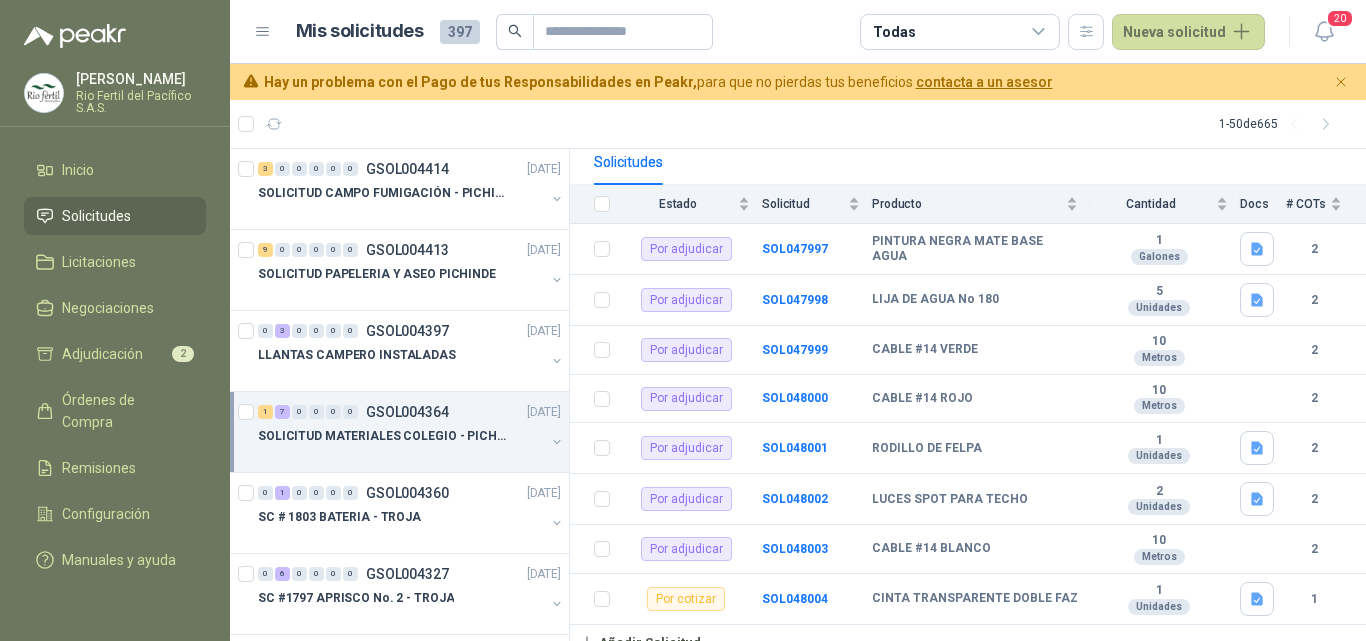 click at bounding box center [401, 456] 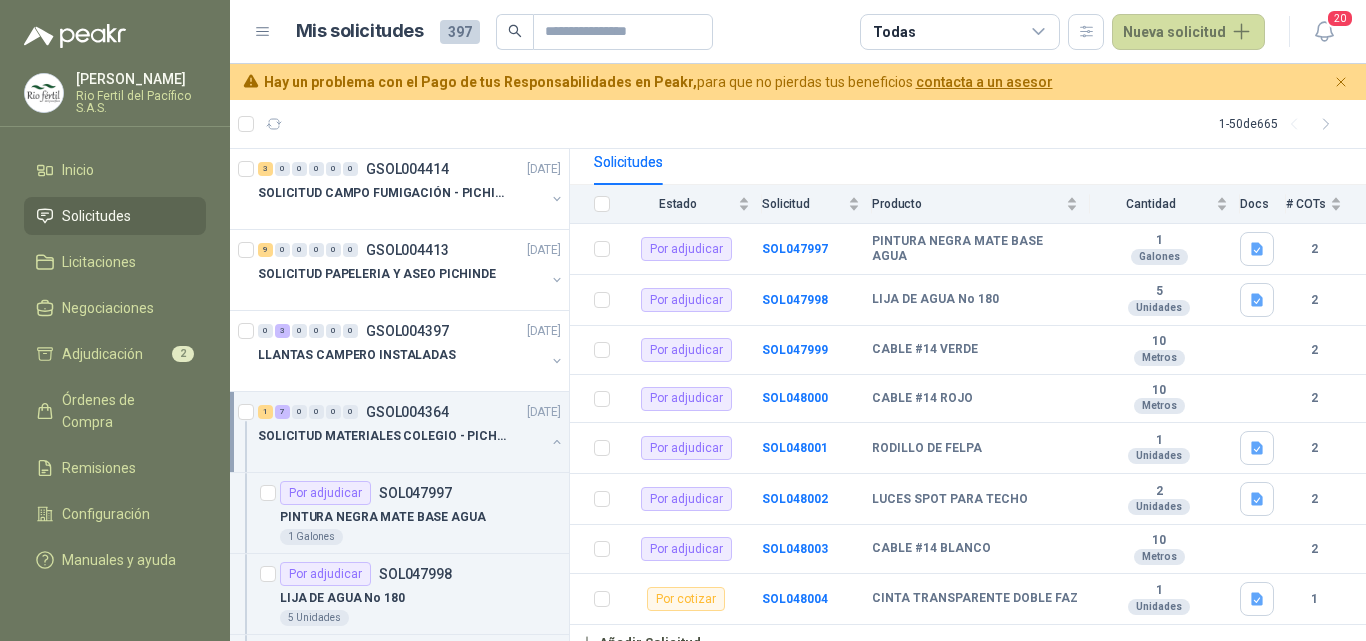scroll, scrollTop: 1, scrollLeft: 0, axis: vertical 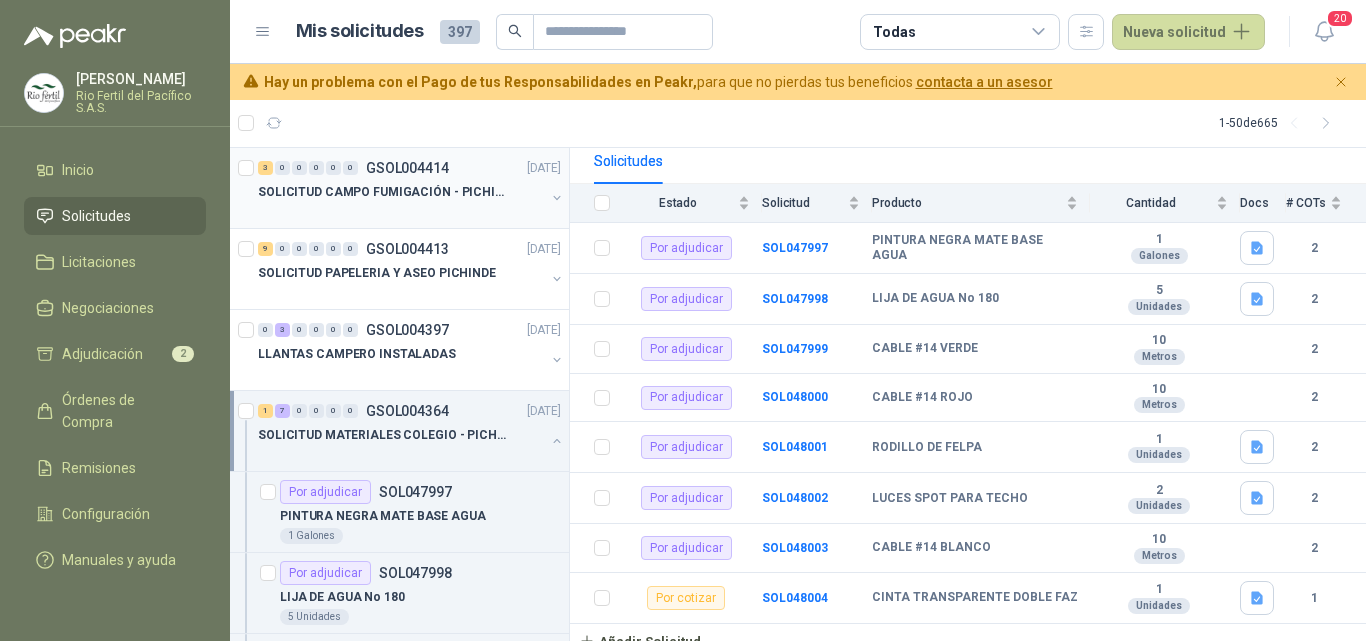 click at bounding box center (401, 212) 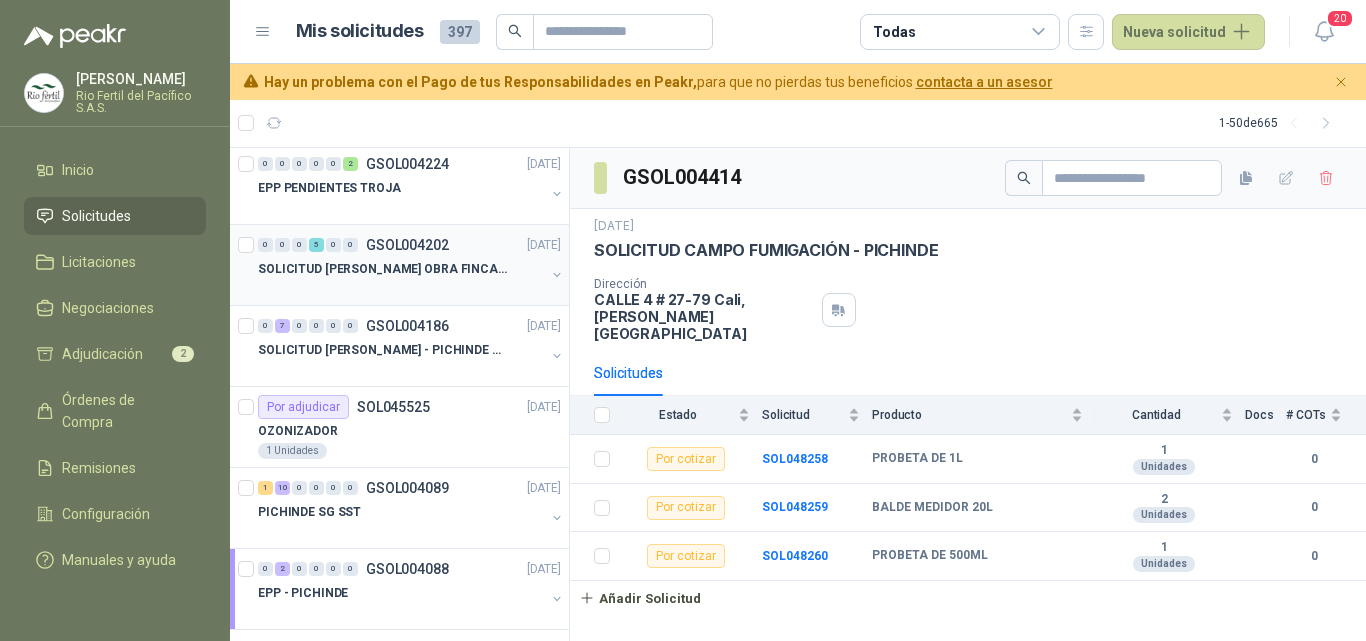 scroll, scrollTop: 1200, scrollLeft: 0, axis: vertical 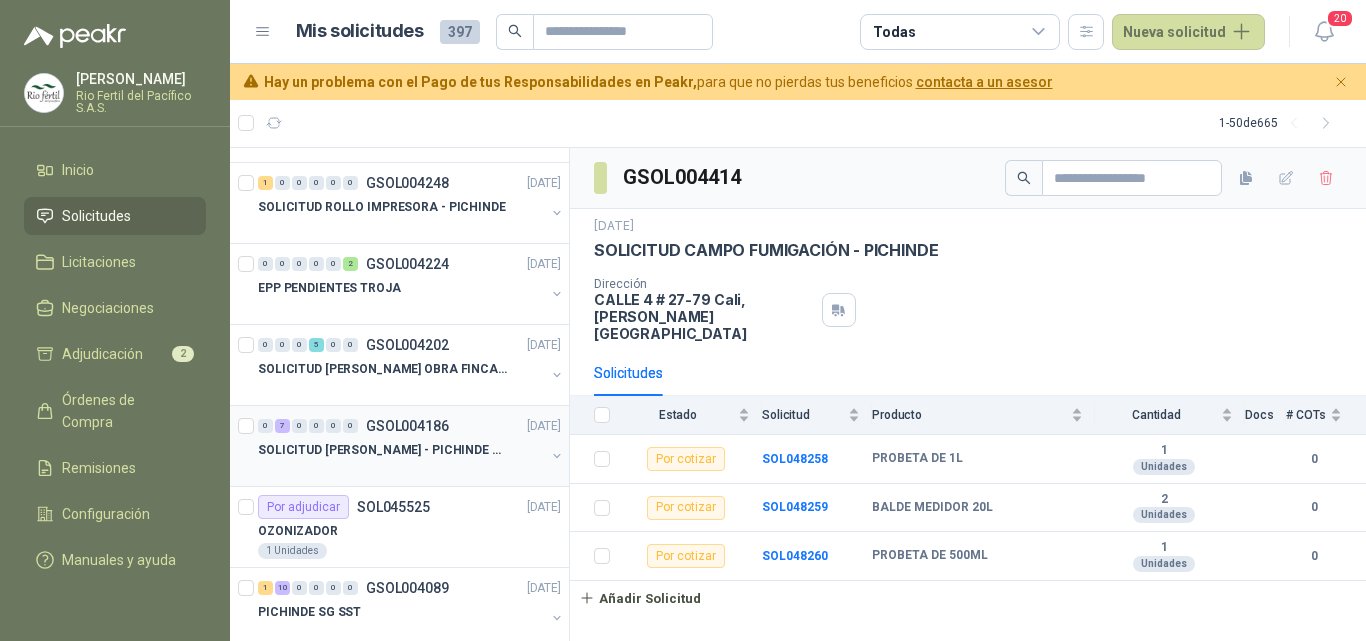 click at bounding box center (401, 470) 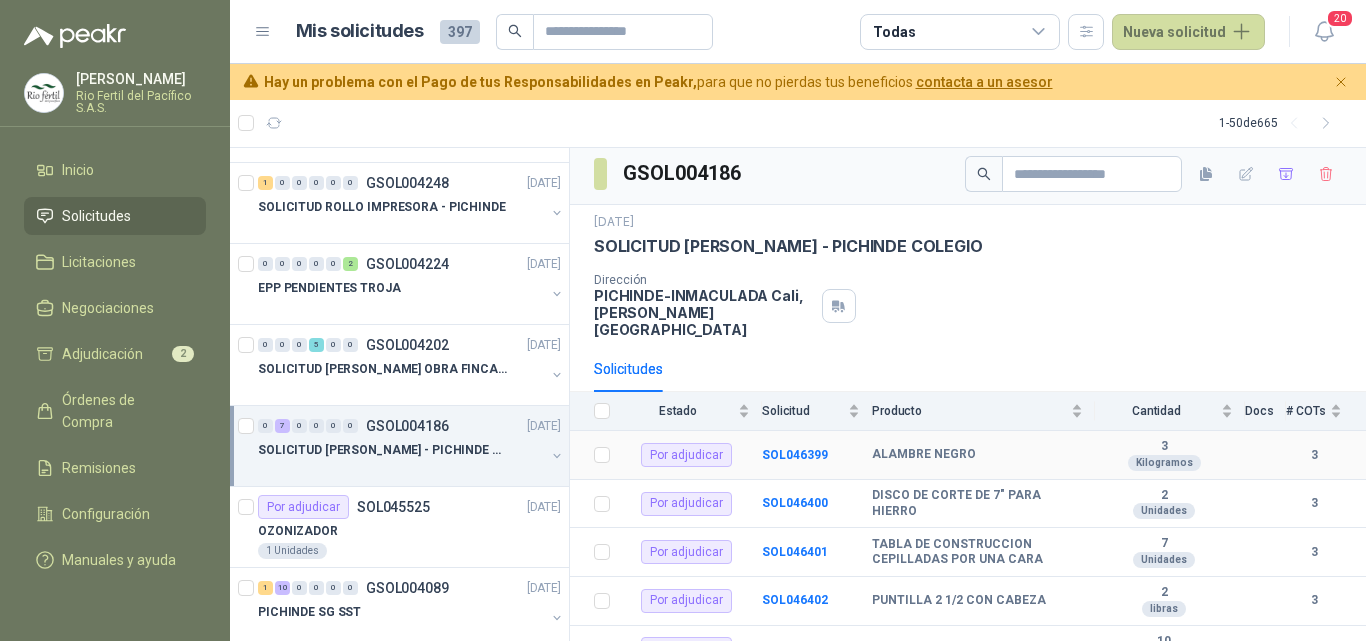 scroll, scrollTop: 0, scrollLeft: 0, axis: both 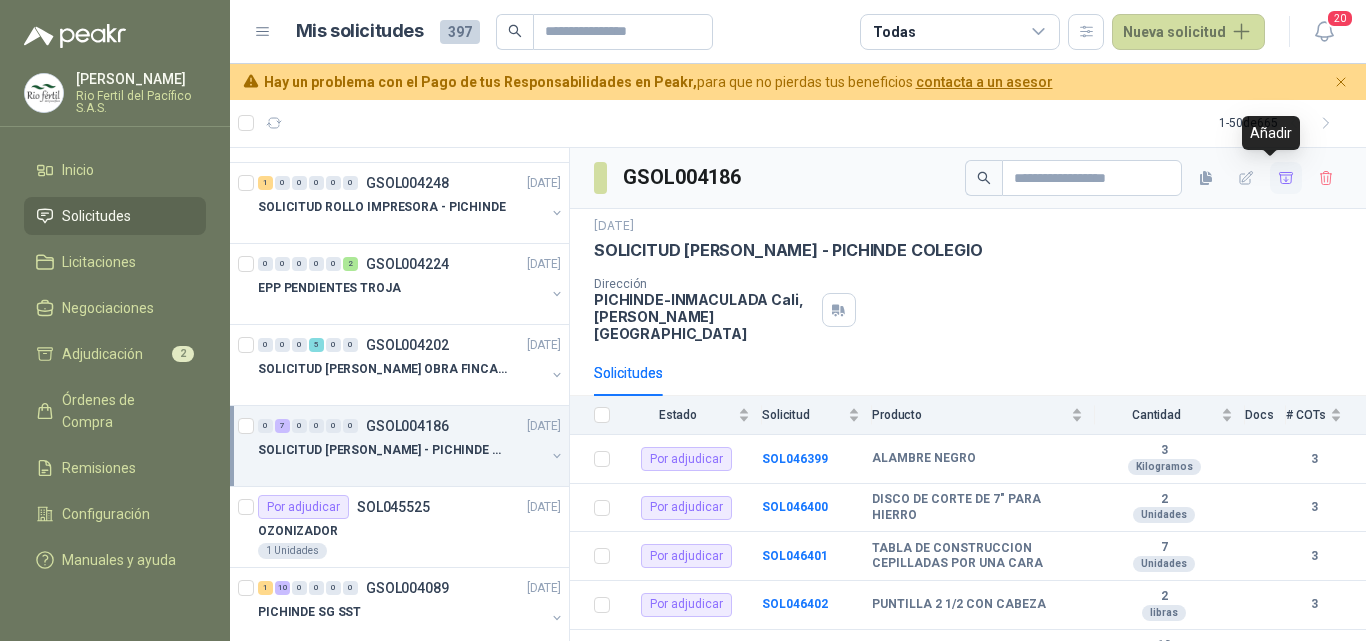 click 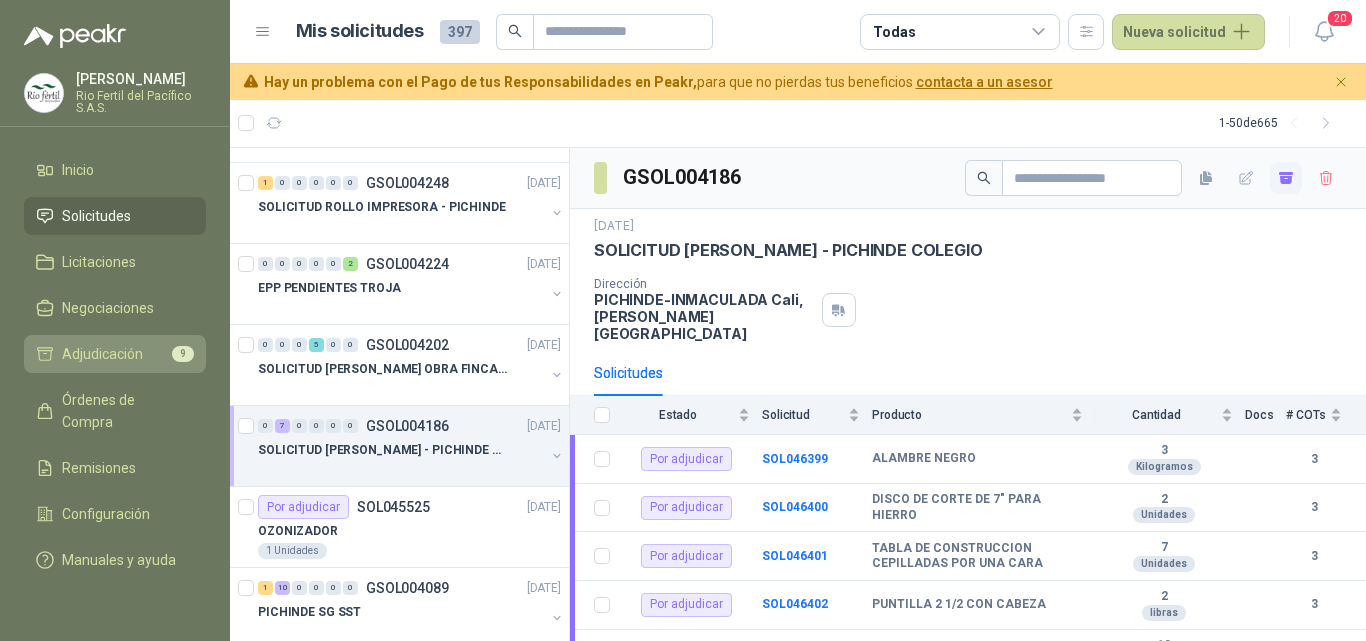 click on "Adjudicación" at bounding box center [102, 354] 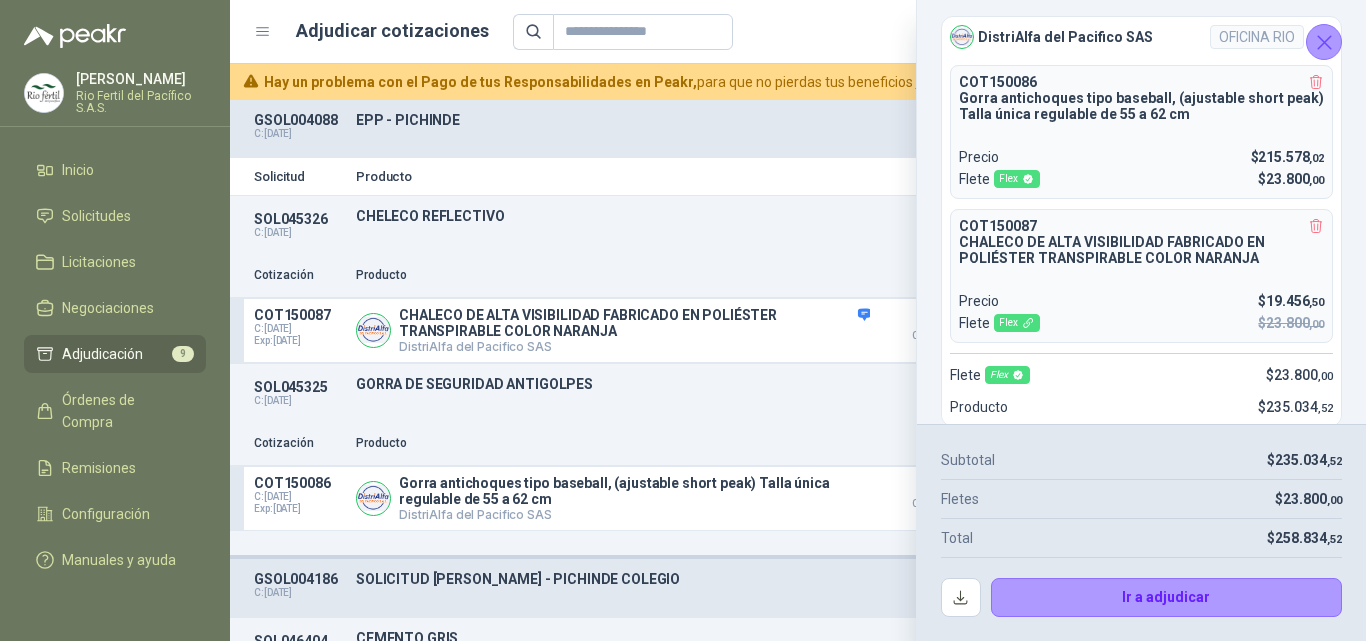 click 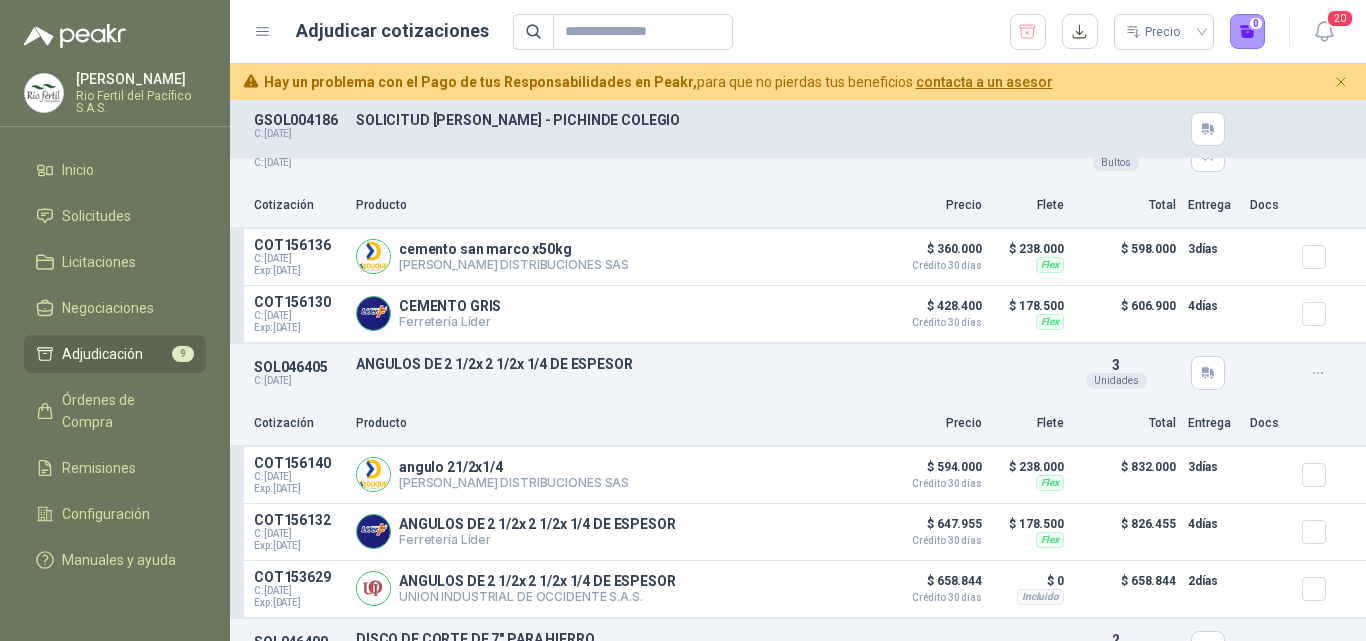 scroll, scrollTop: 500, scrollLeft: 0, axis: vertical 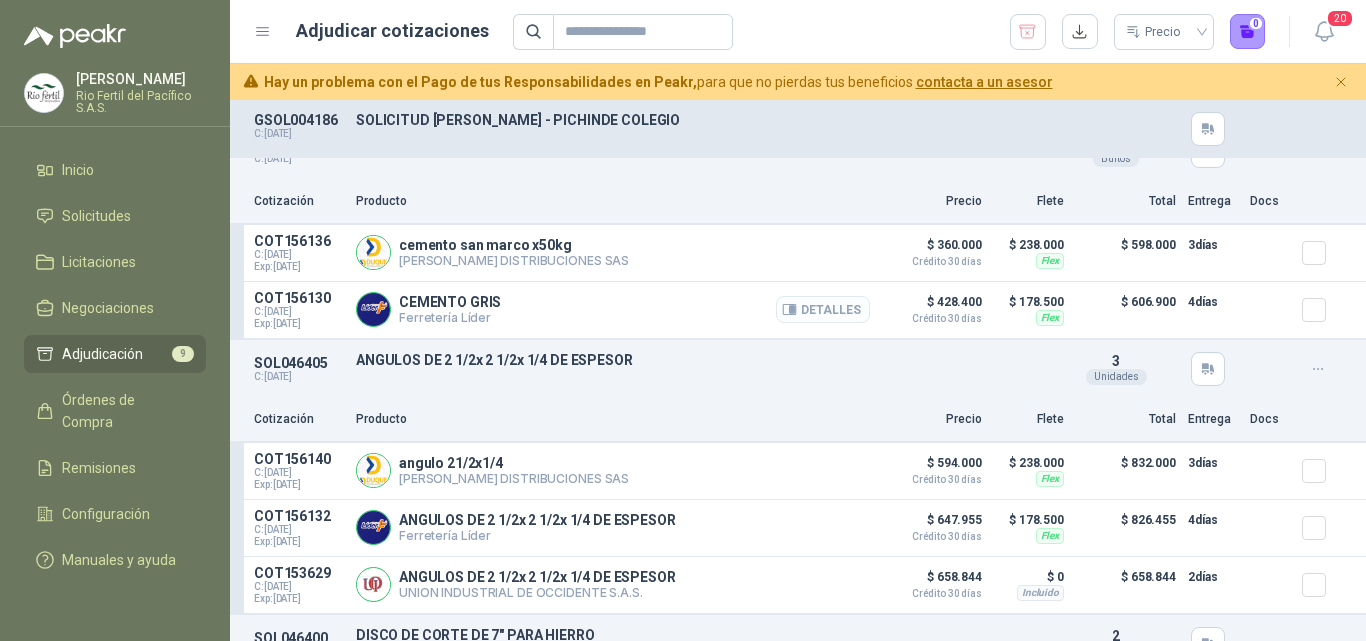 click on "Detalles" at bounding box center [823, 309] 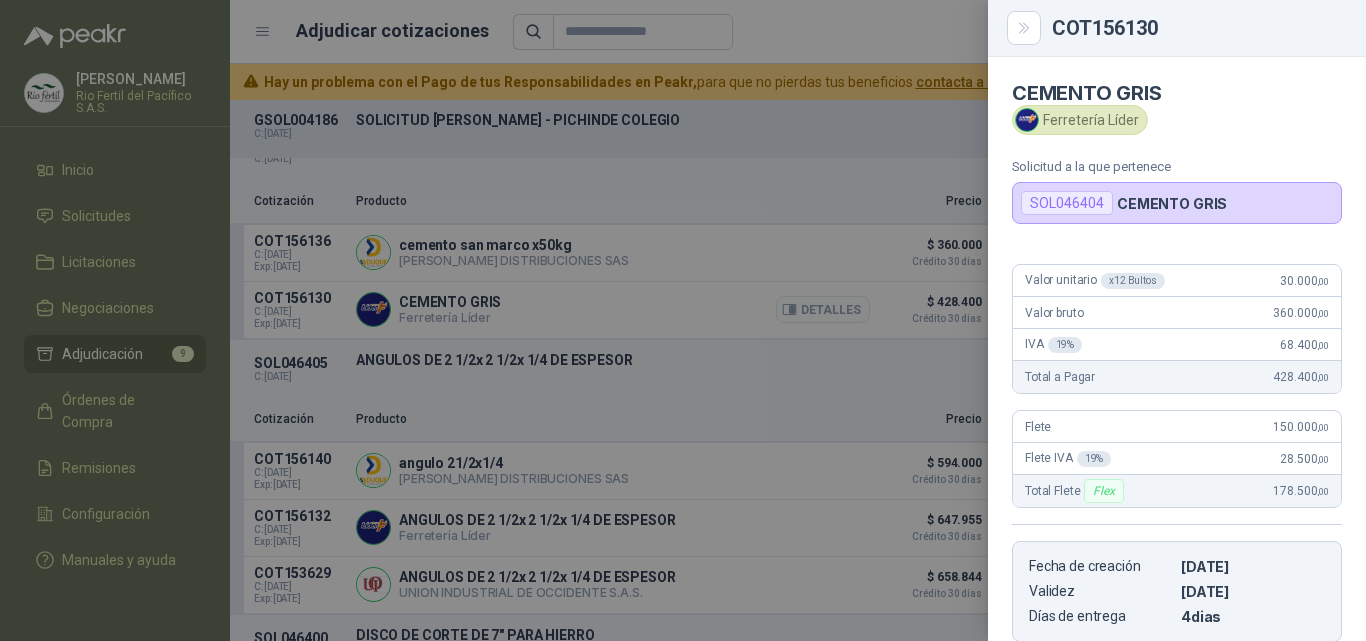 click at bounding box center [683, 320] 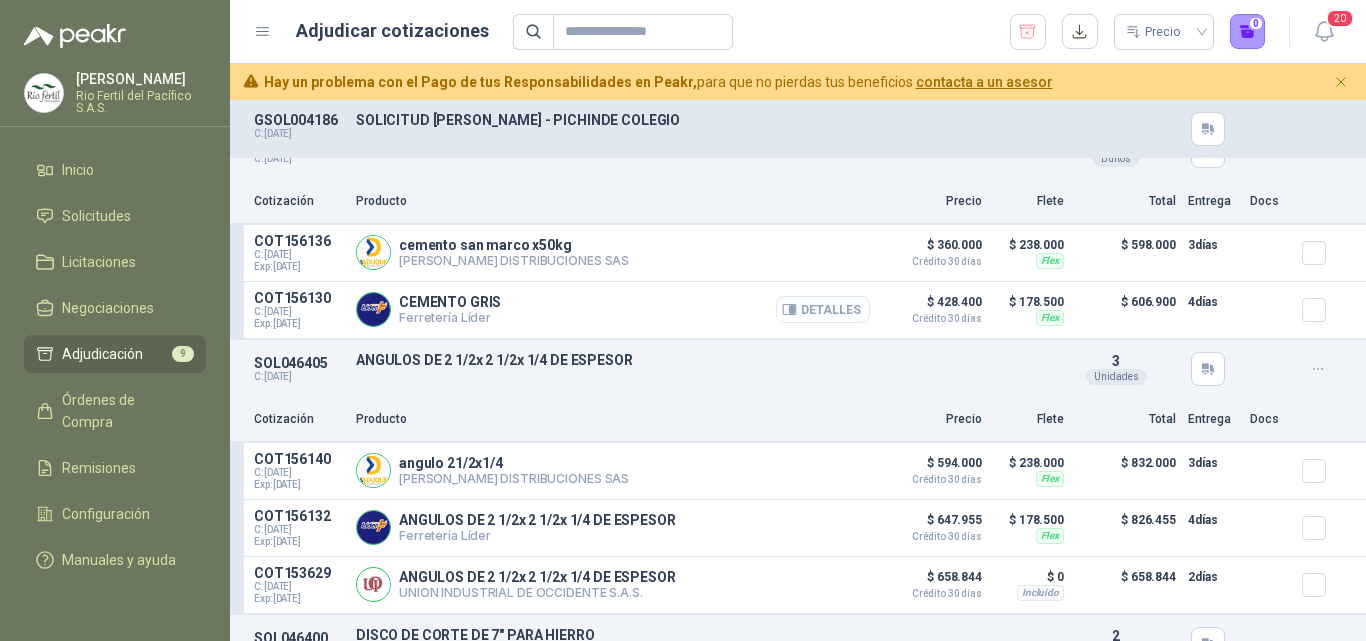 click on "Detalles" at bounding box center (823, 309) 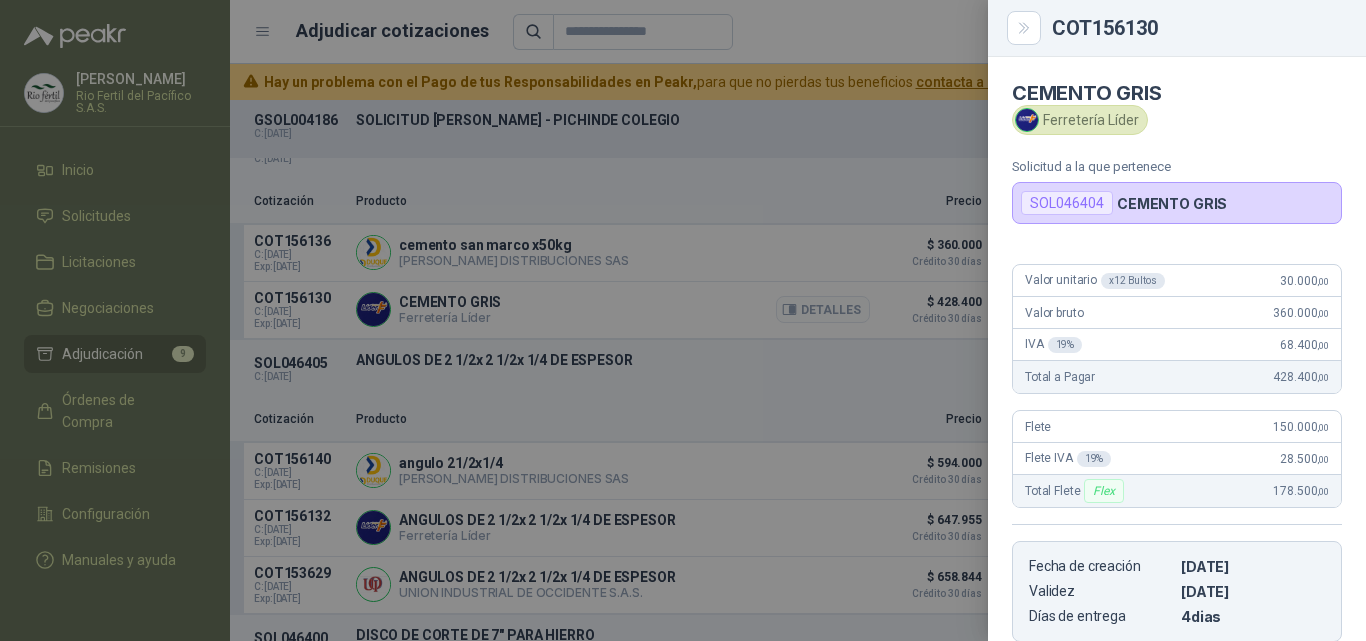 click at bounding box center [683, 320] 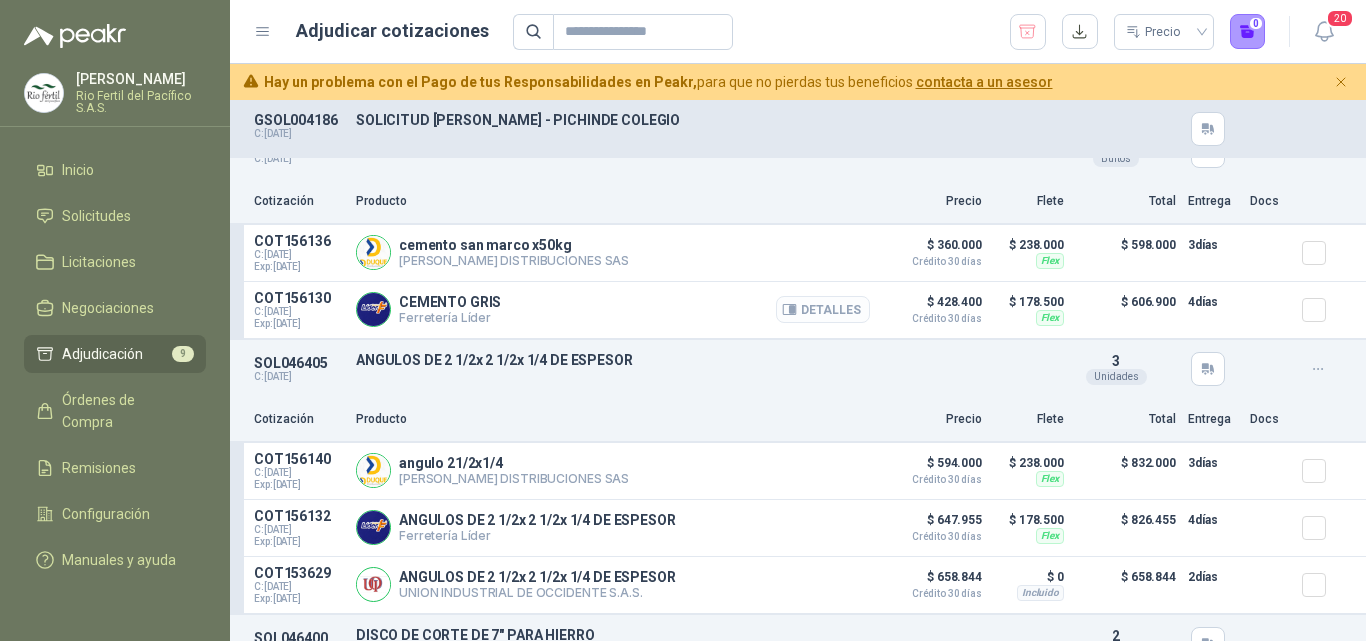 click on "Detalles" at bounding box center (823, 309) 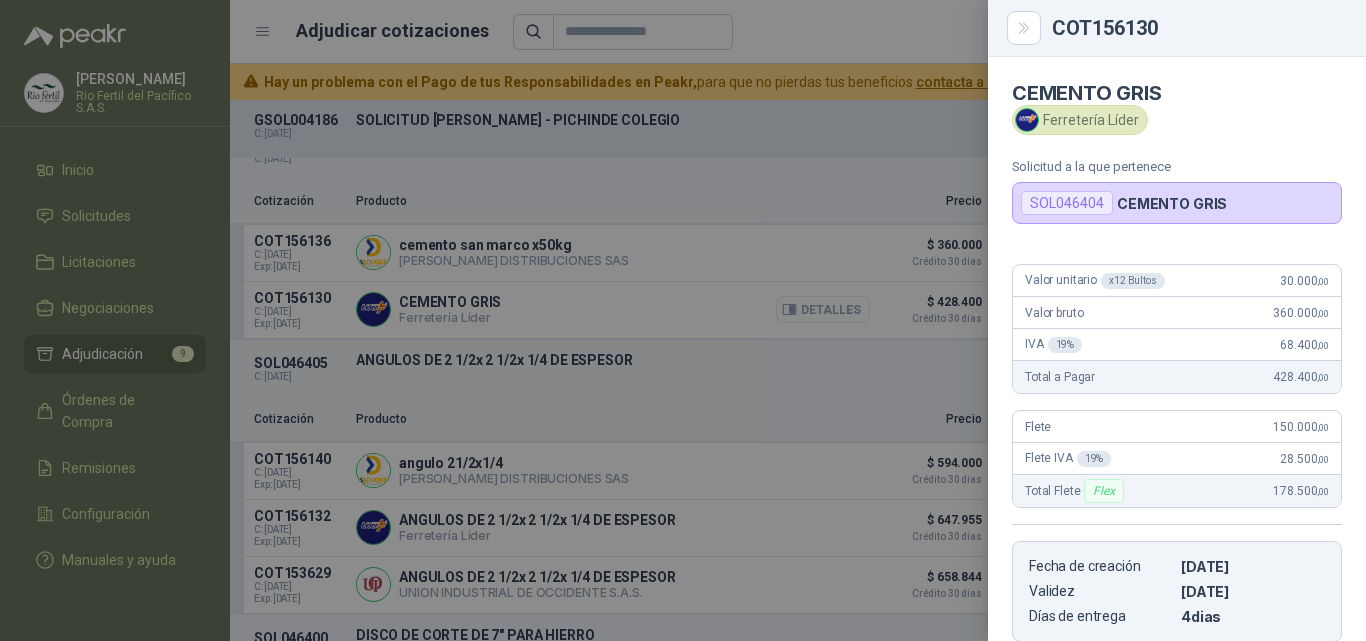 click at bounding box center [683, 320] 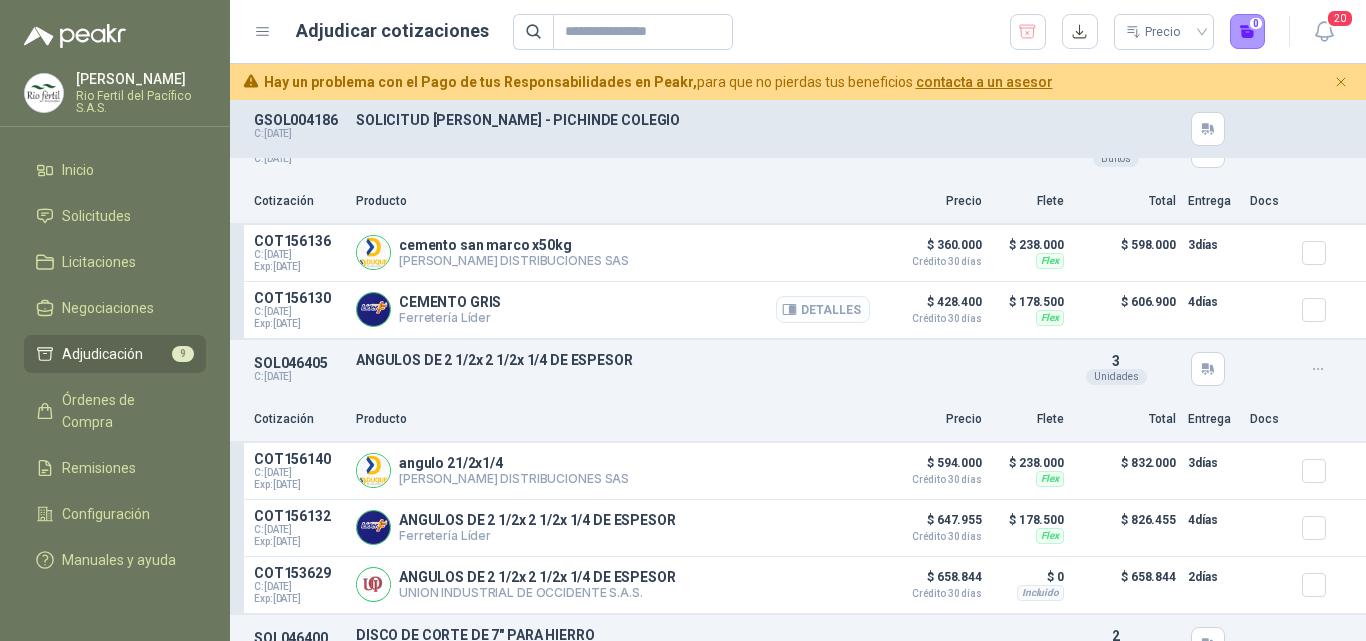 click on "Detalles" at bounding box center [823, 309] 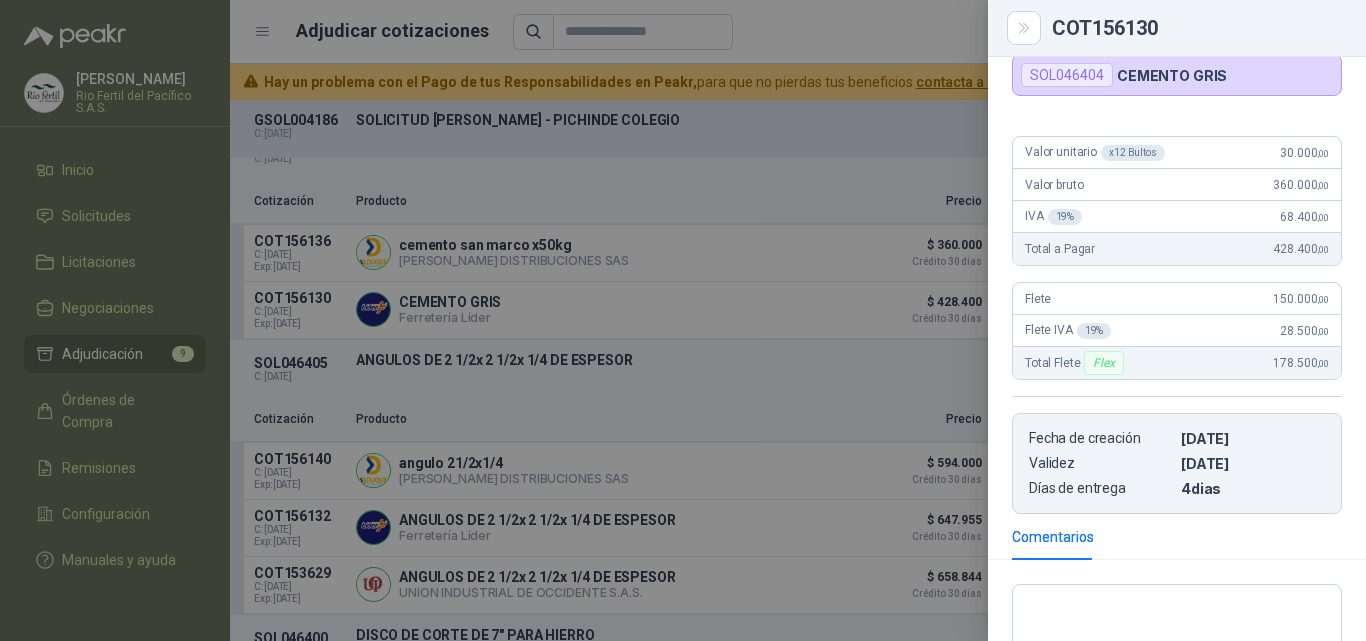 scroll, scrollTop: 300, scrollLeft: 0, axis: vertical 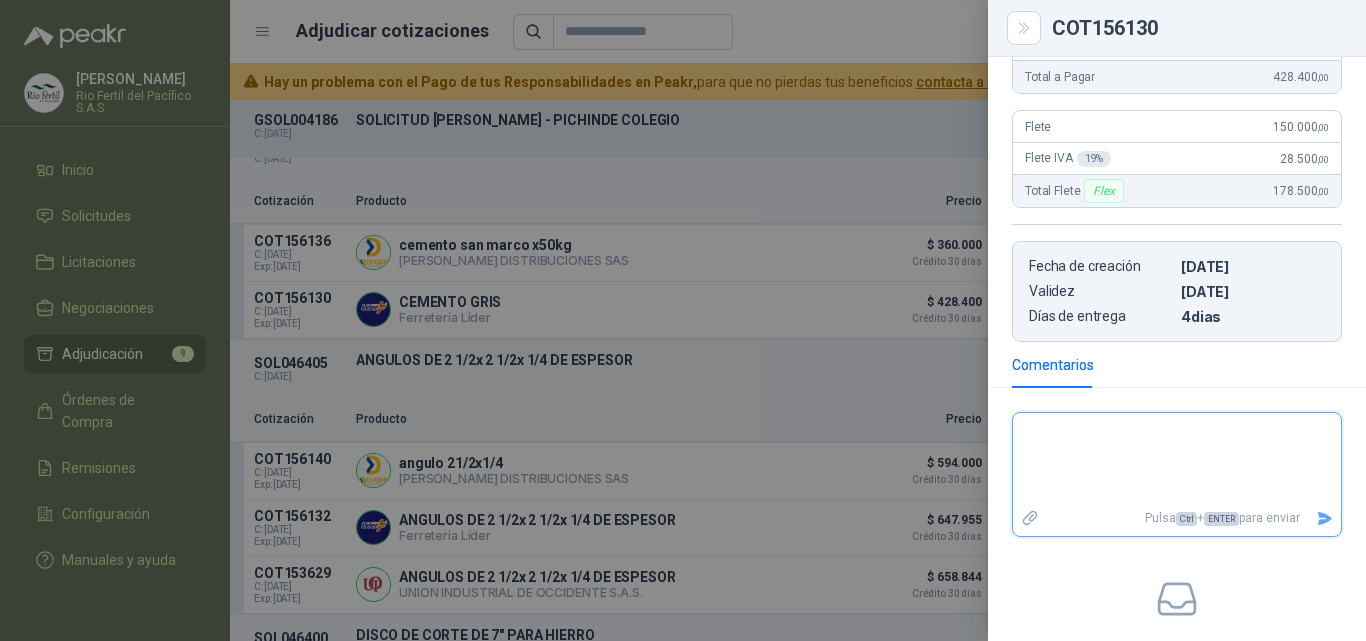 click at bounding box center (1177, 459) 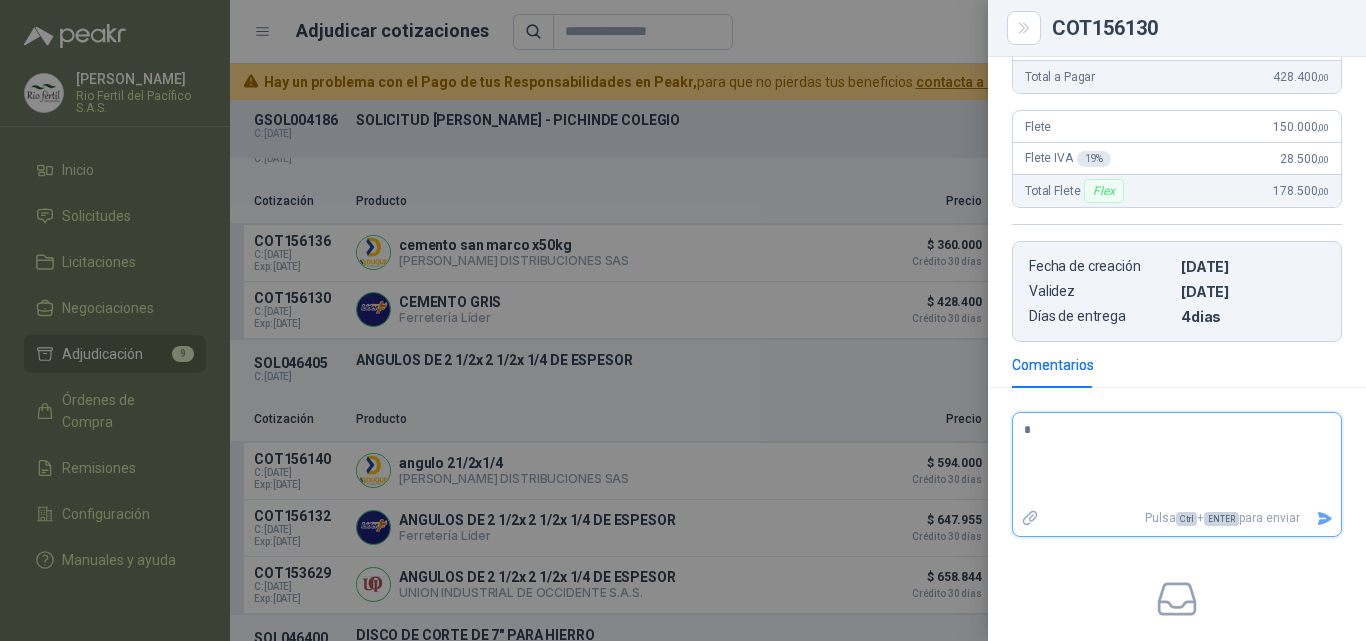 type 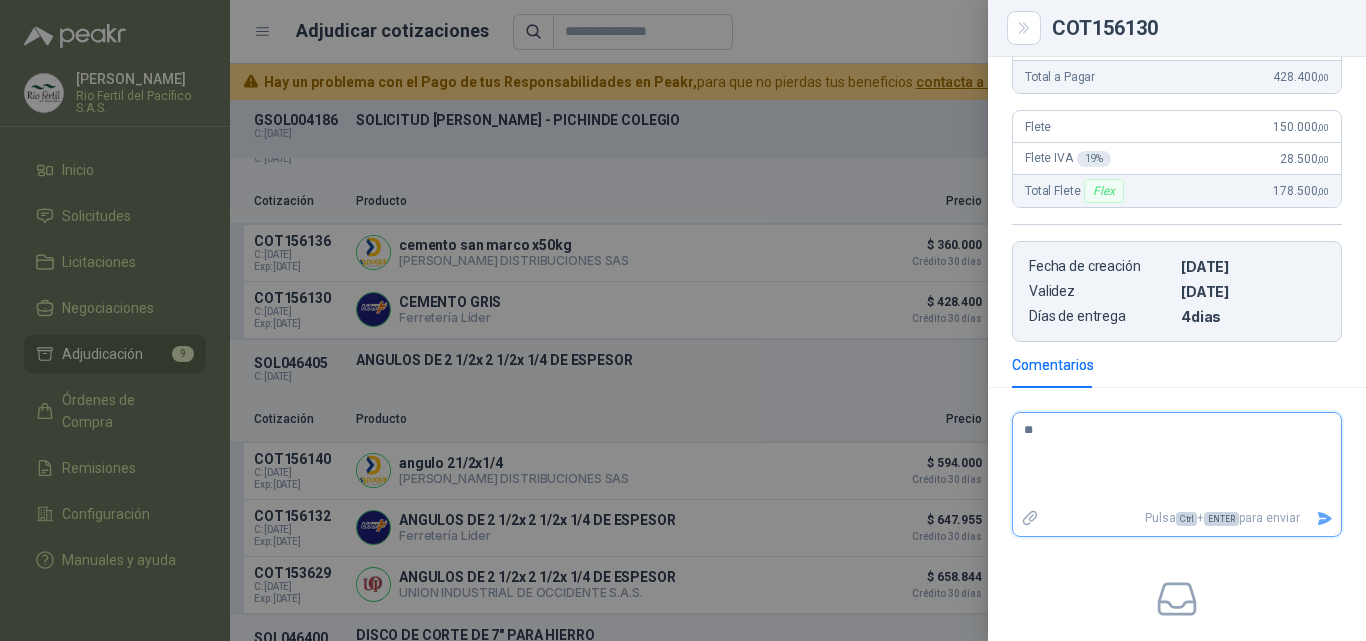 type 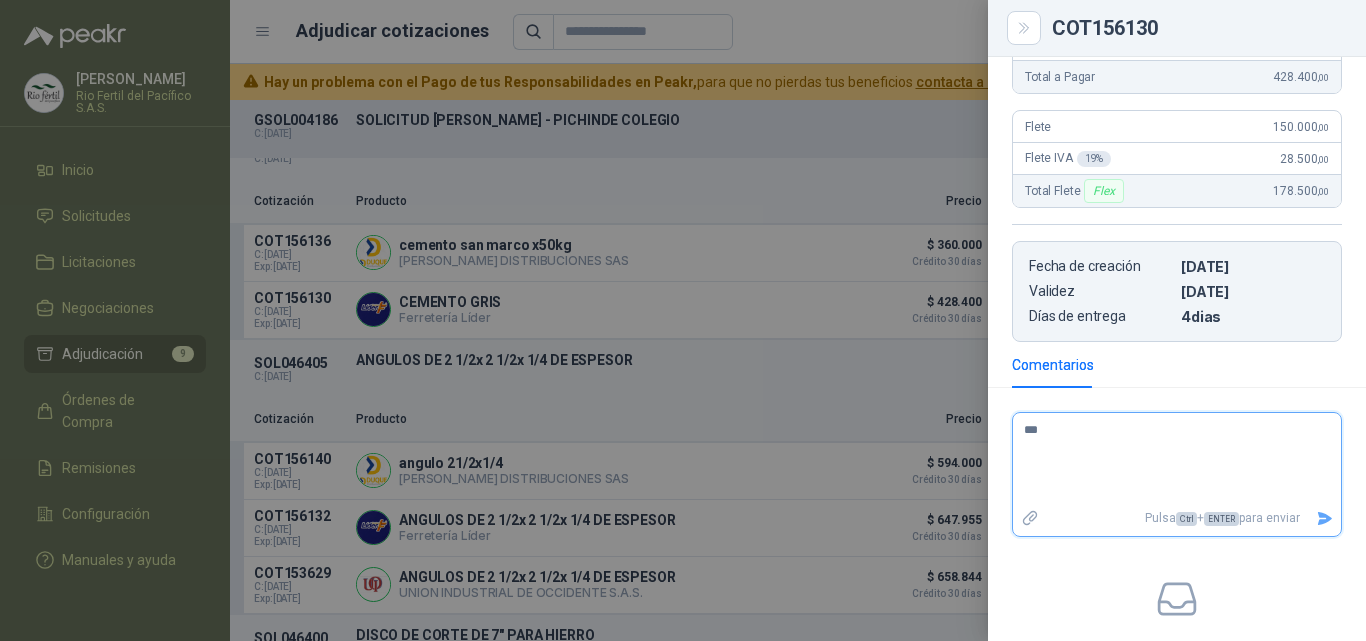 type 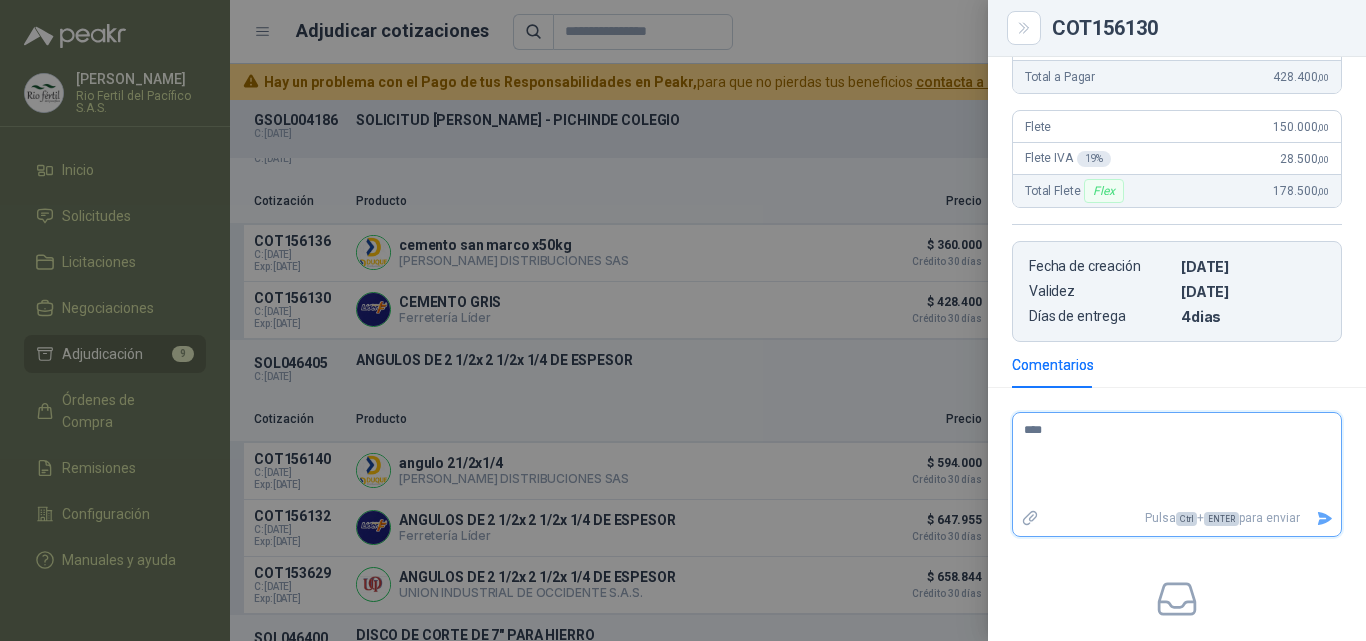 type 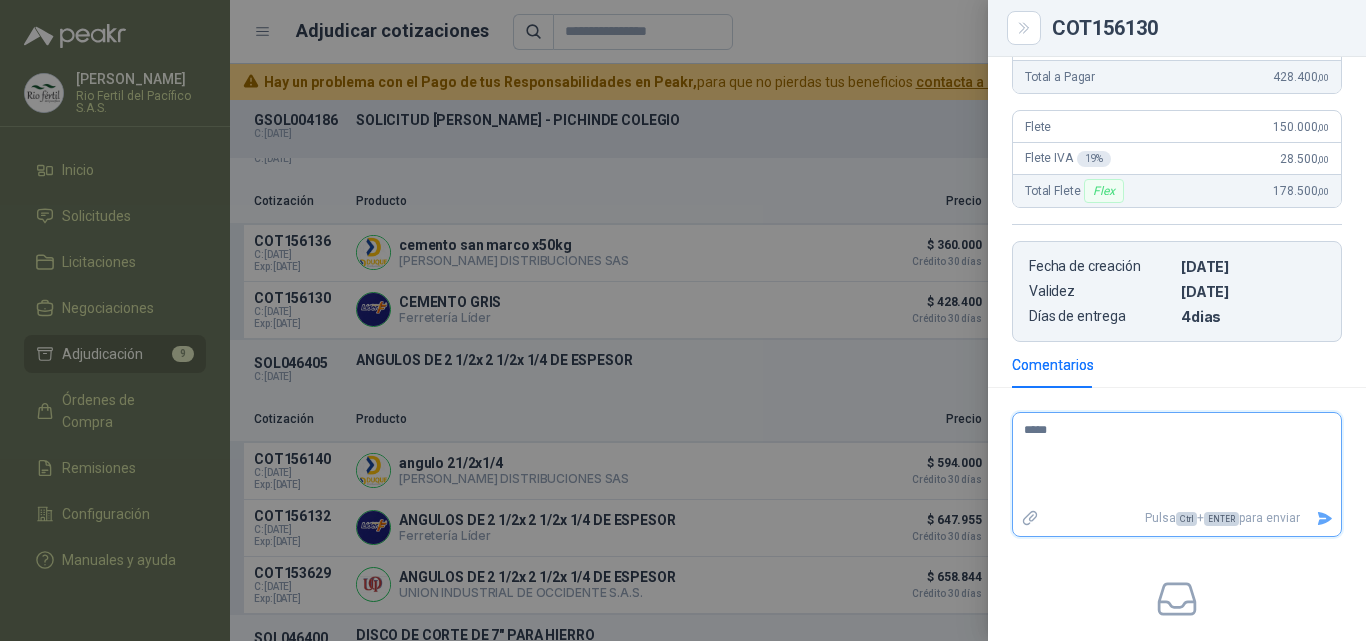 type 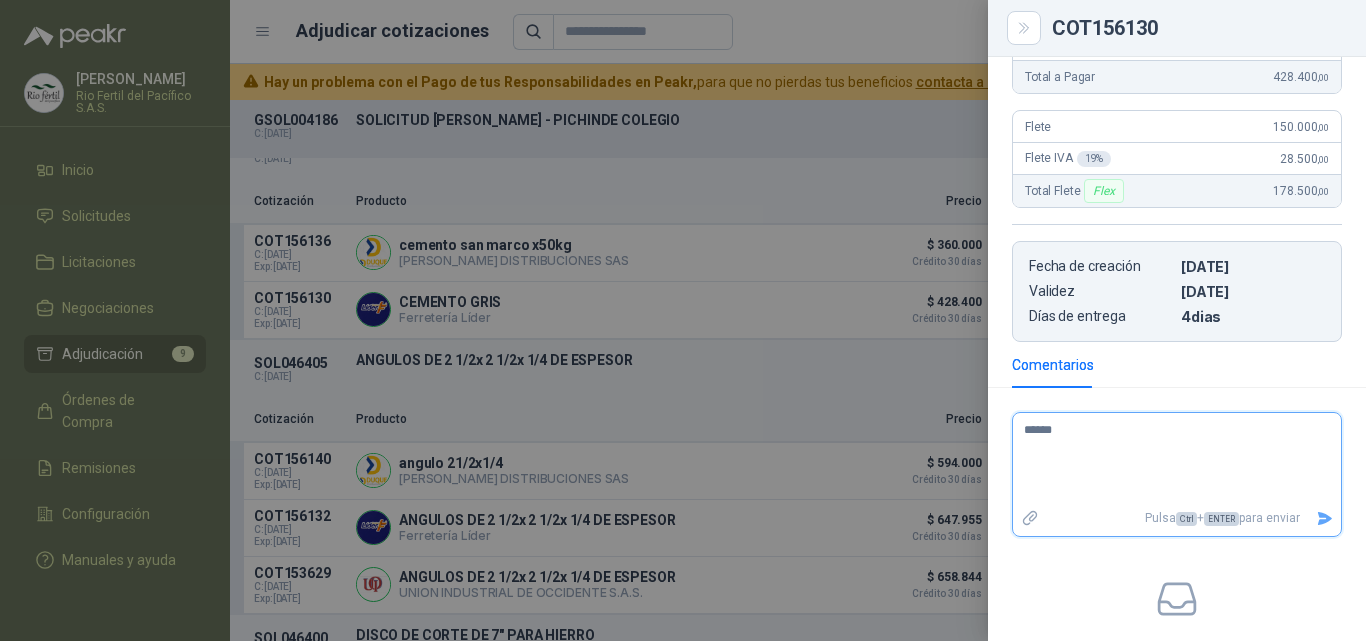 type 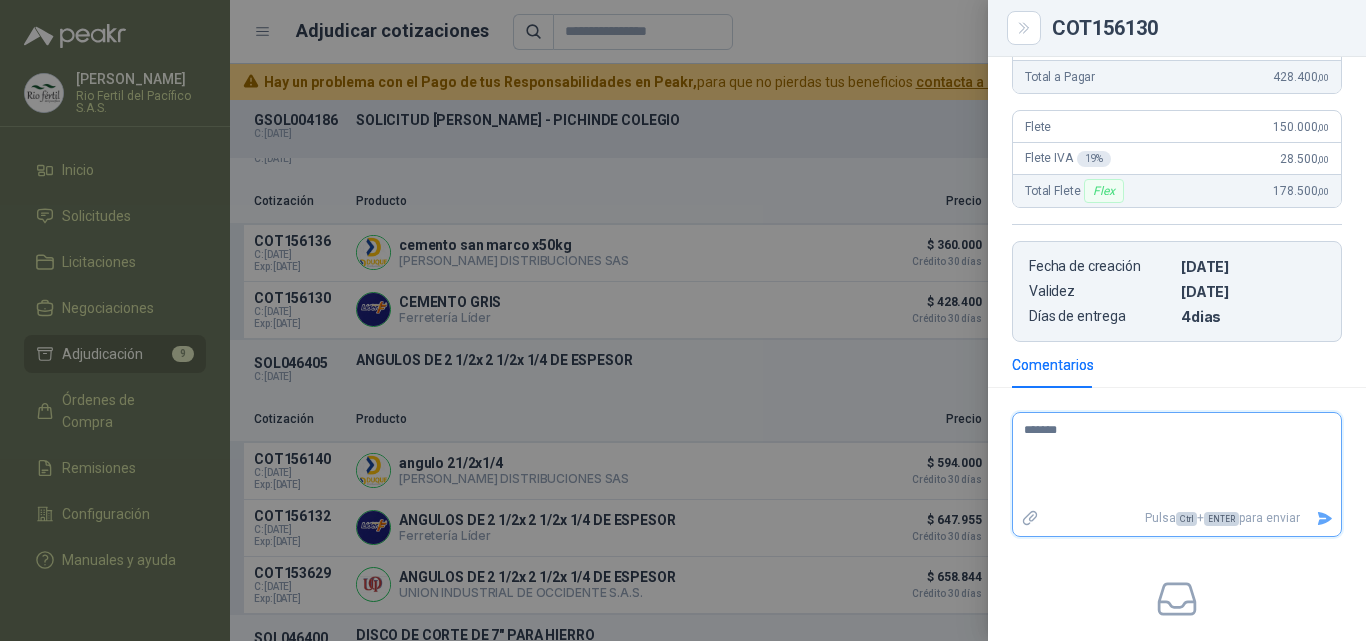 type 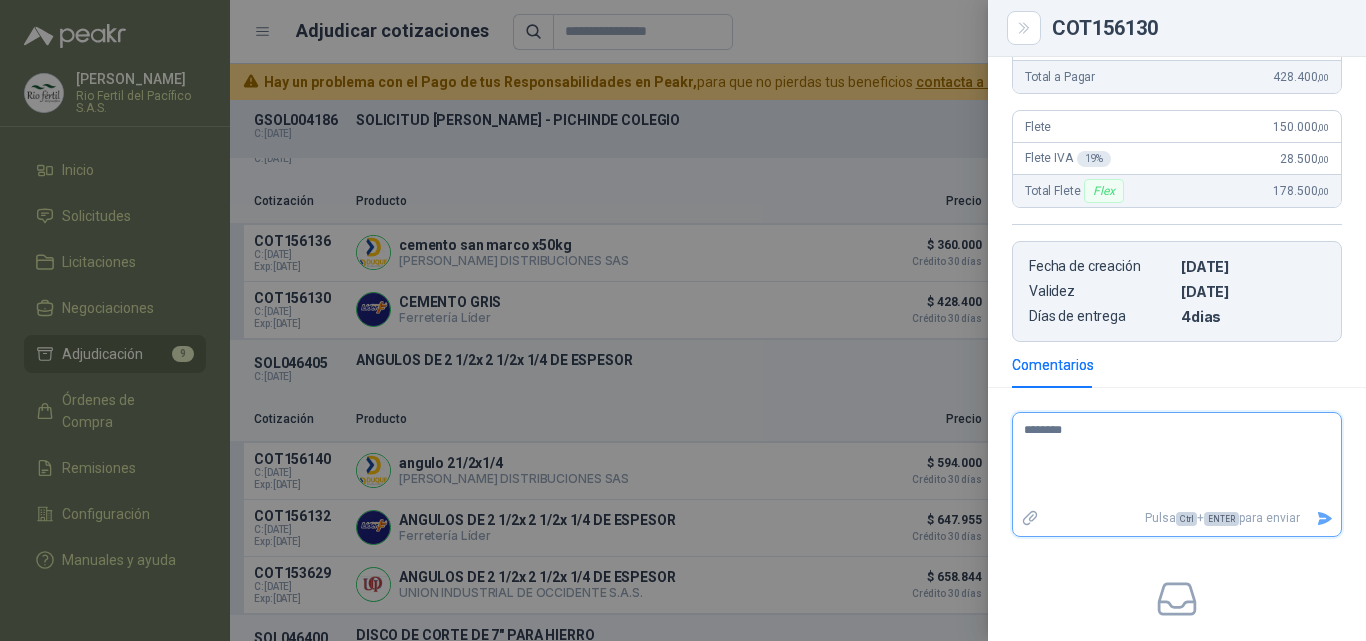 type 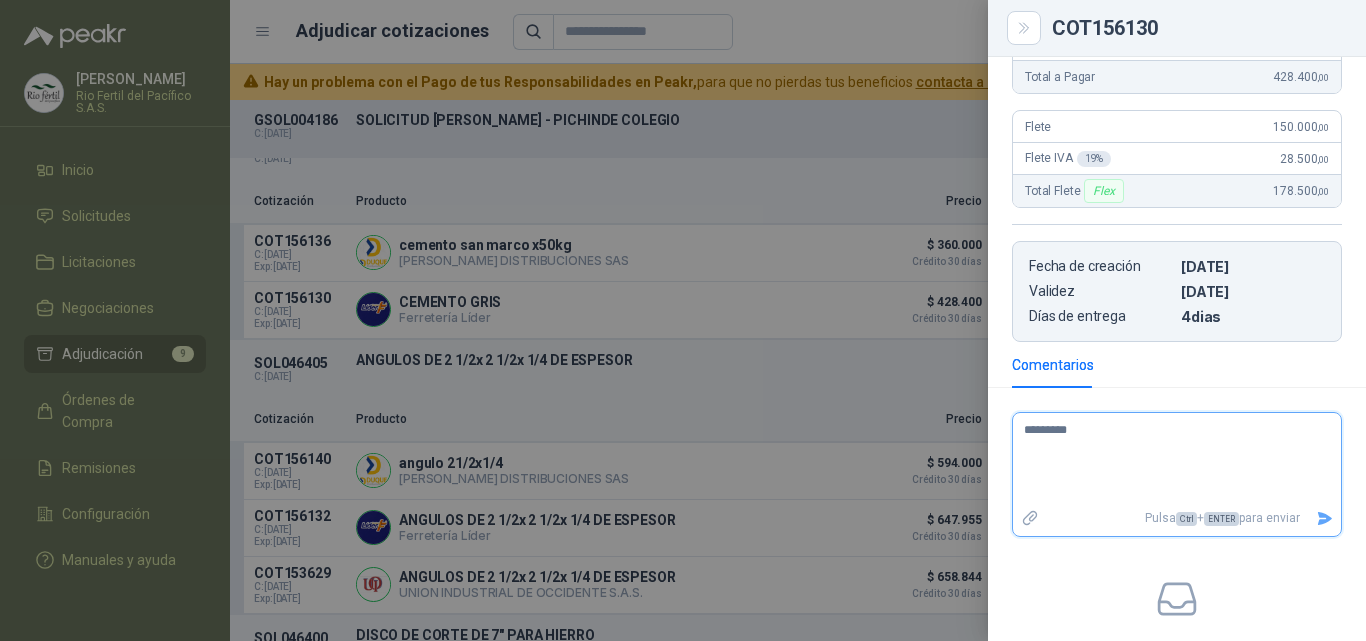 type 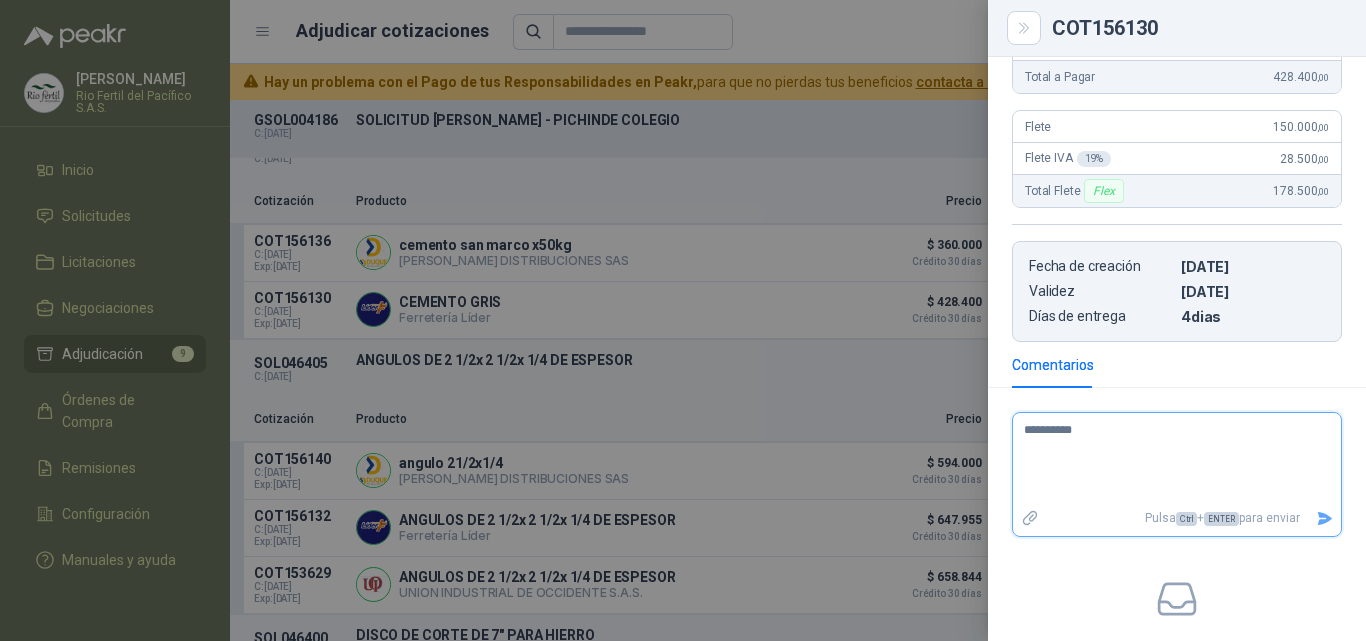 type 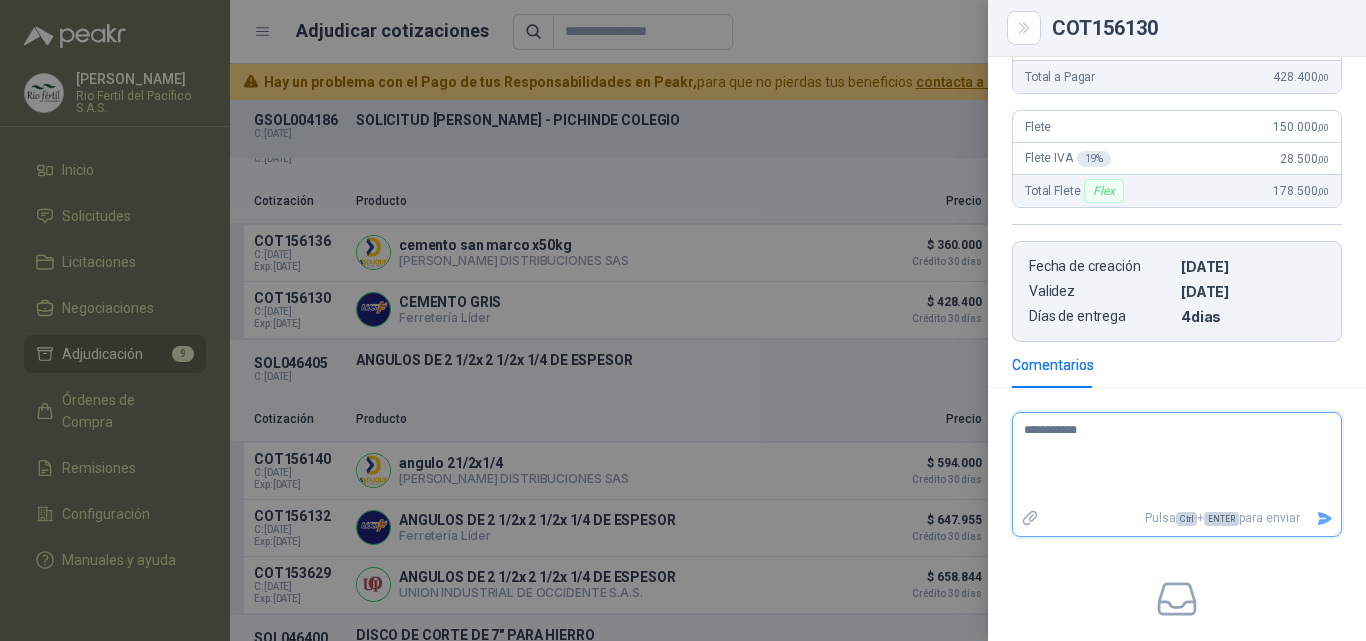 type 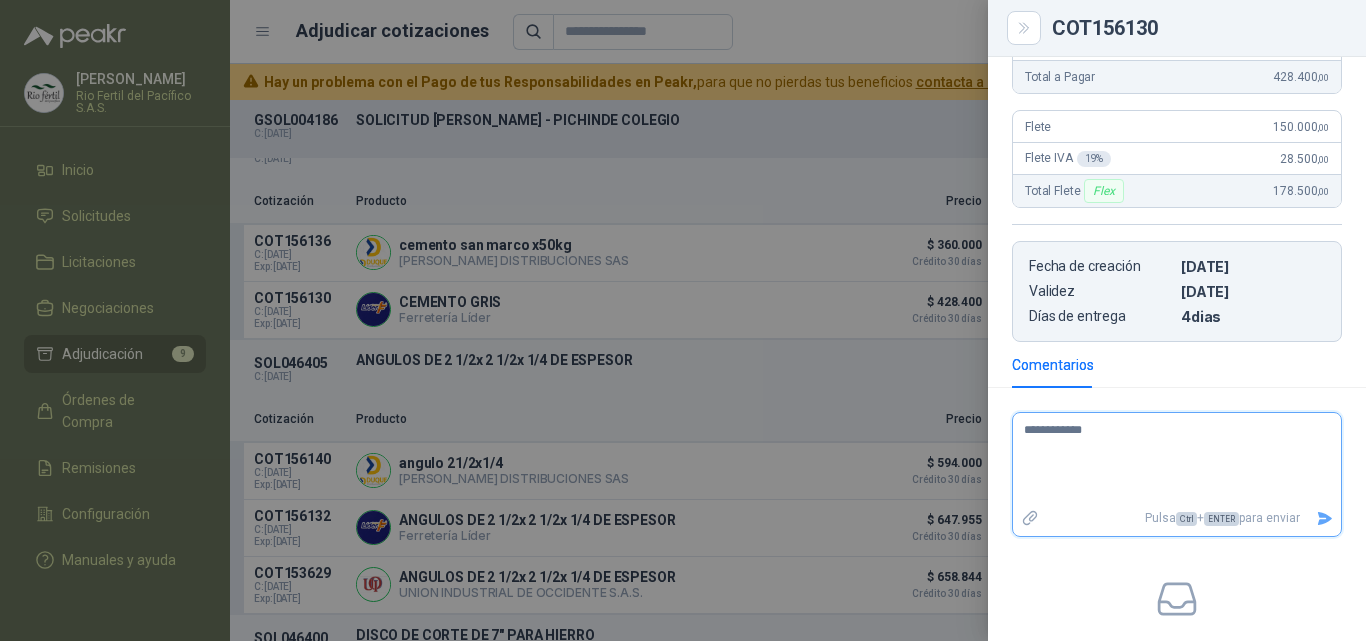 type 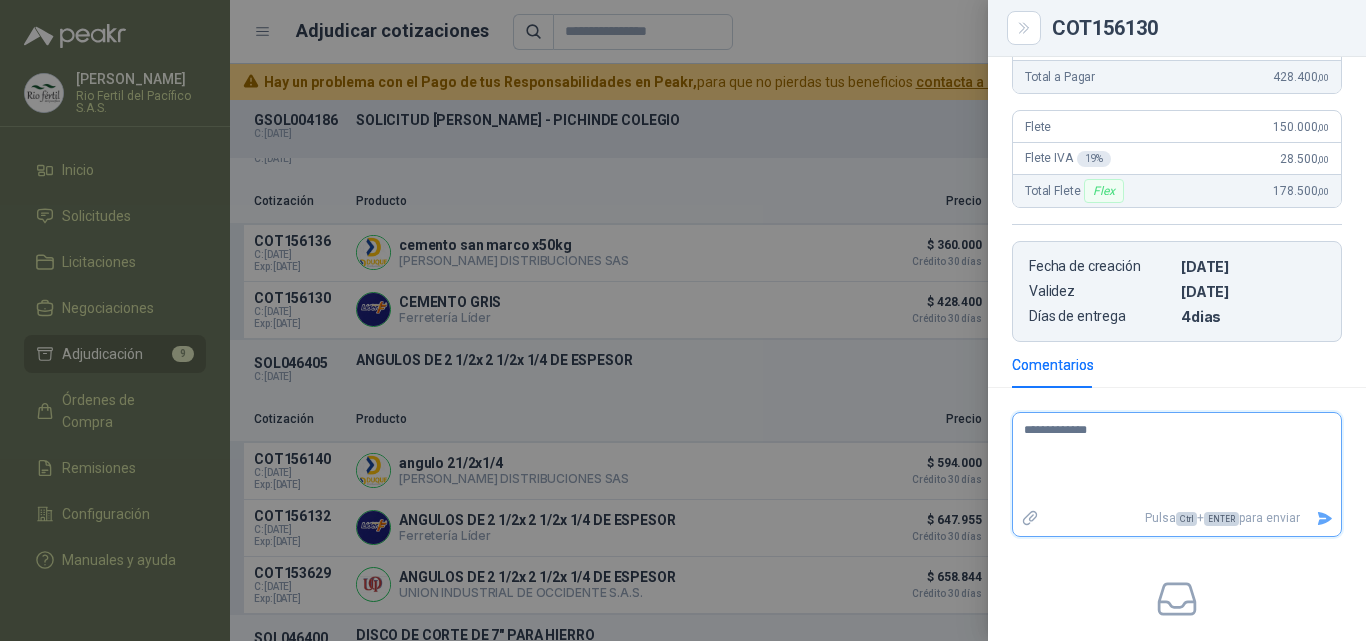 type 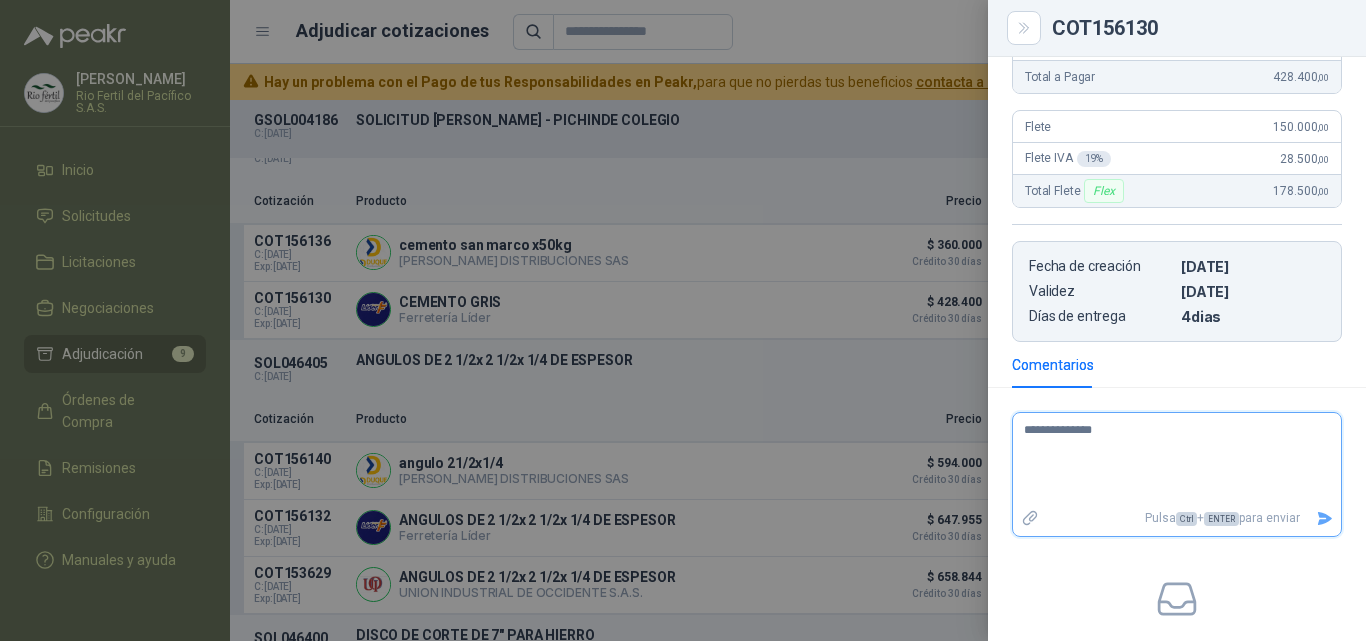 type 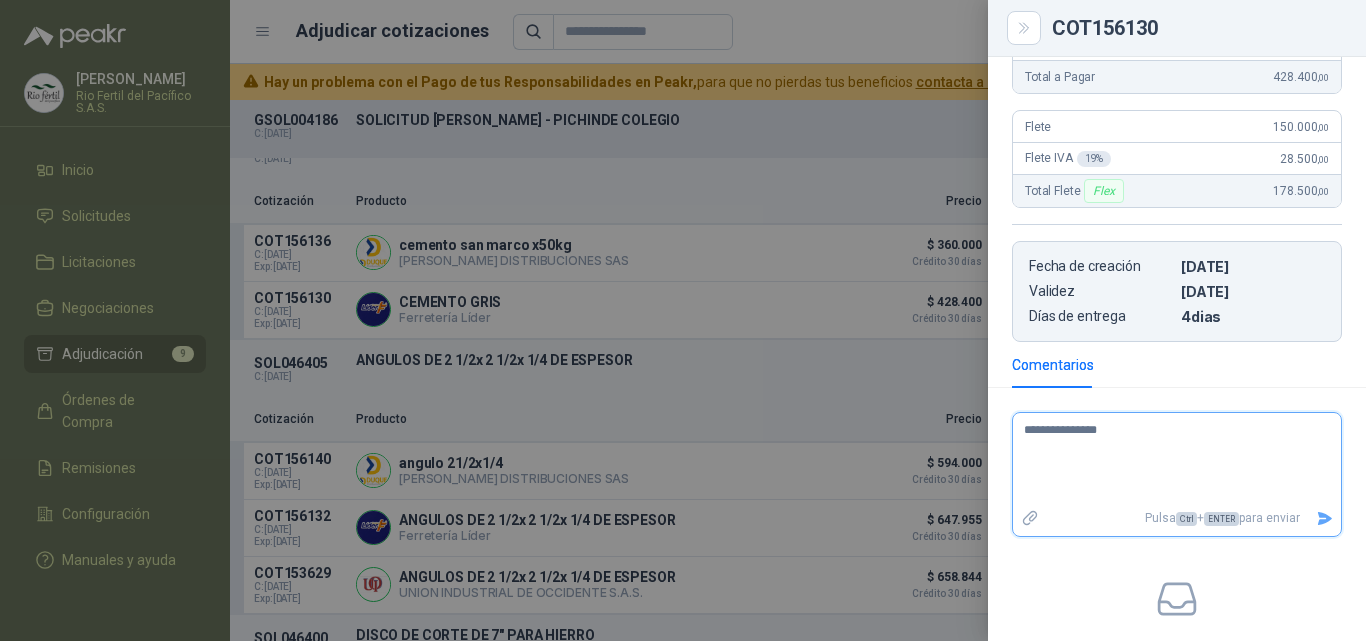 type 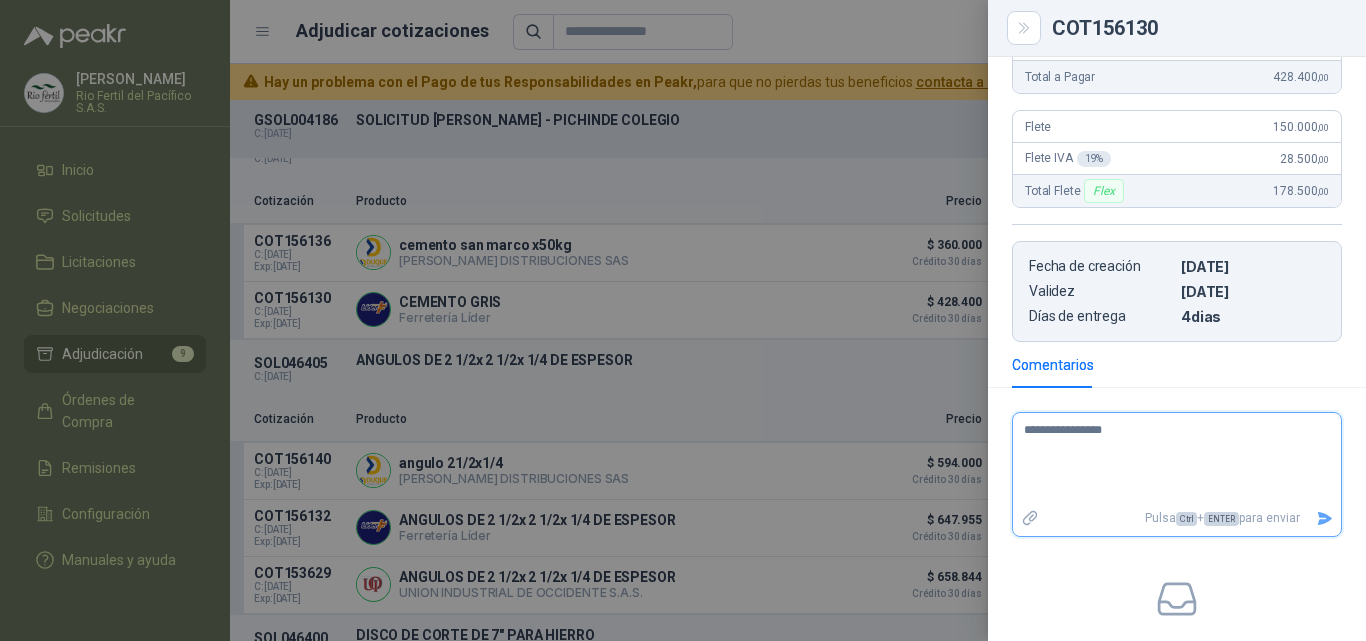 type 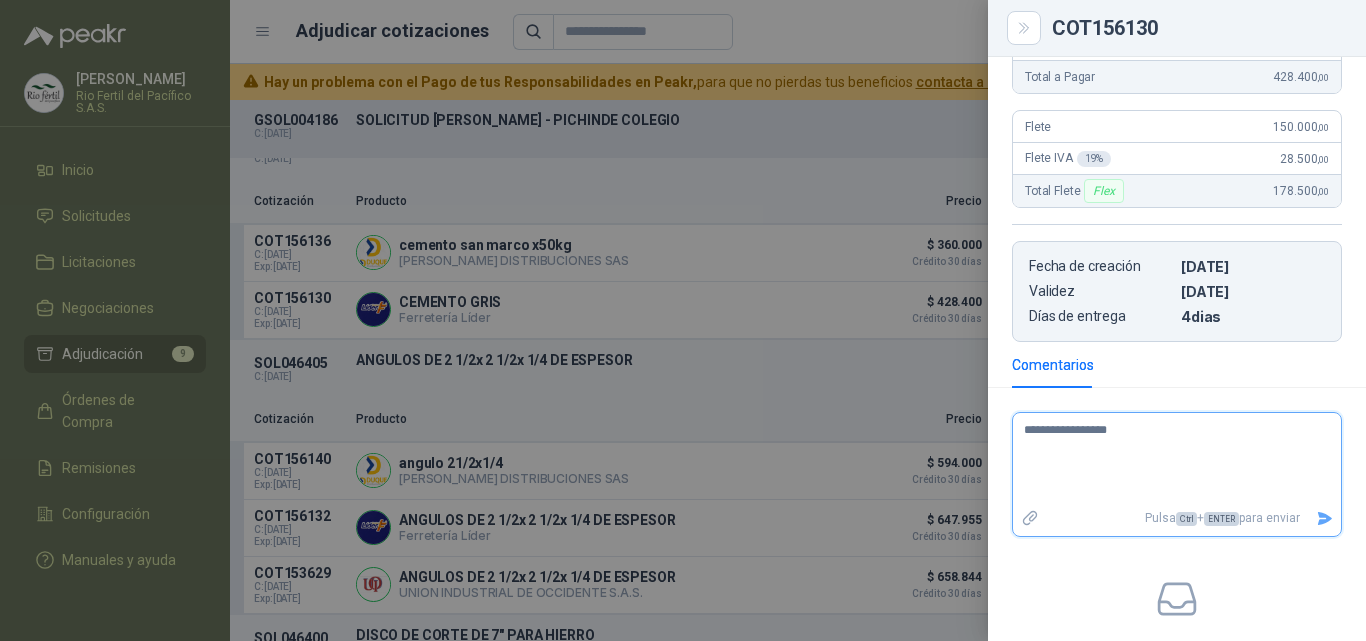 type 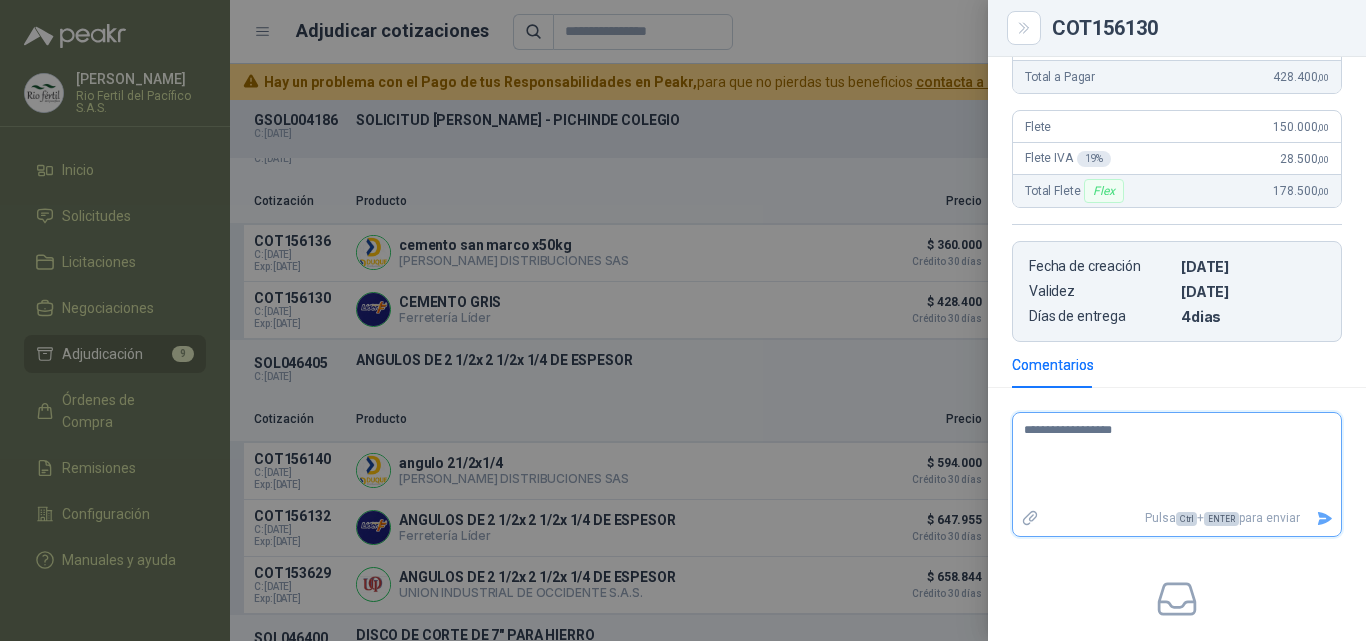 type 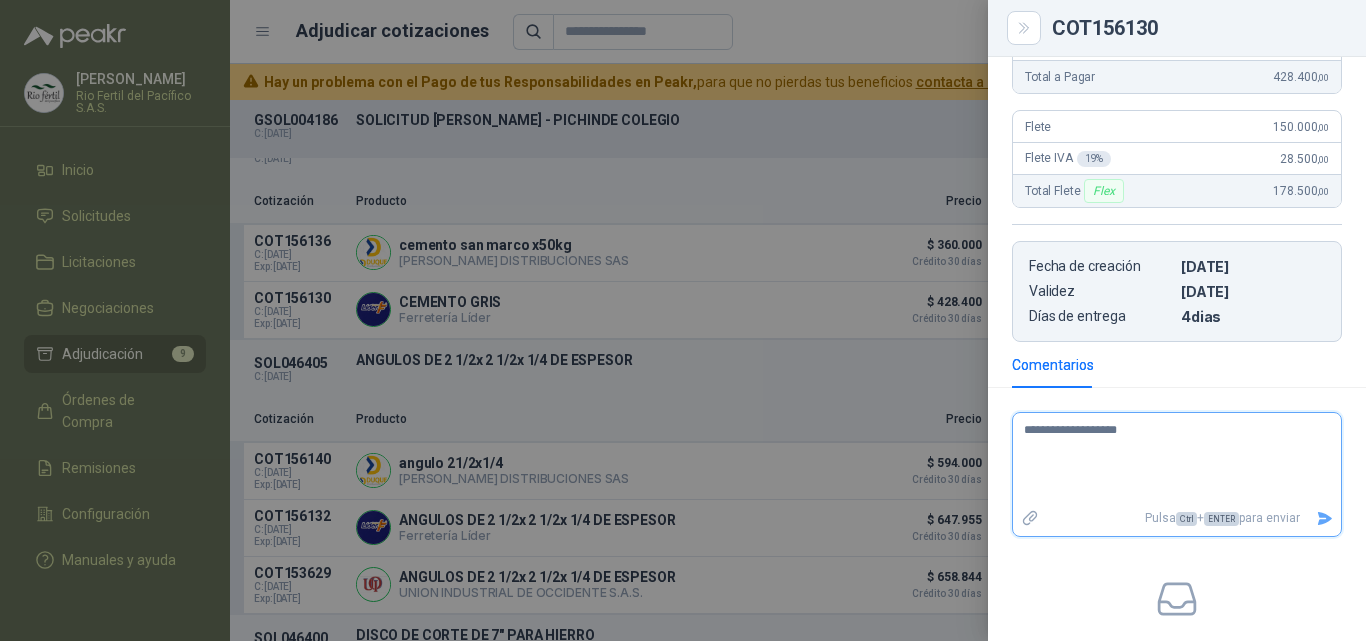 type 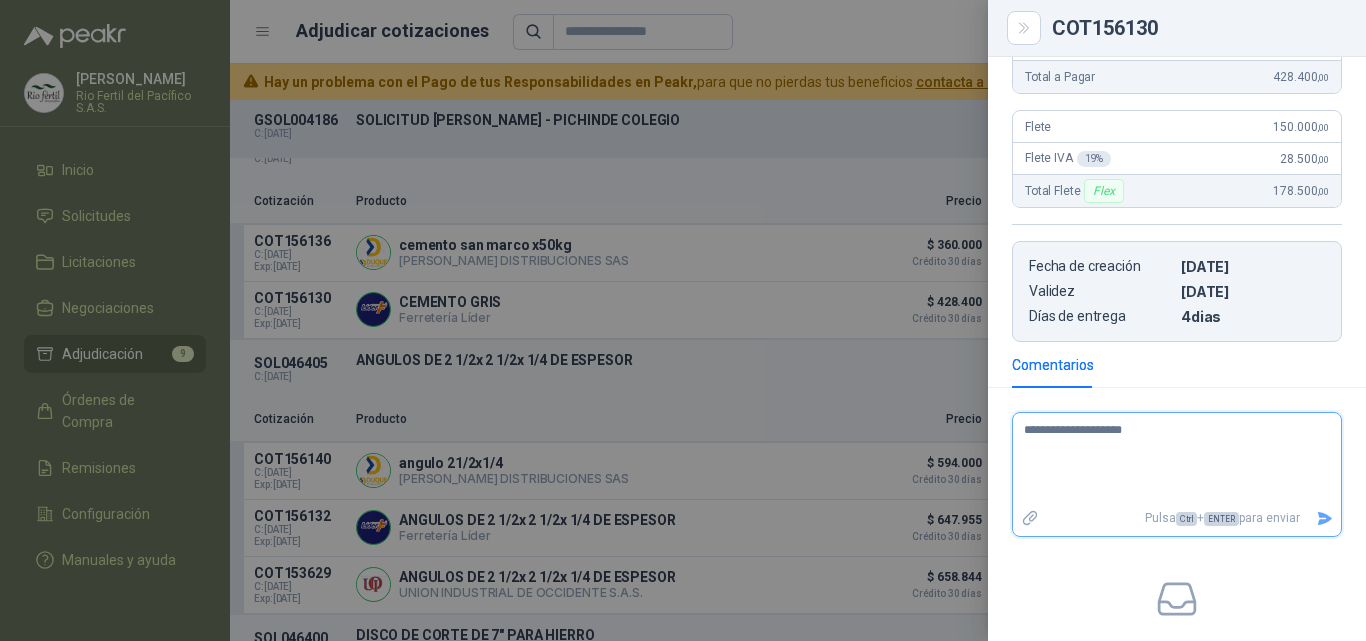 type 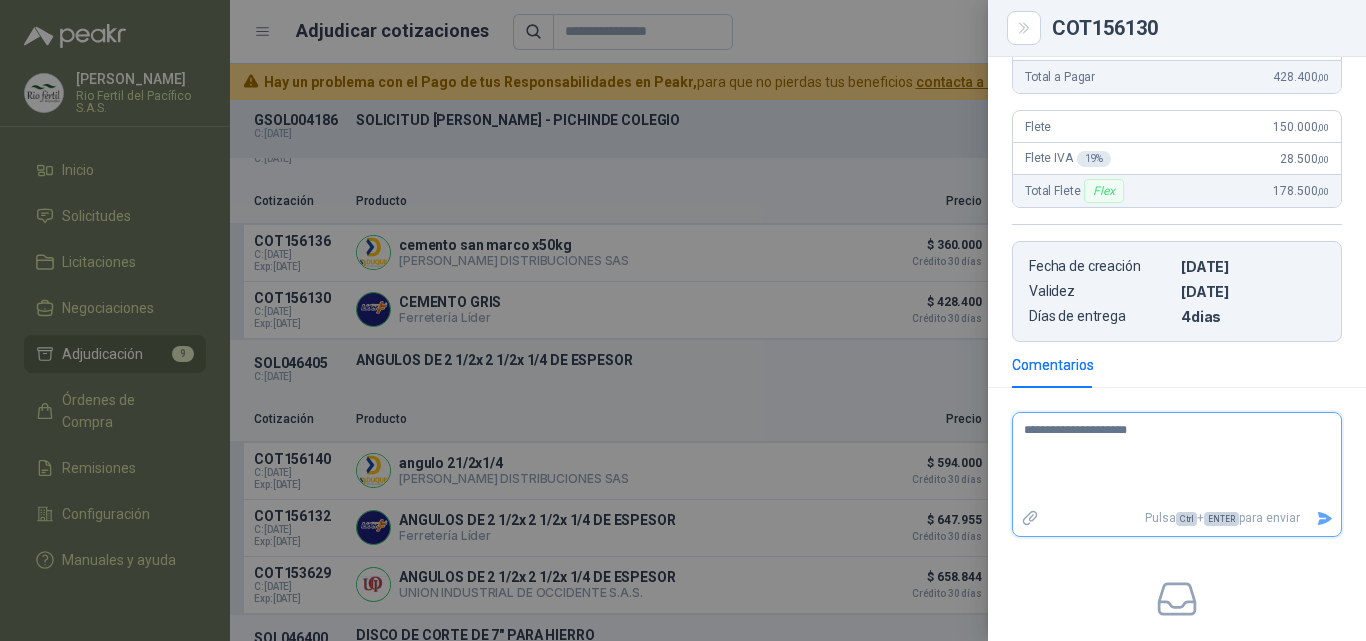 type on "**********" 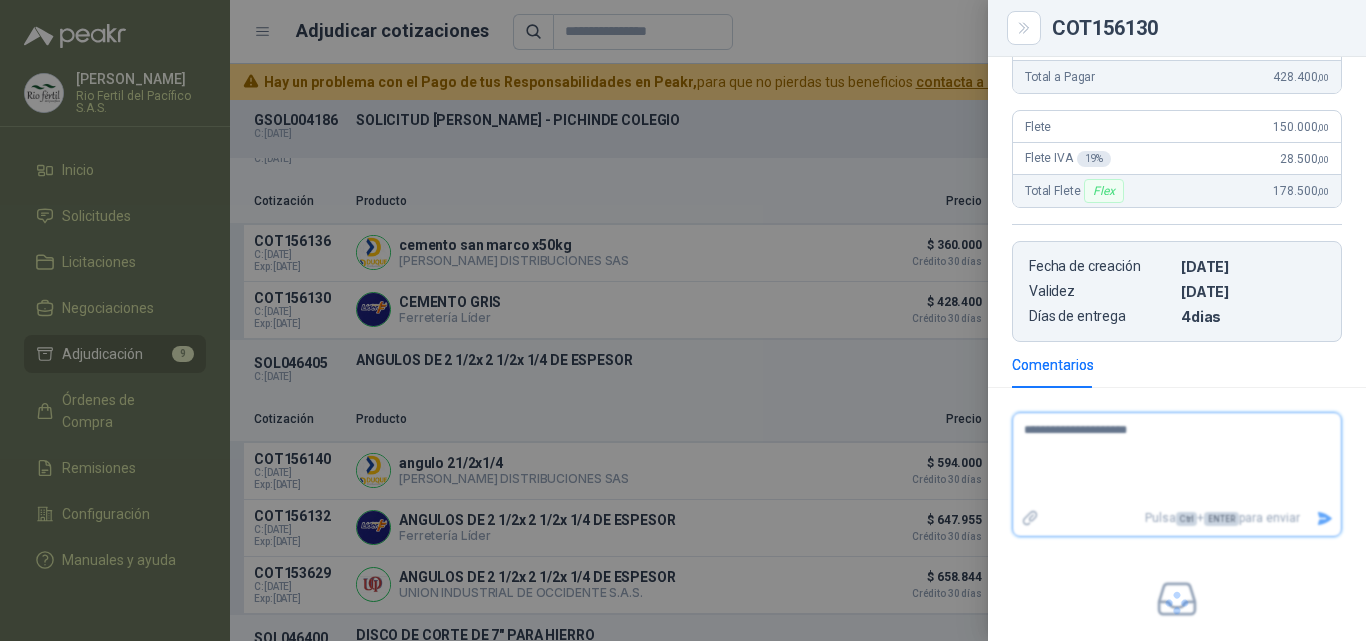 type 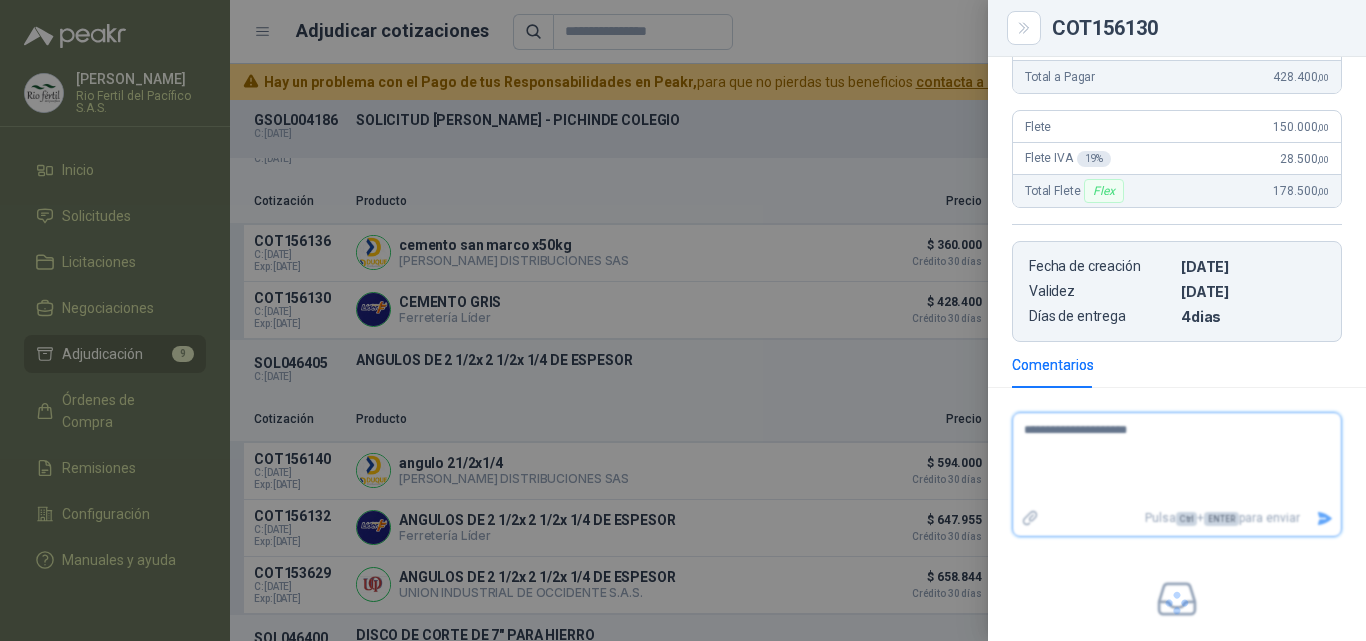 type 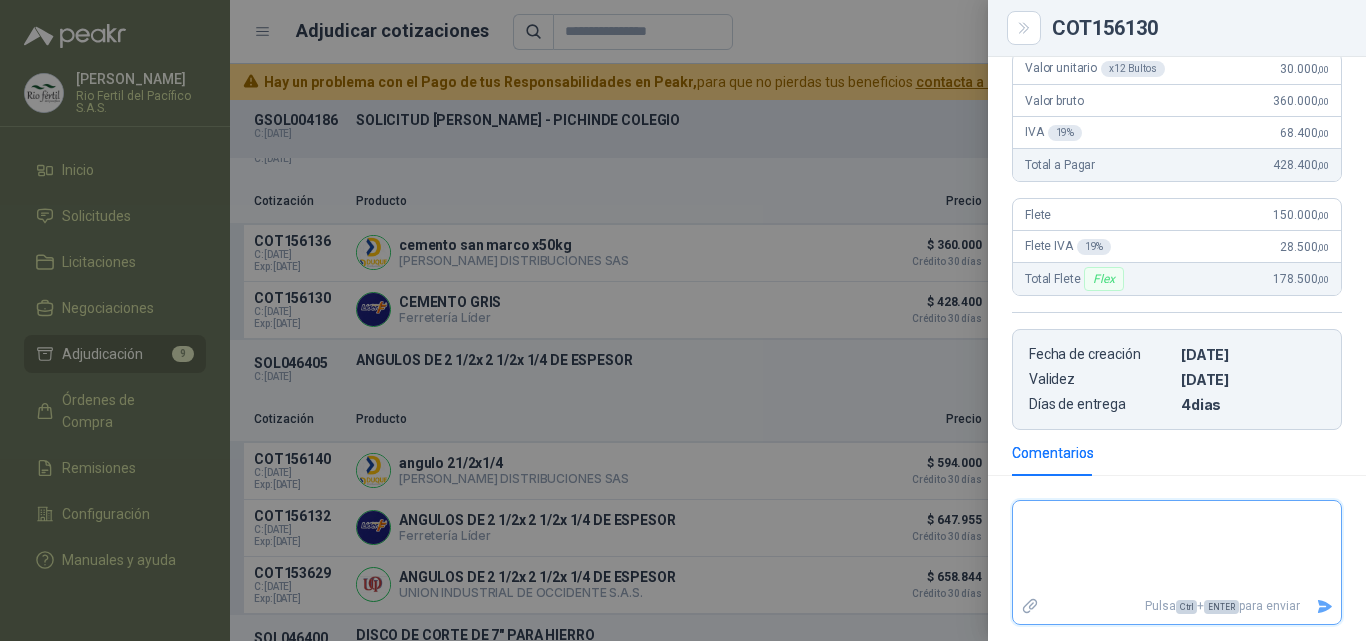 scroll, scrollTop: 300, scrollLeft: 0, axis: vertical 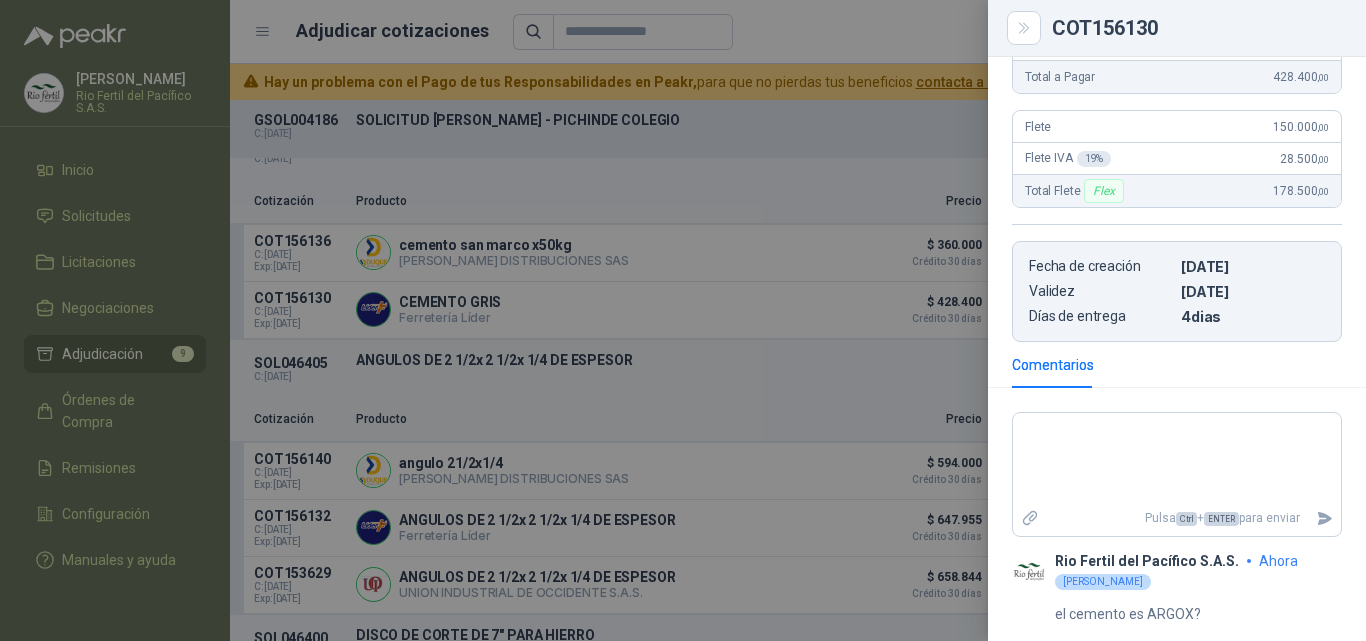 click at bounding box center [683, 320] 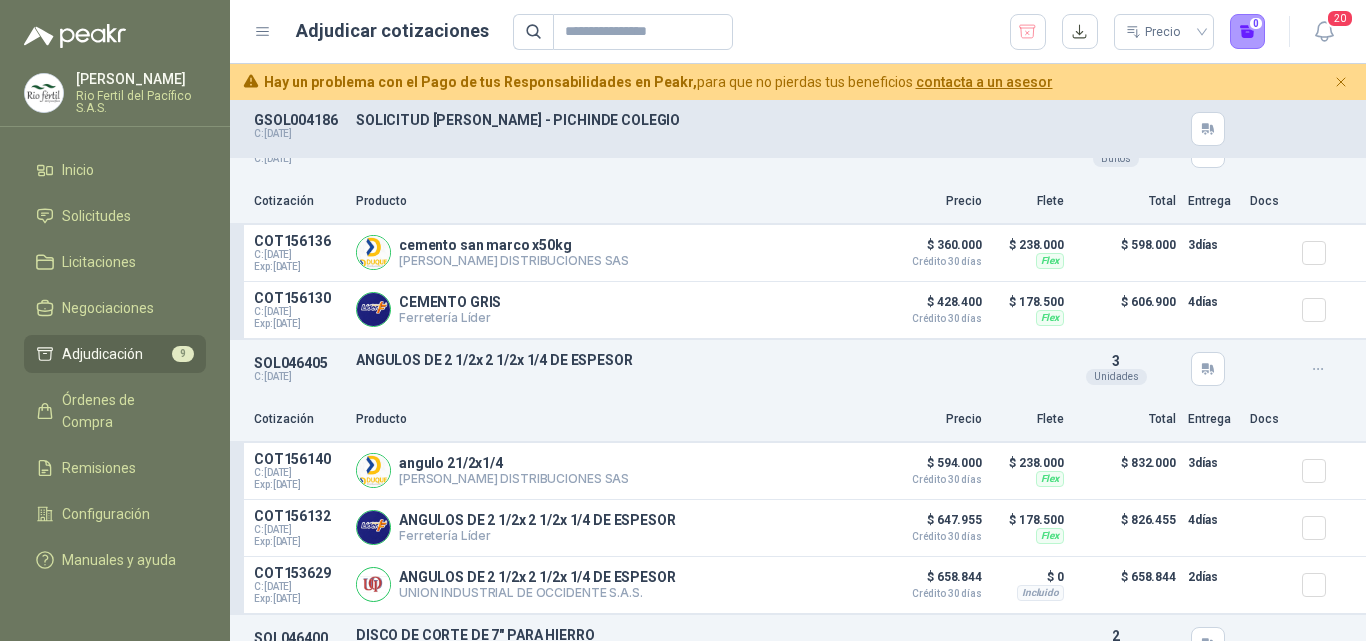 click on "SOL046405 C:  18/06/2025 ANGULOS DE 2 1/2x 2 1/2x 1/4 DE ESPESOR Detalles 3 Unidades" at bounding box center [798, 369] 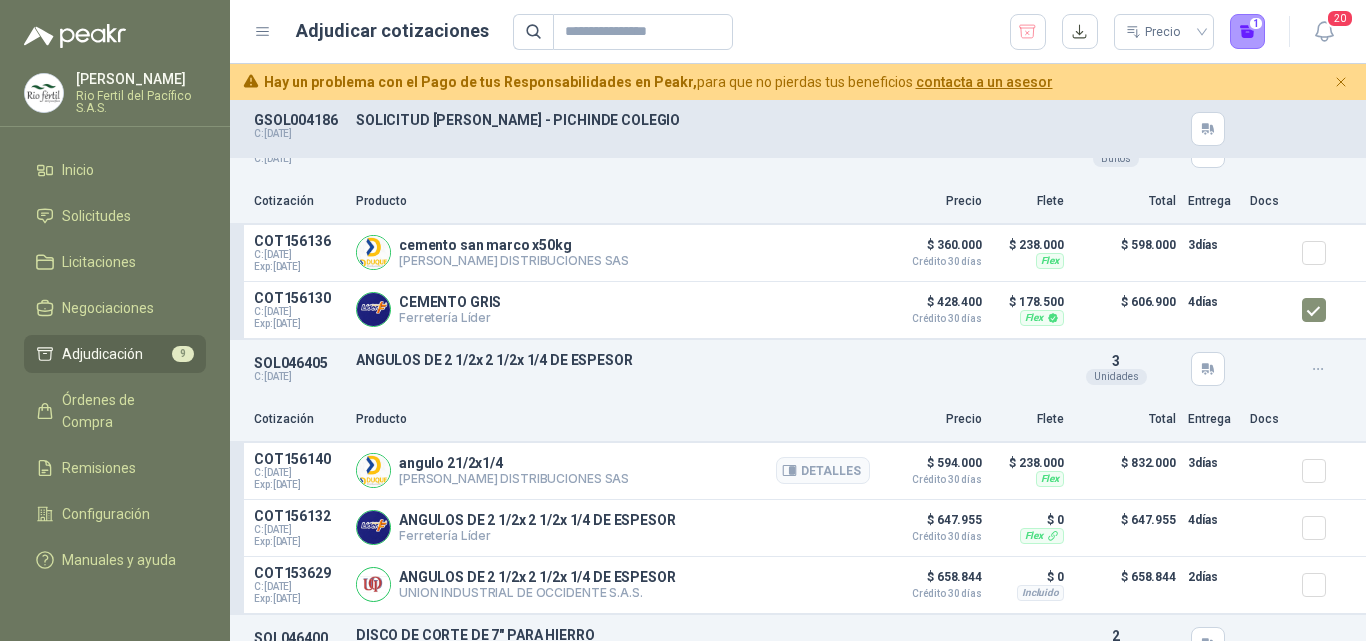 scroll, scrollTop: 600, scrollLeft: 0, axis: vertical 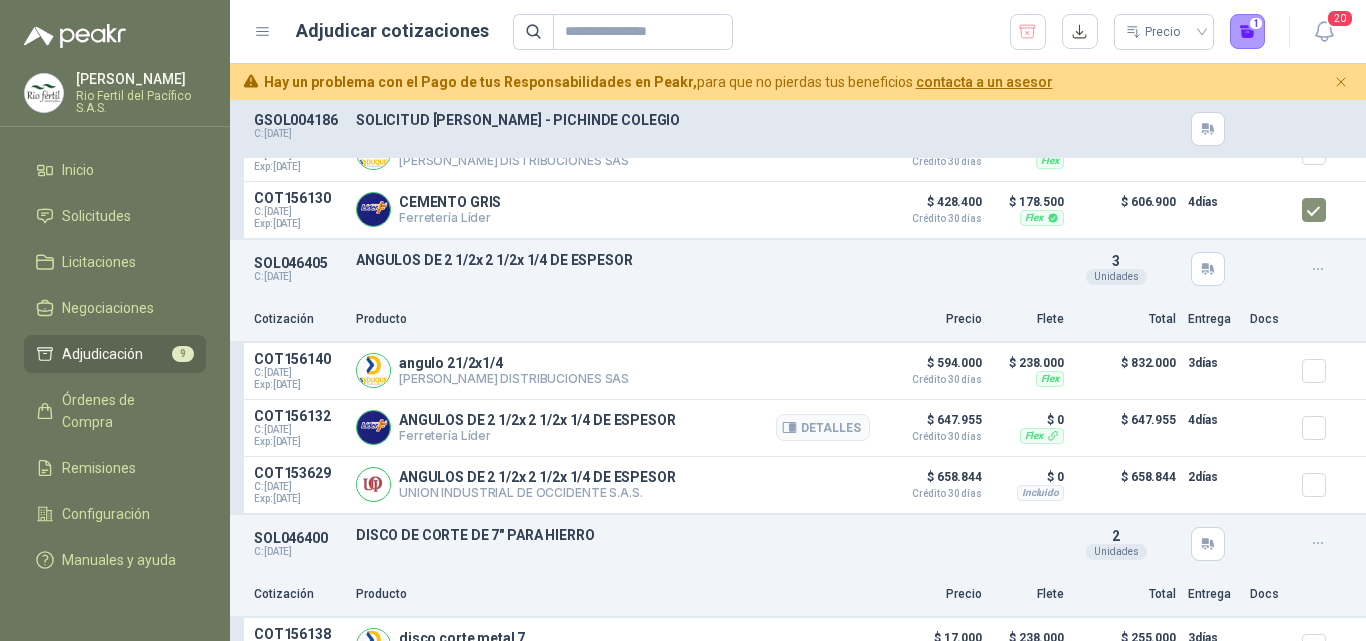 click on "Detalles" at bounding box center (823, 428) 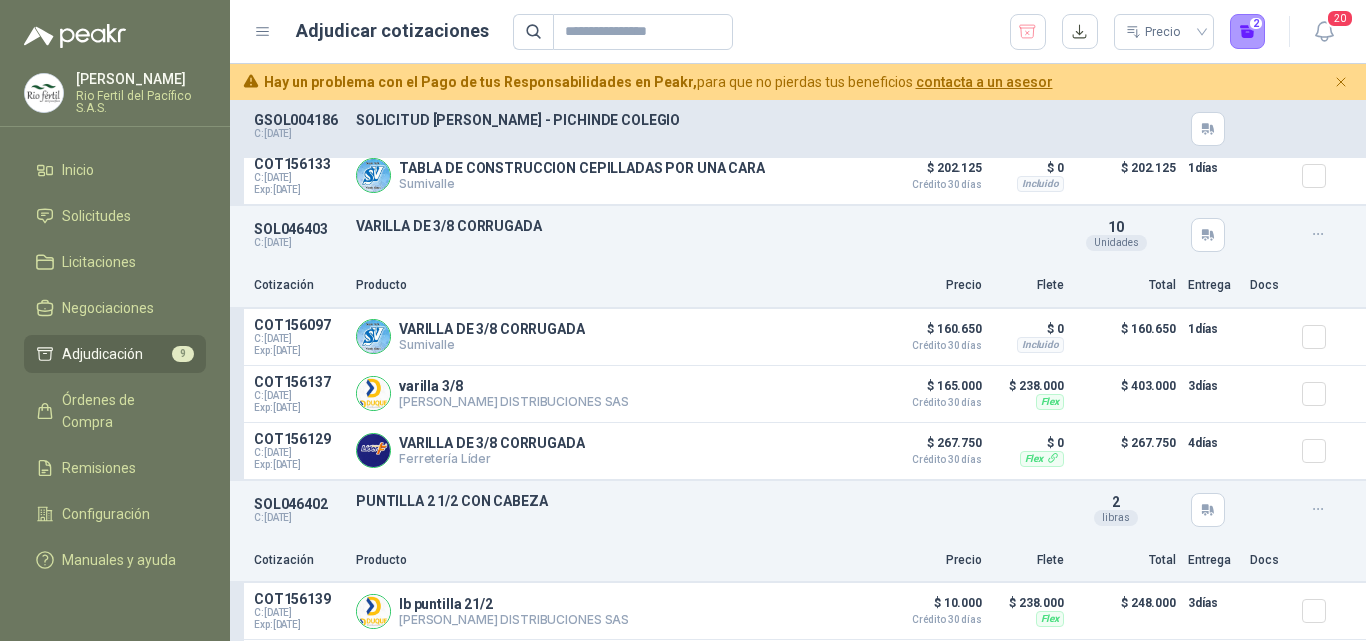 scroll, scrollTop: 1477, scrollLeft: 0, axis: vertical 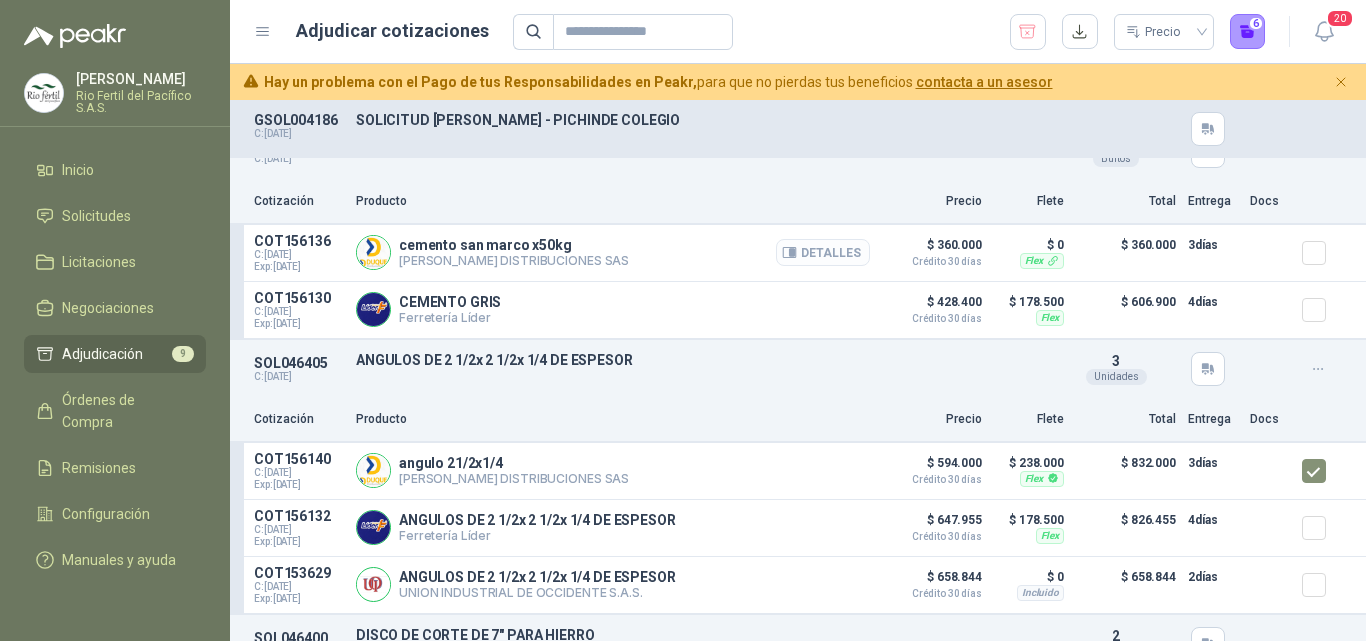 click on "Detalles" at bounding box center (823, 252) 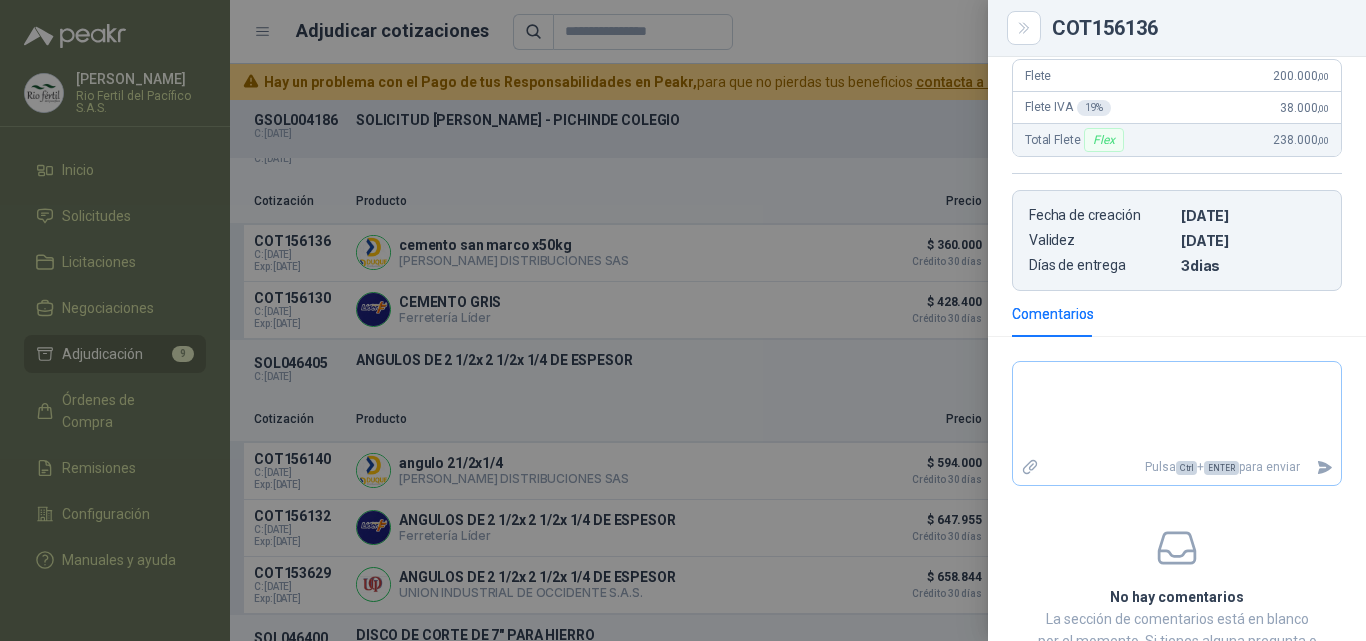 scroll, scrollTop: 400, scrollLeft: 0, axis: vertical 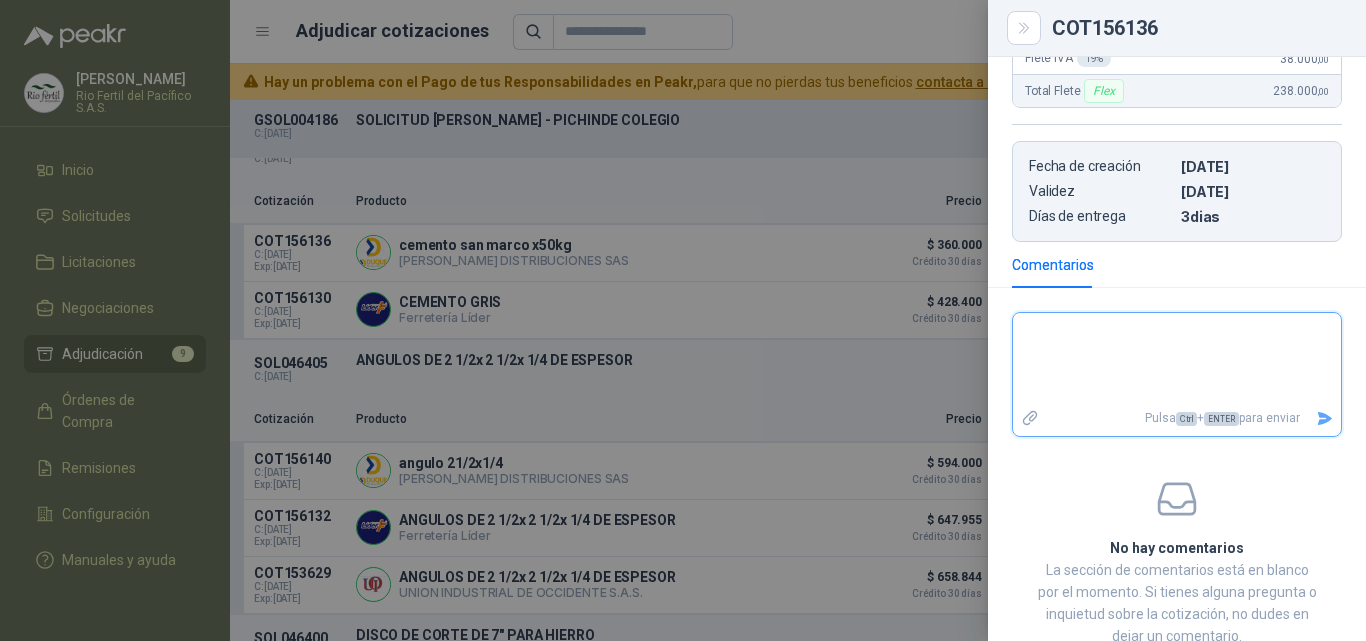 click at bounding box center (1169, 359) 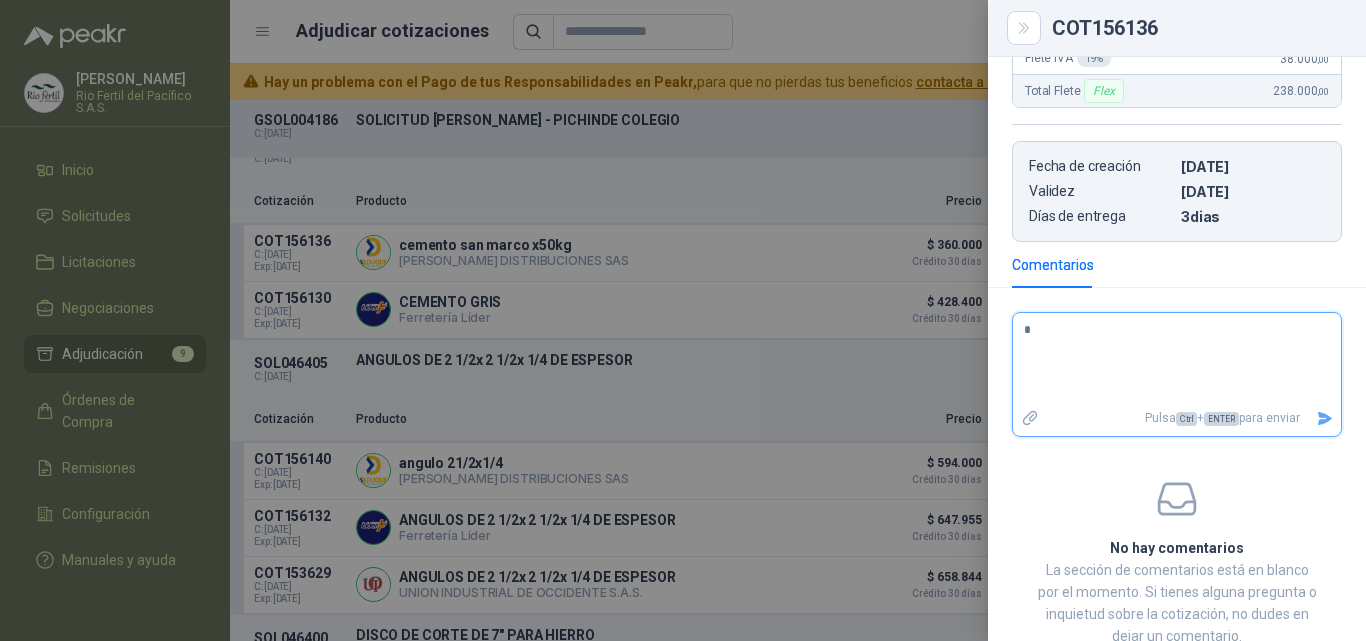 type 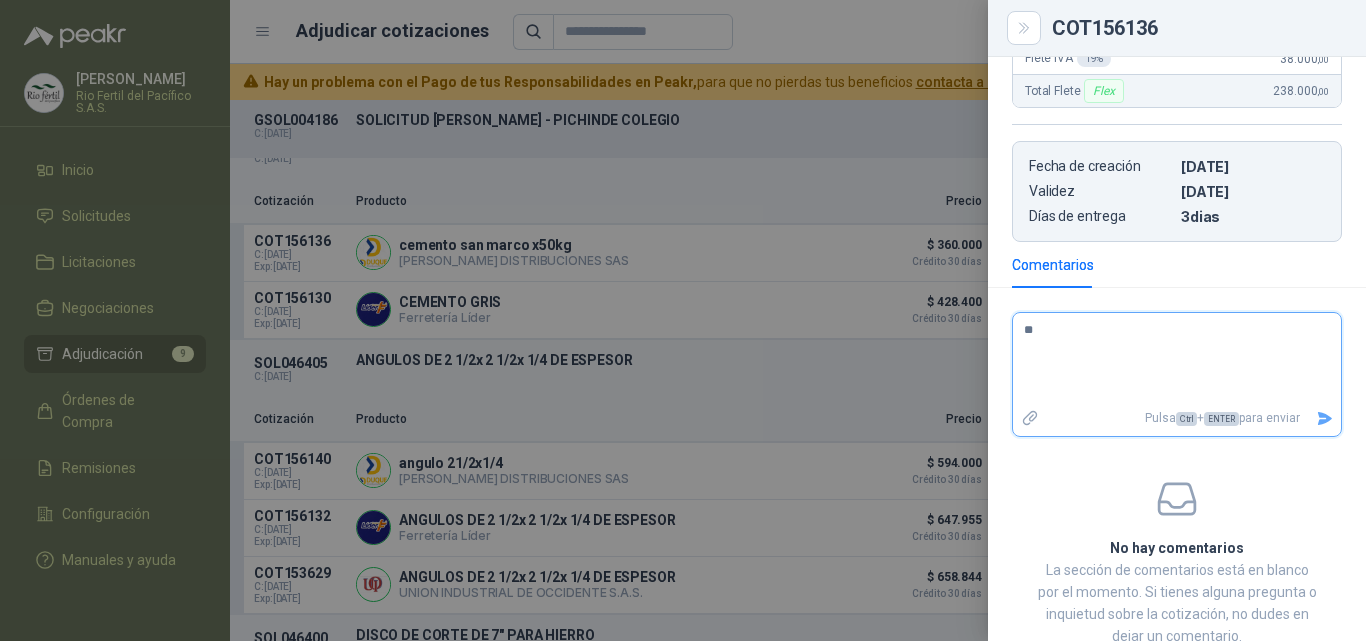 type 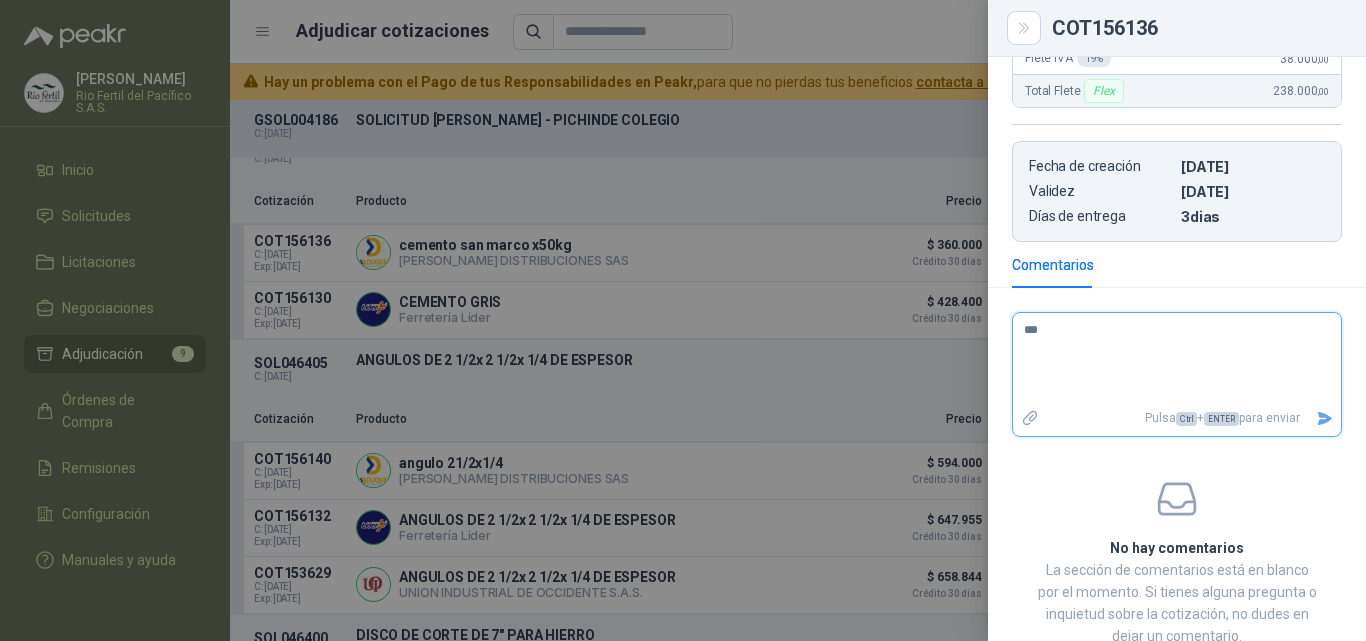 type 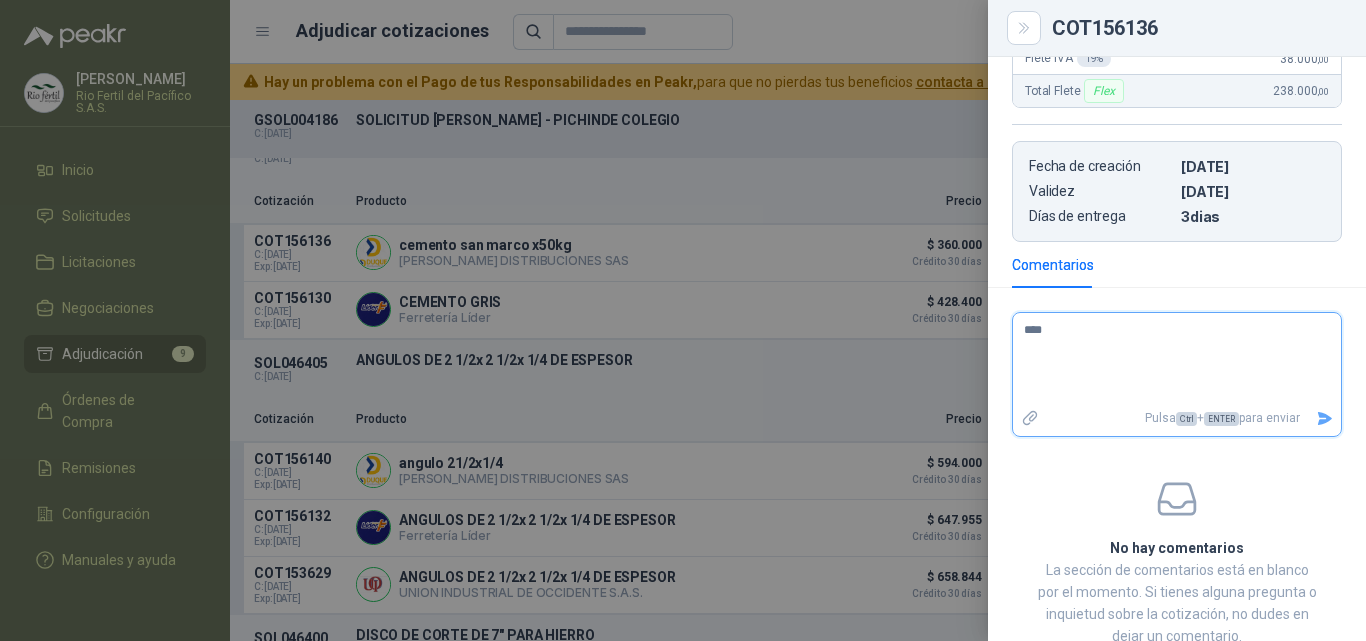 type 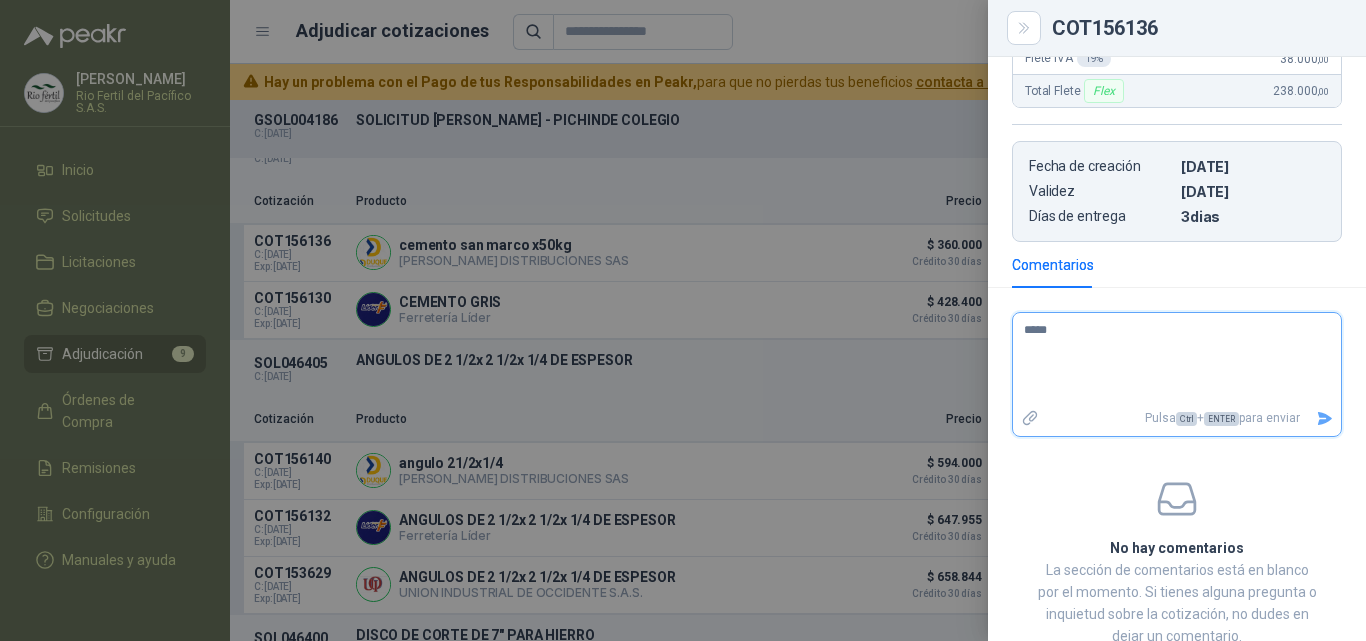 type 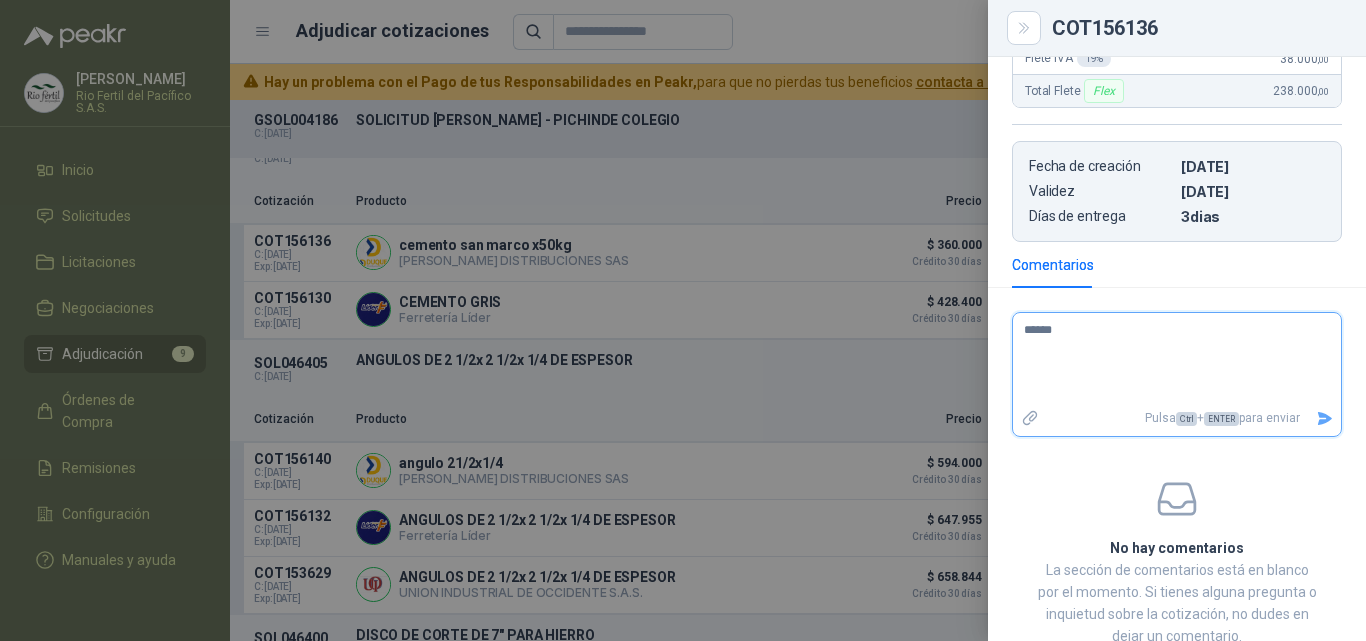 type 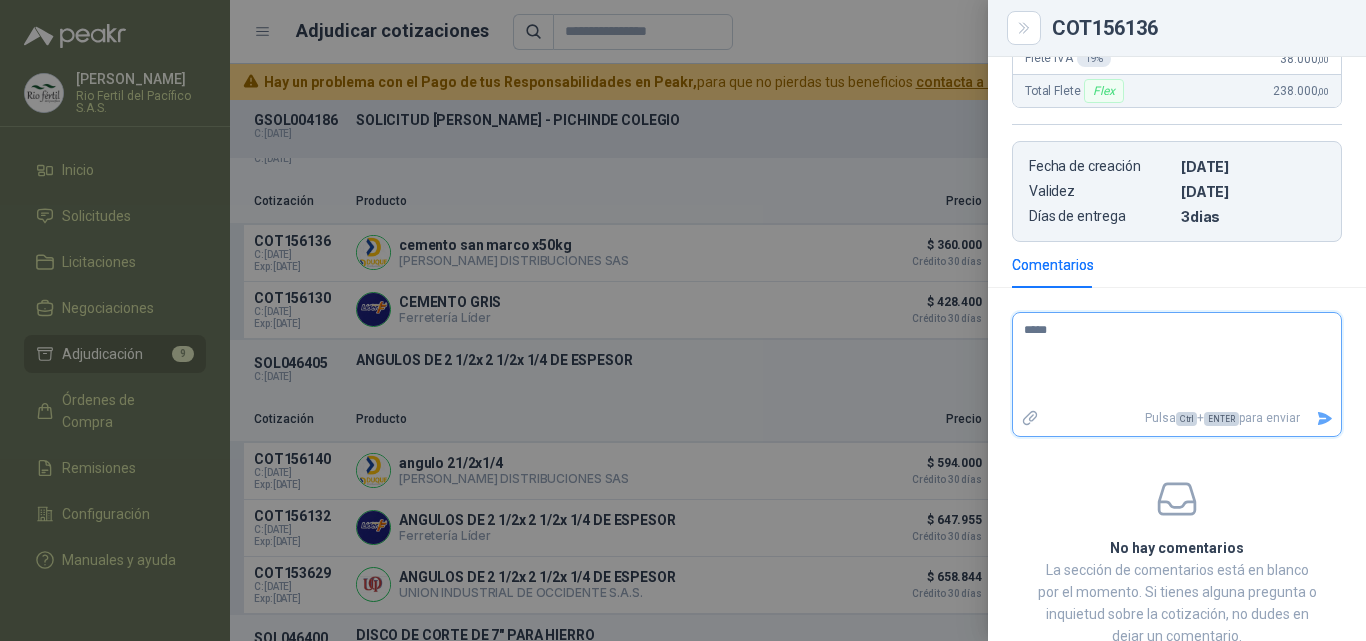 type 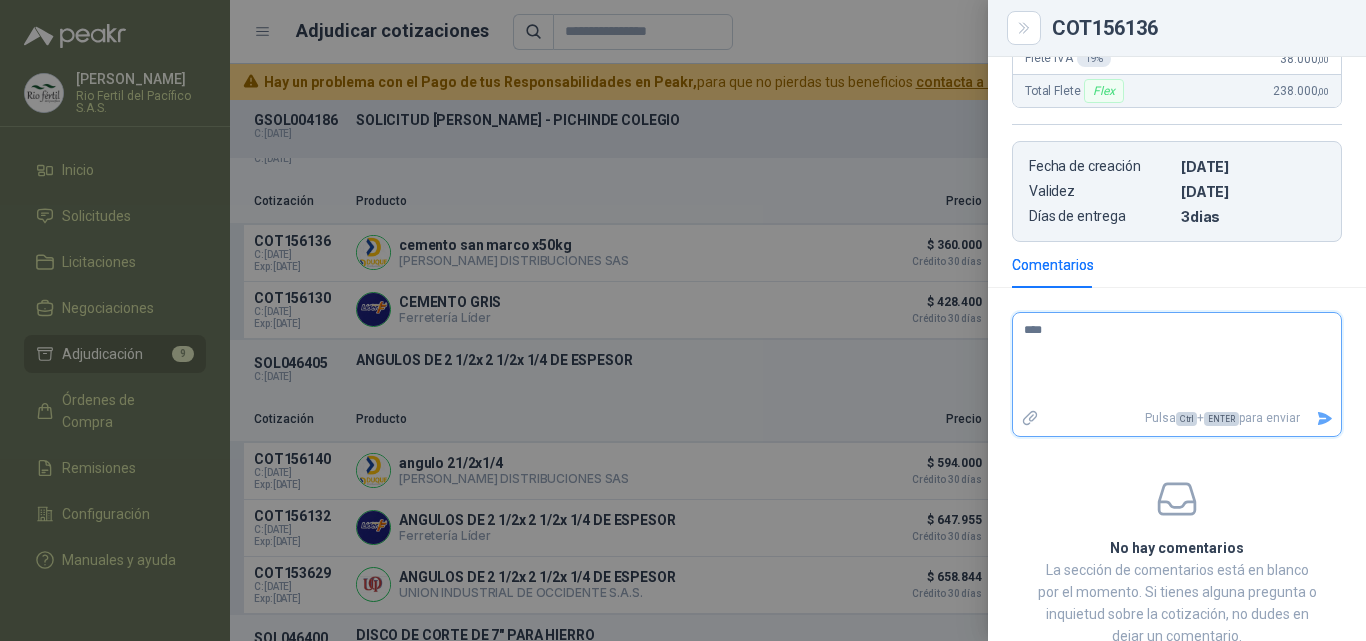 type 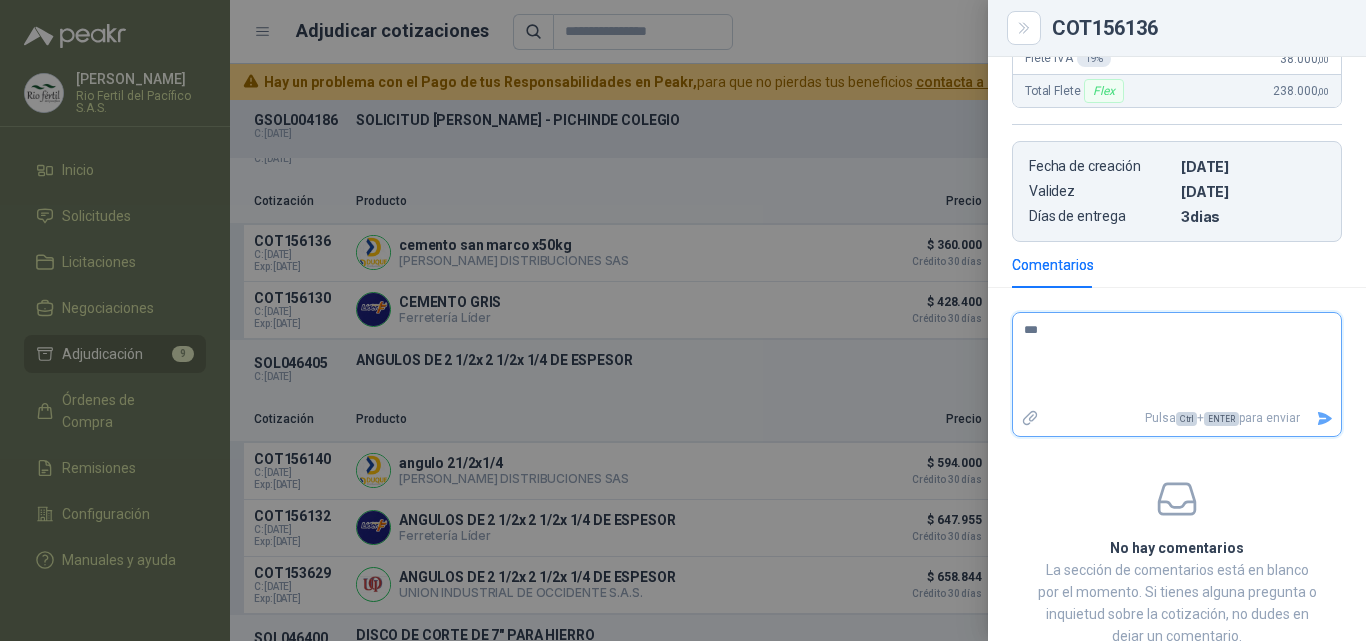 type 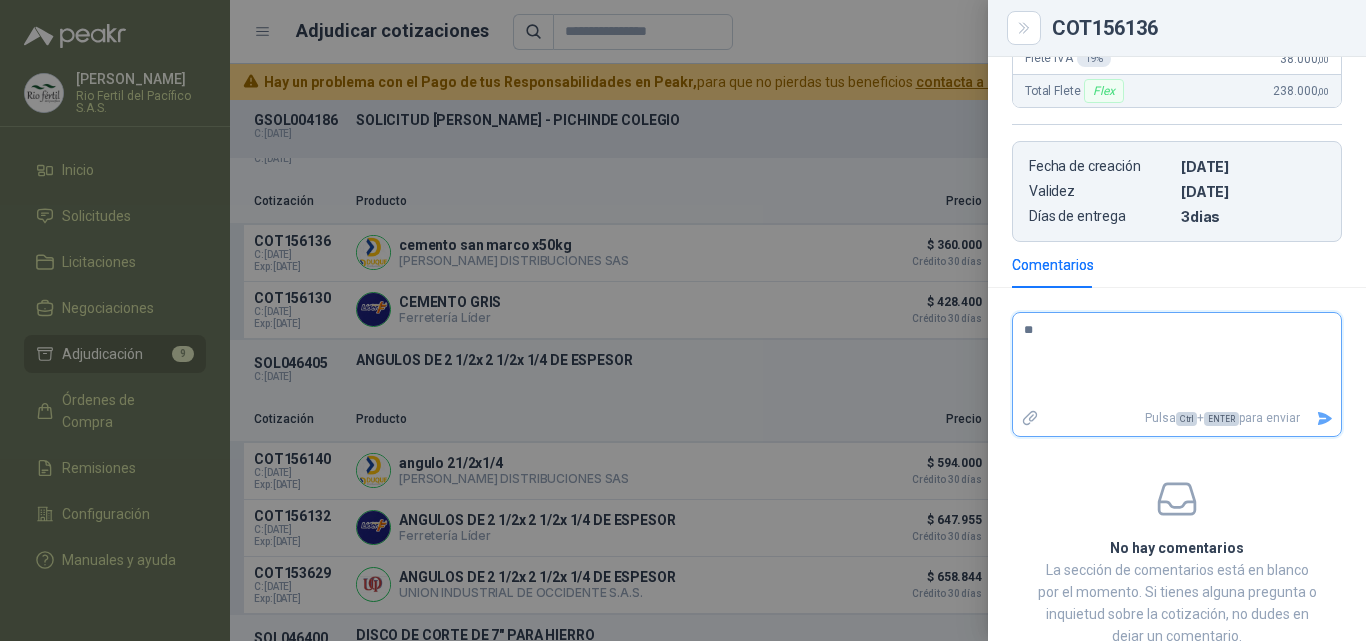 type 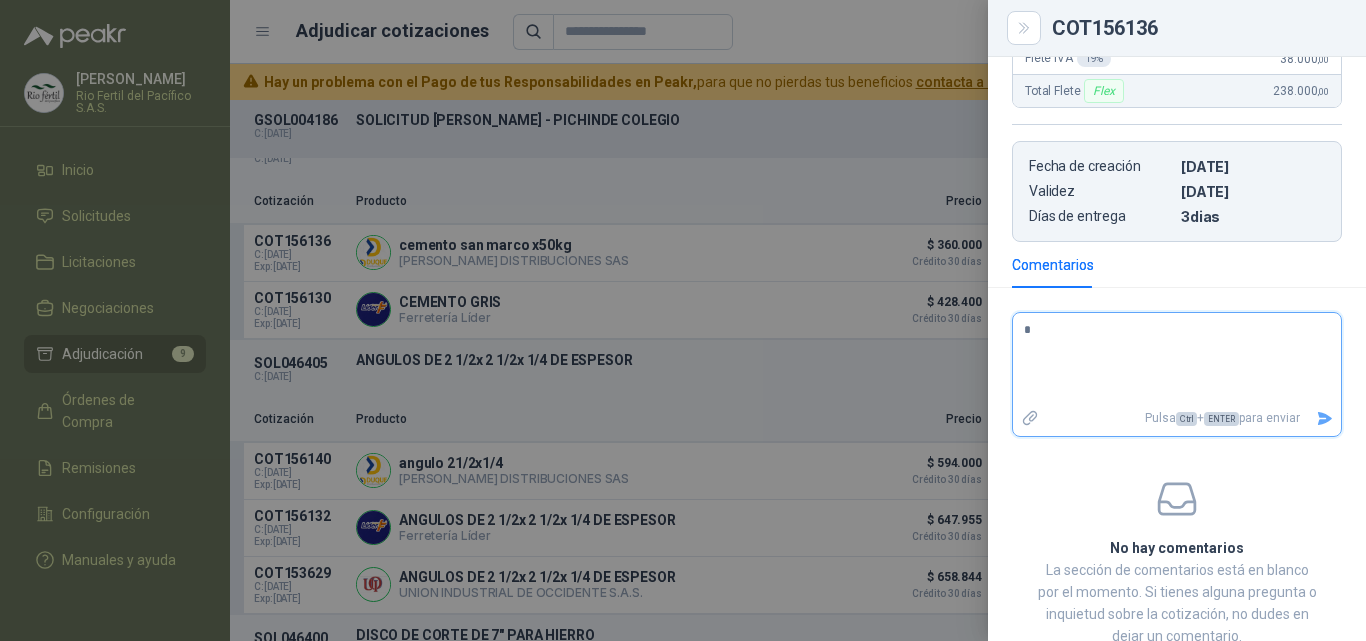 type 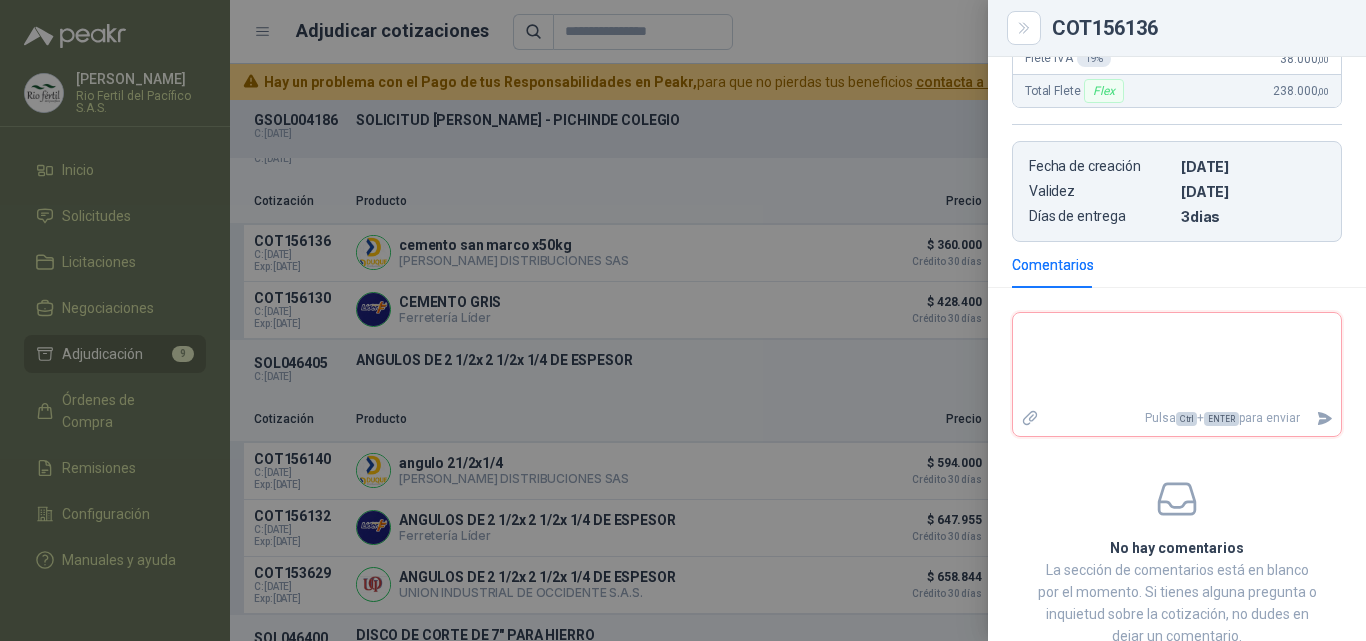click at bounding box center (683, 320) 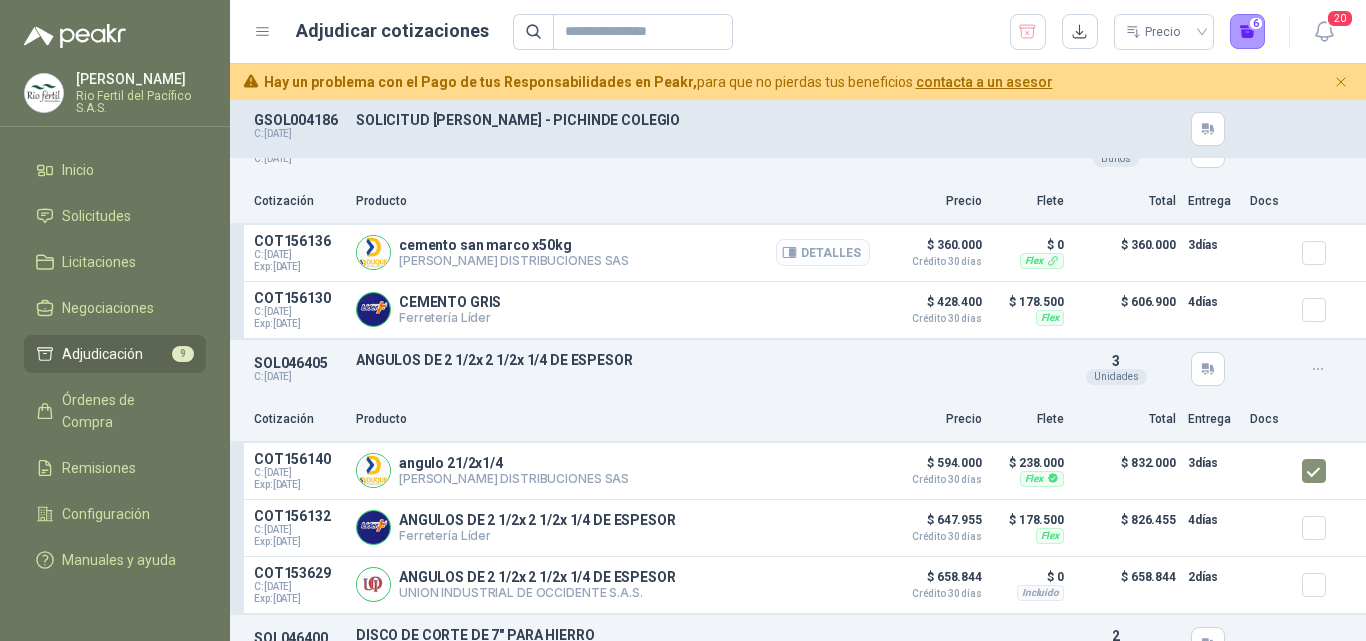 click on "Detalles" at bounding box center [823, 252] 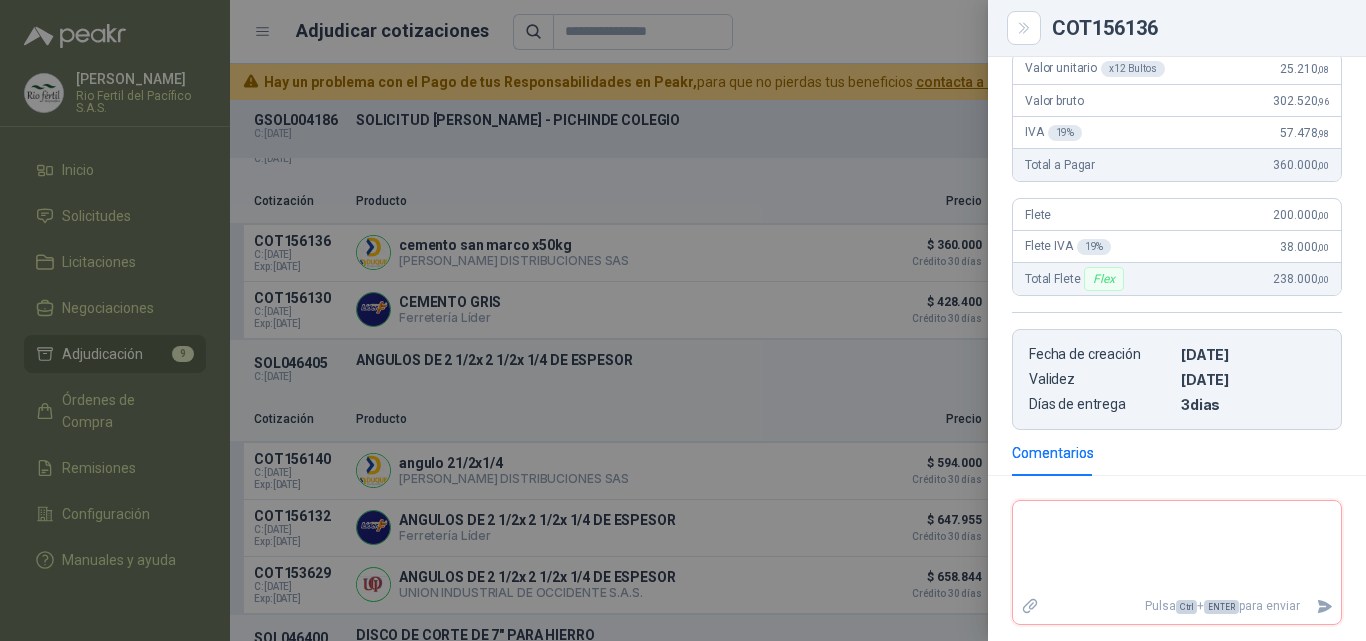 click at bounding box center [683, 320] 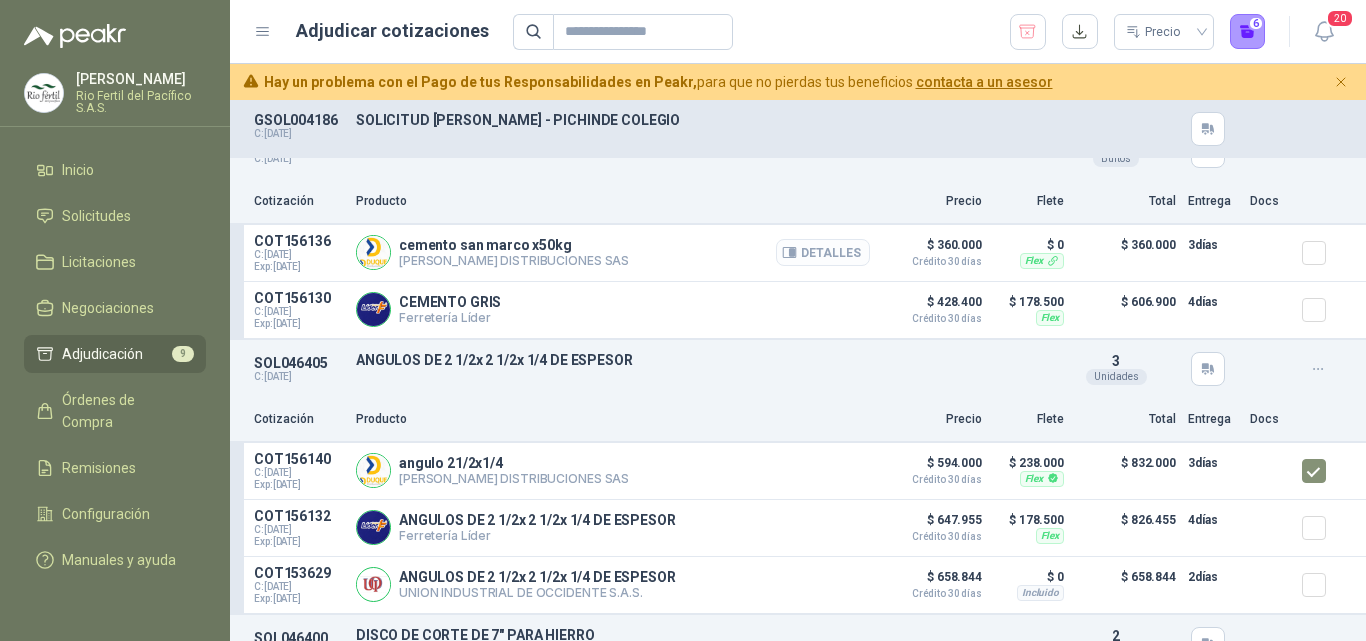 click on "Detalles" at bounding box center [823, 252] 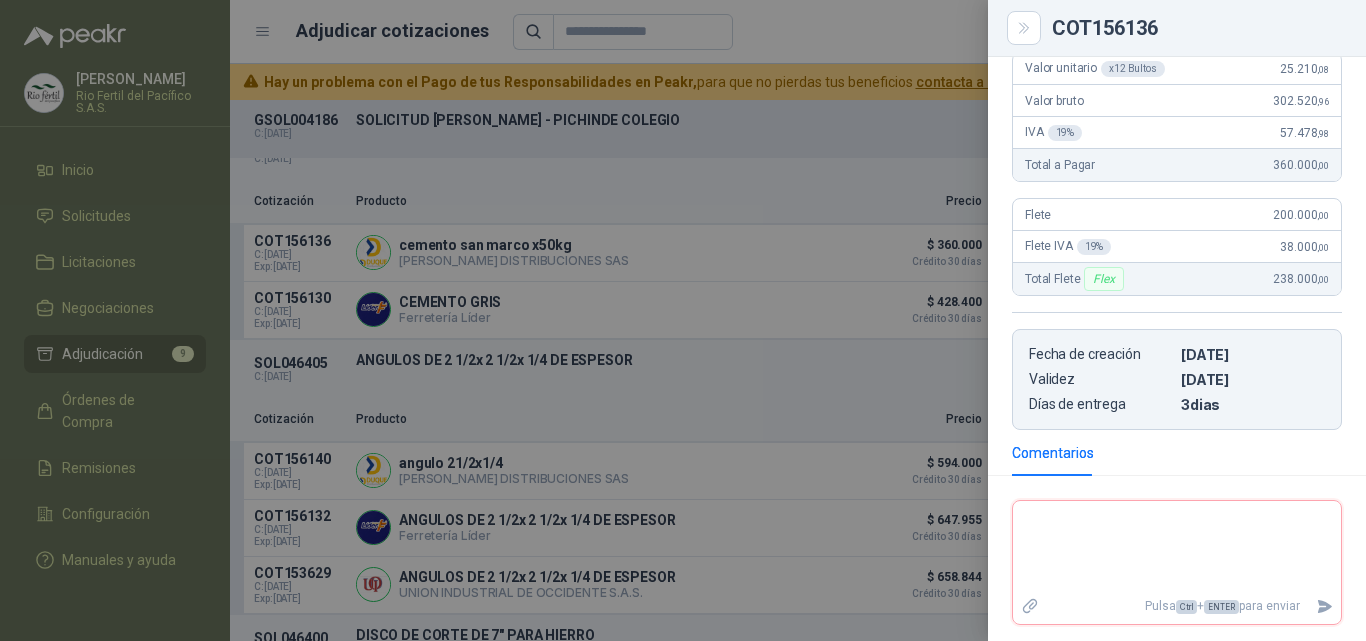 click at bounding box center [683, 320] 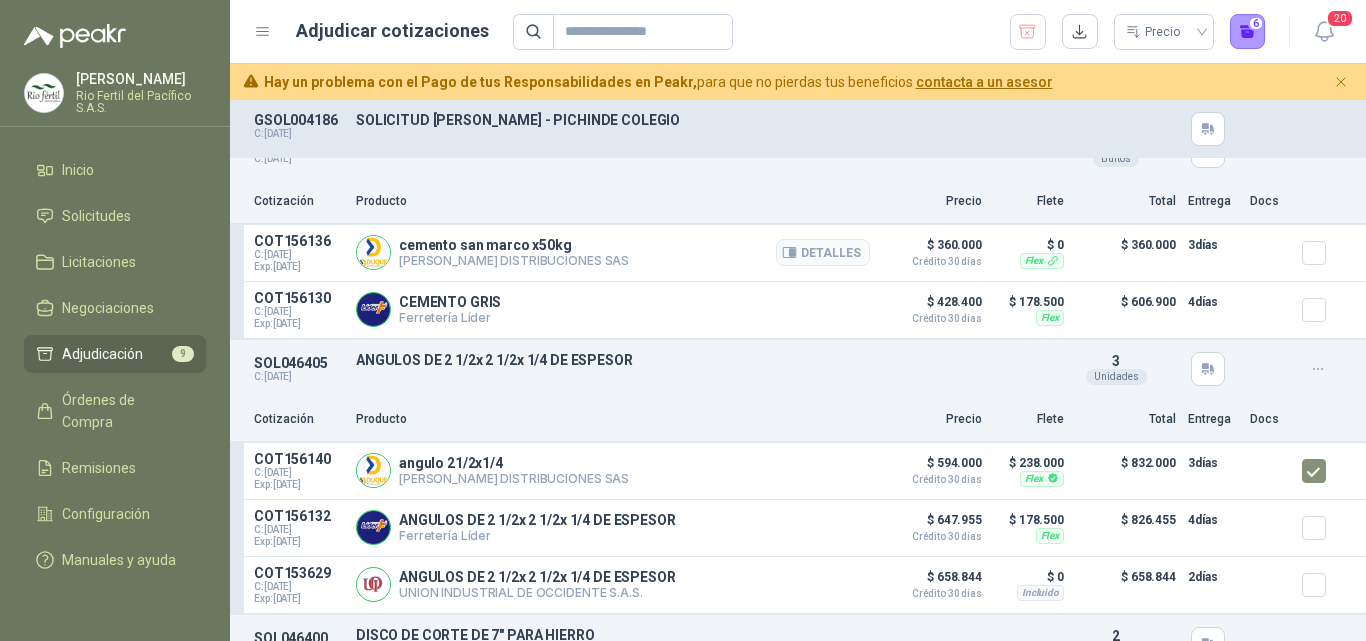 type 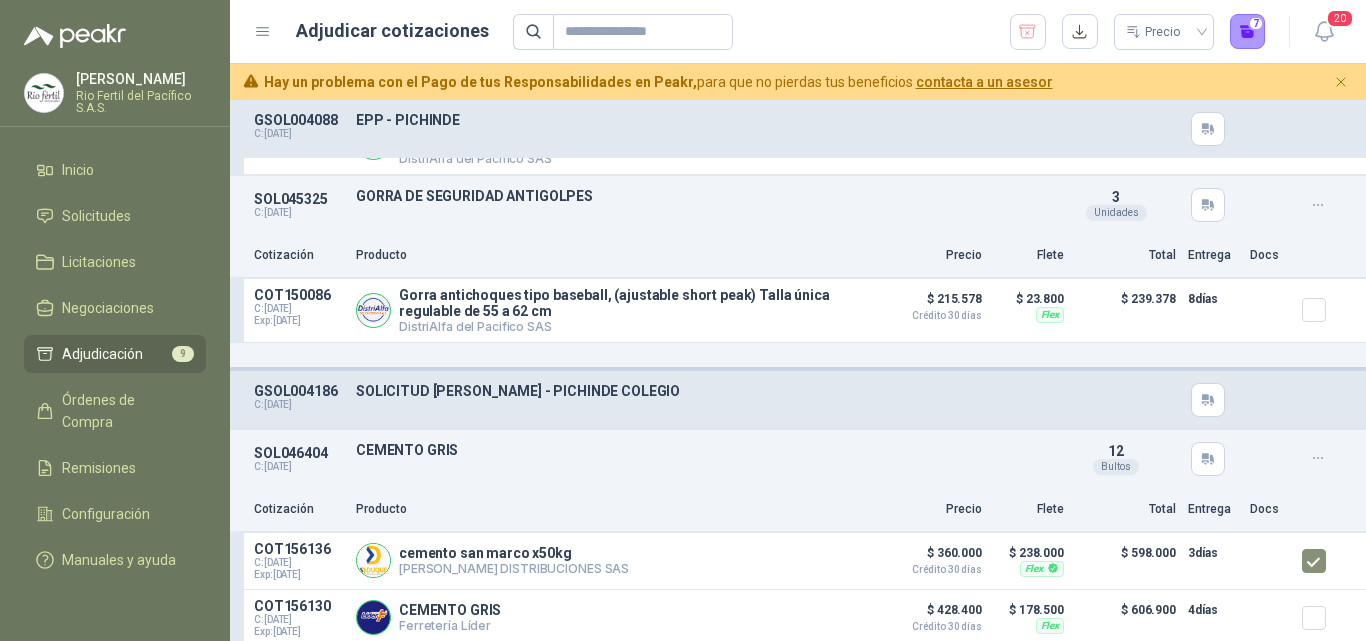 scroll, scrollTop: 0, scrollLeft: 0, axis: both 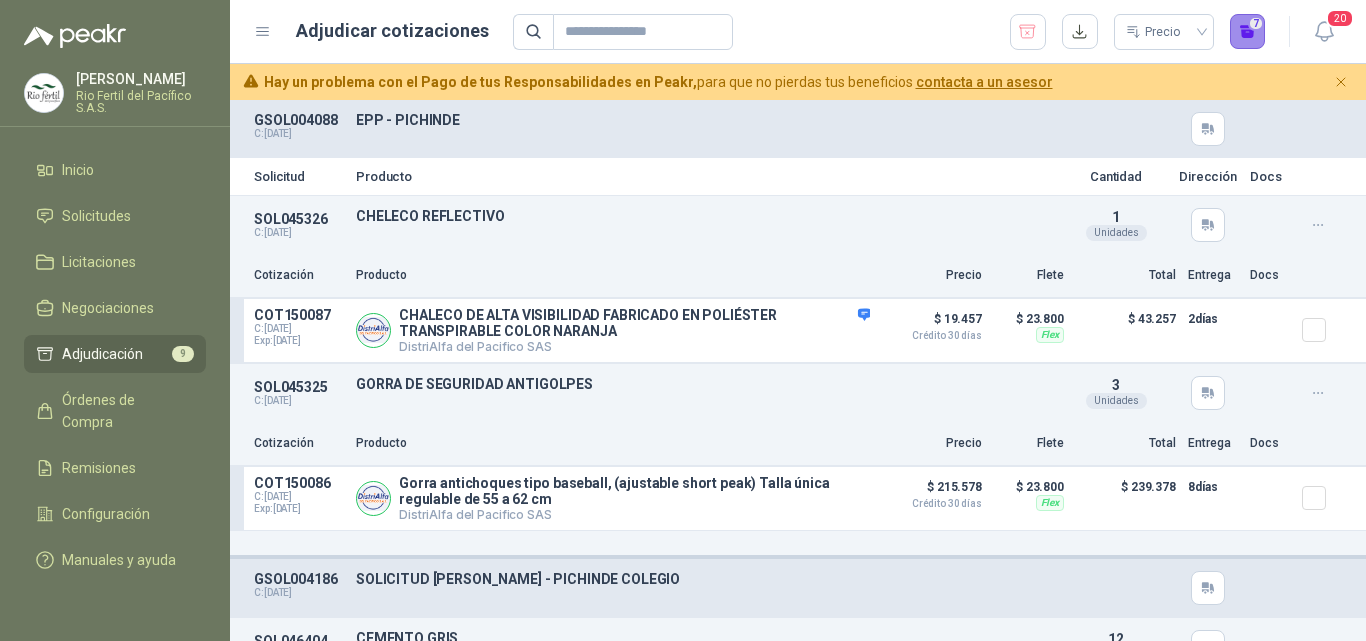 click on "7" at bounding box center [1248, 32] 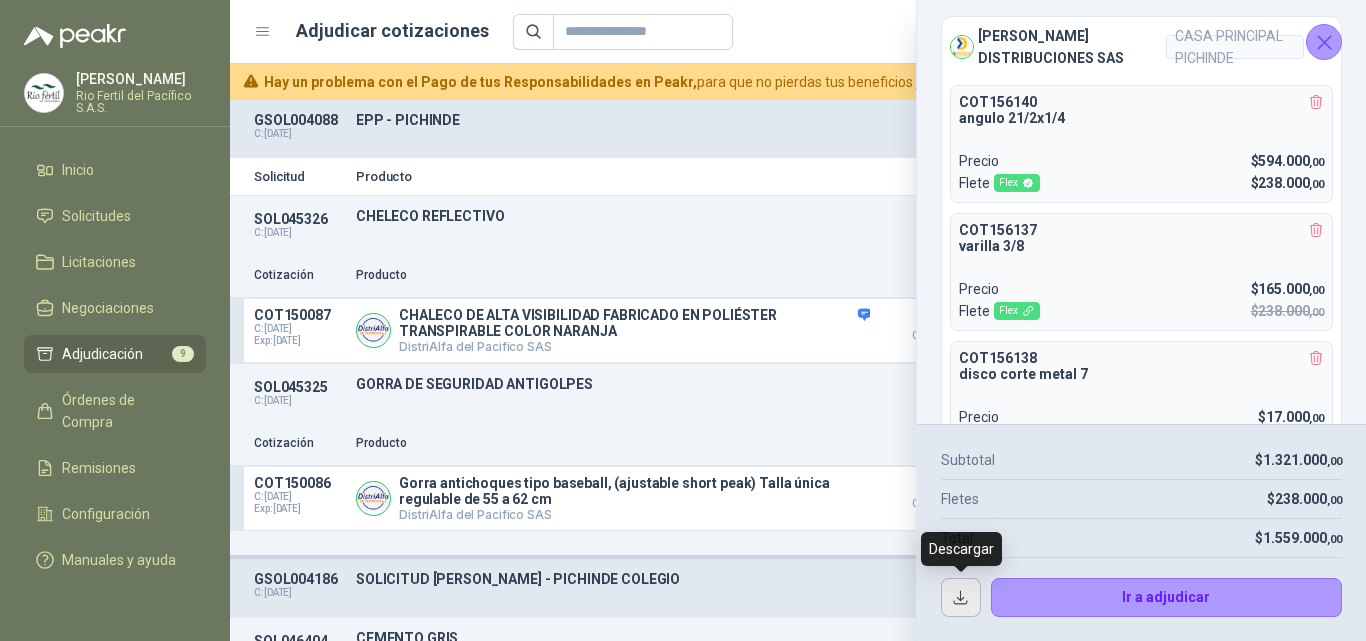click at bounding box center (961, 598) 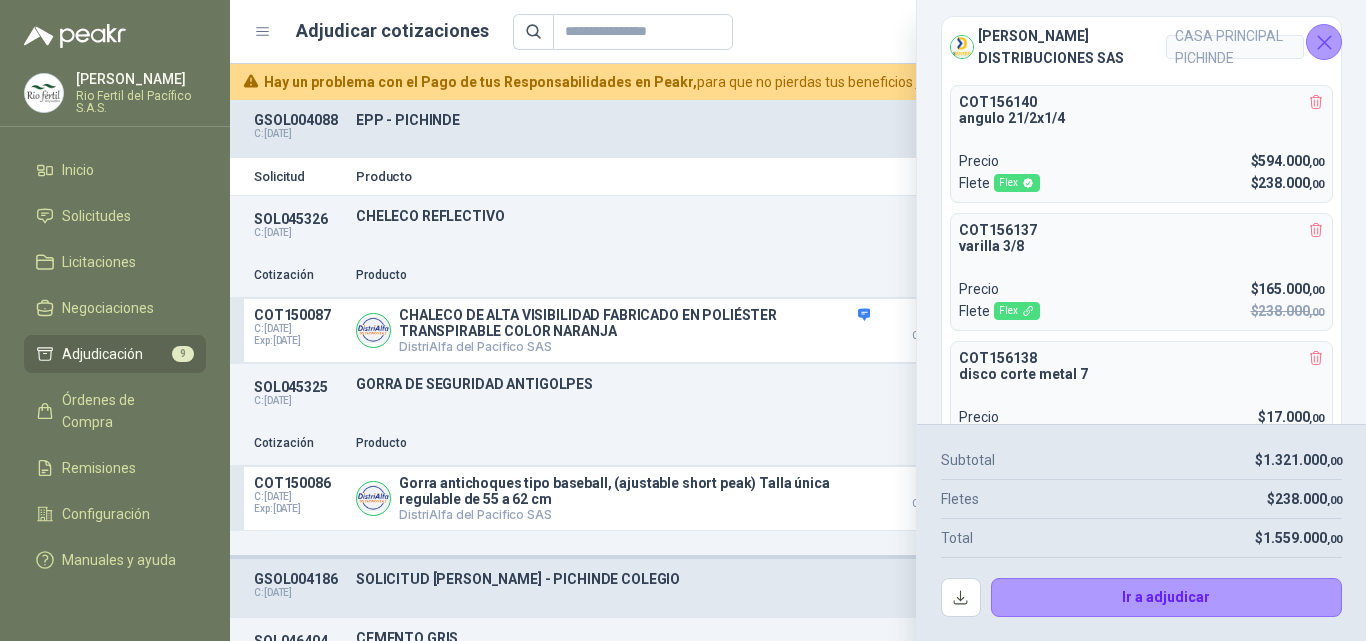 click on "Cotización Producto Precio Flete Total Entrega Docs" at bounding box center [798, 444] 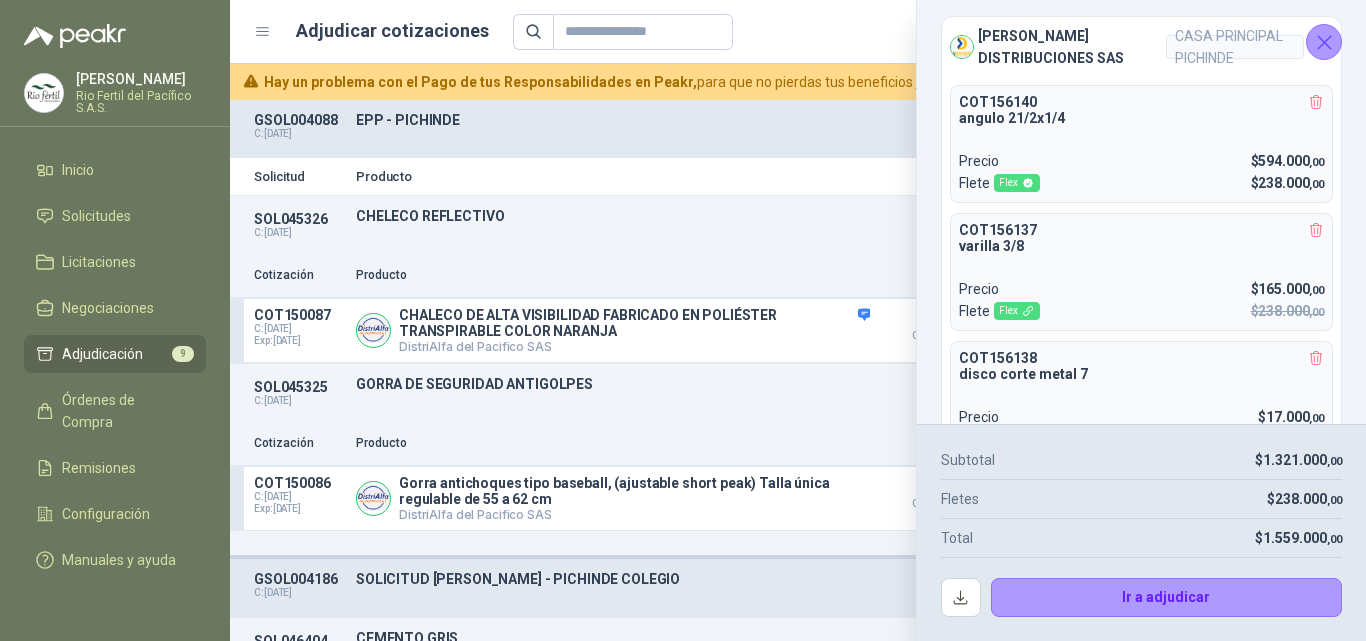 click 